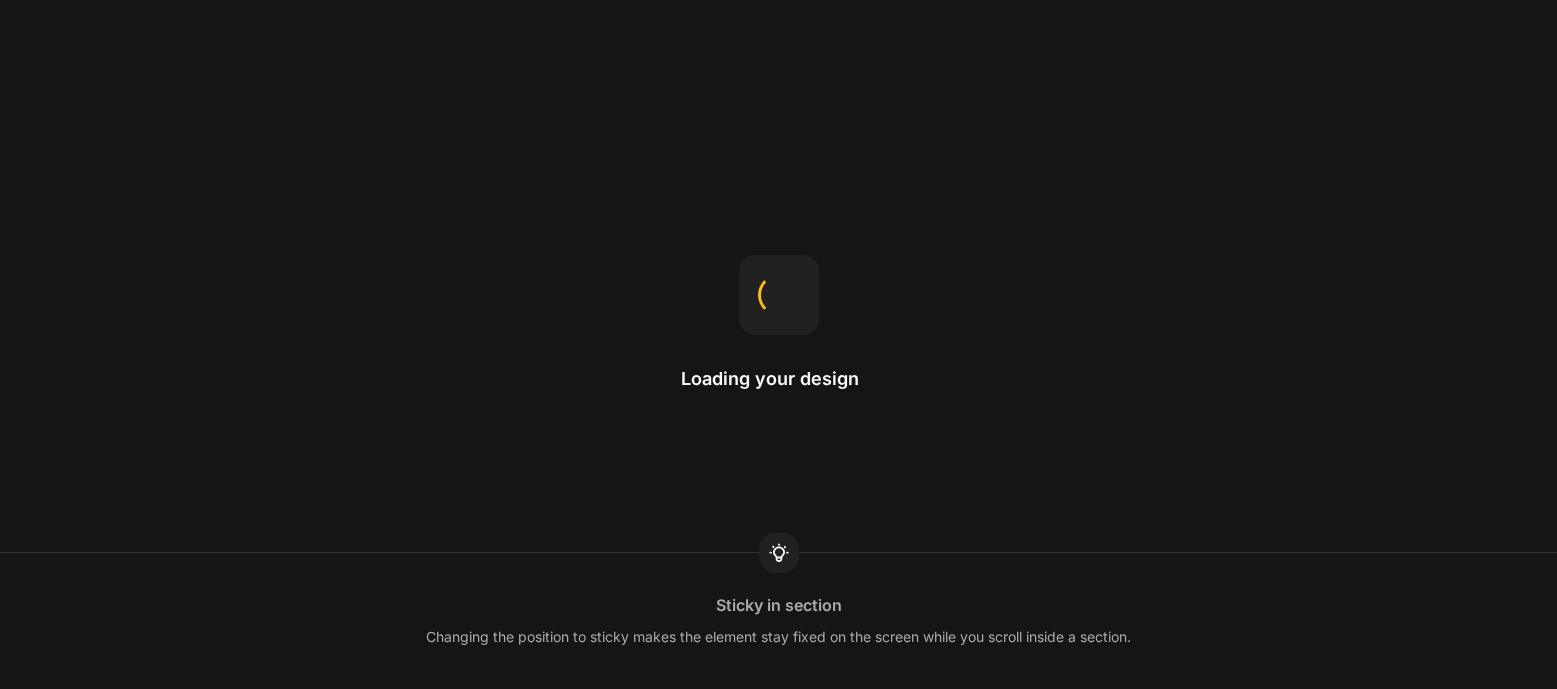 scroll, scrollTop: 0, scrollLeft: 0, axis: both 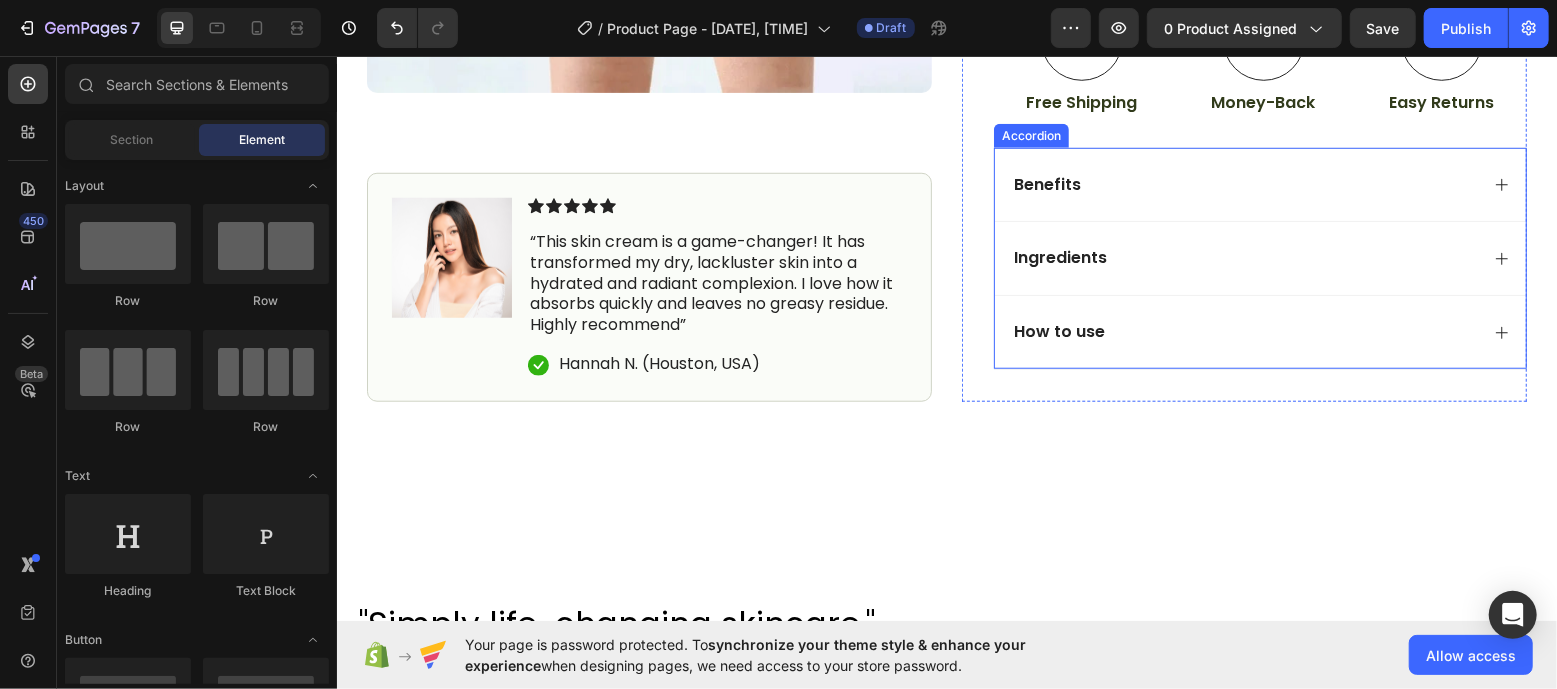 click on "Benefits" at bounding box center (1243, 184) 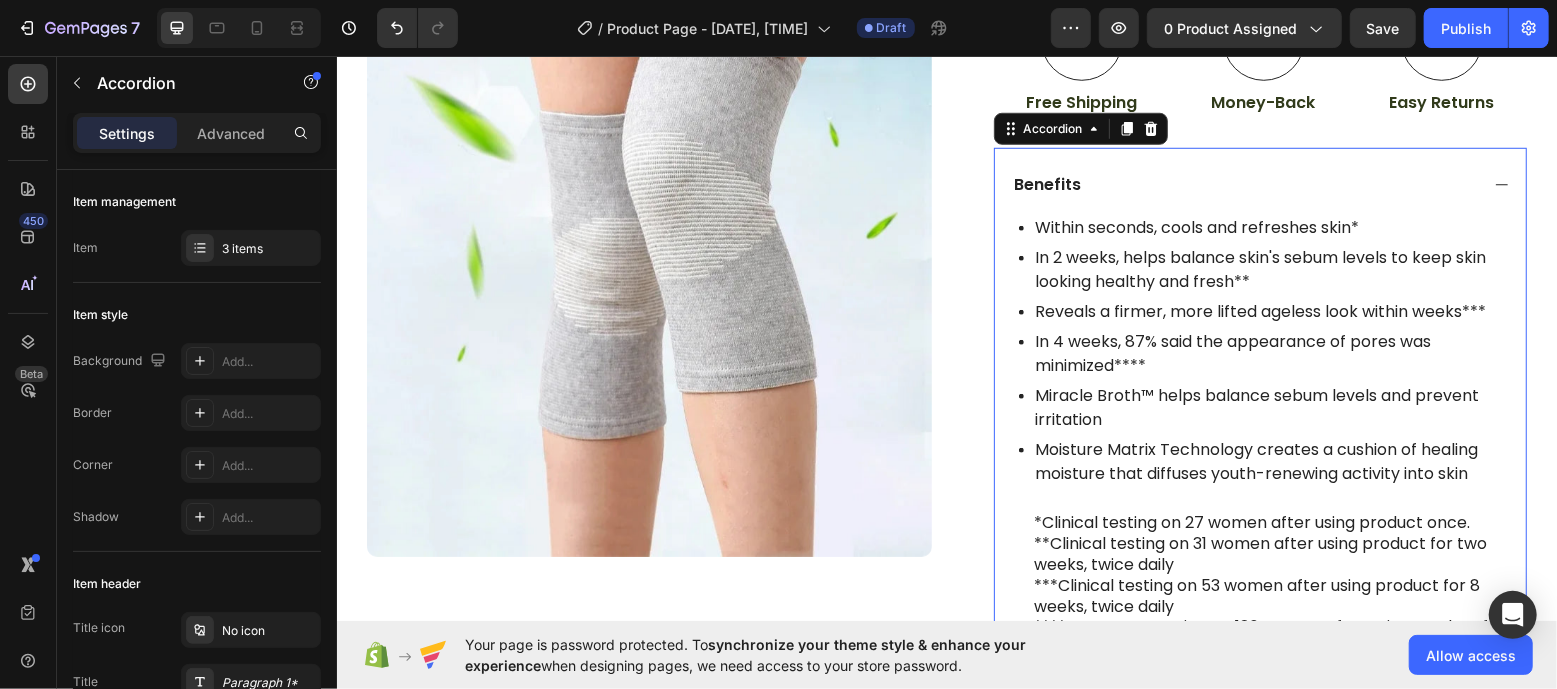 click on "Benefits" at bounding box center (1243, 184) 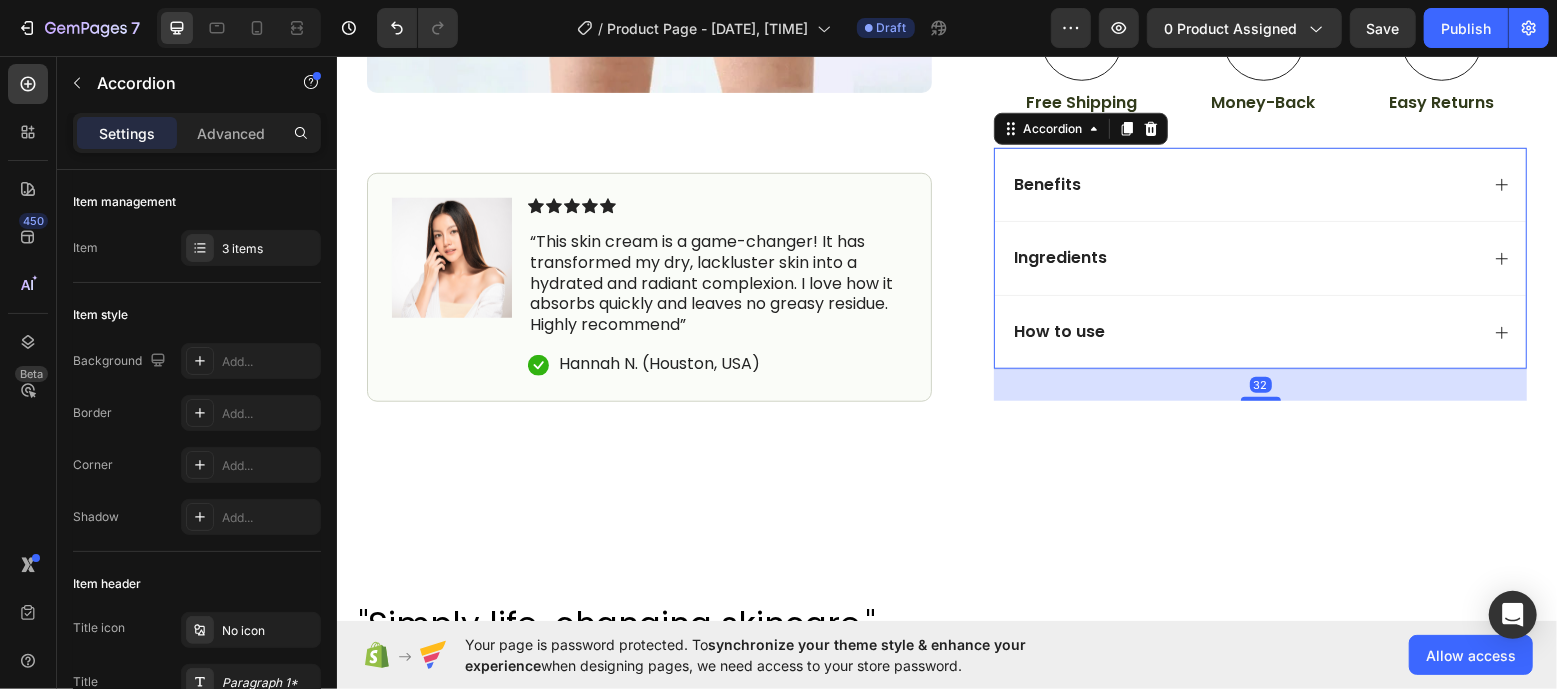 click on "Ingredients" at bounding box center [1243, 257] 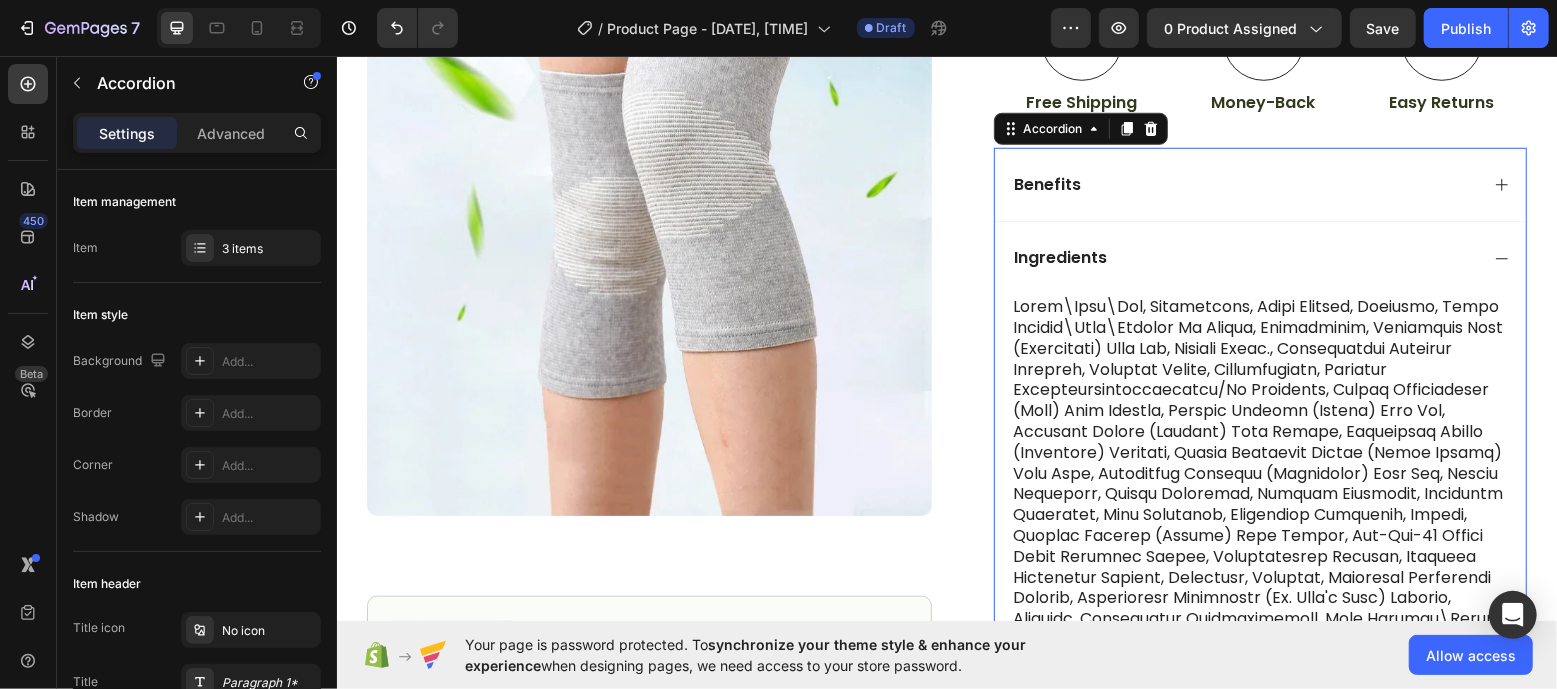 click on "Ingredients" at bounding box center (1243, 257) 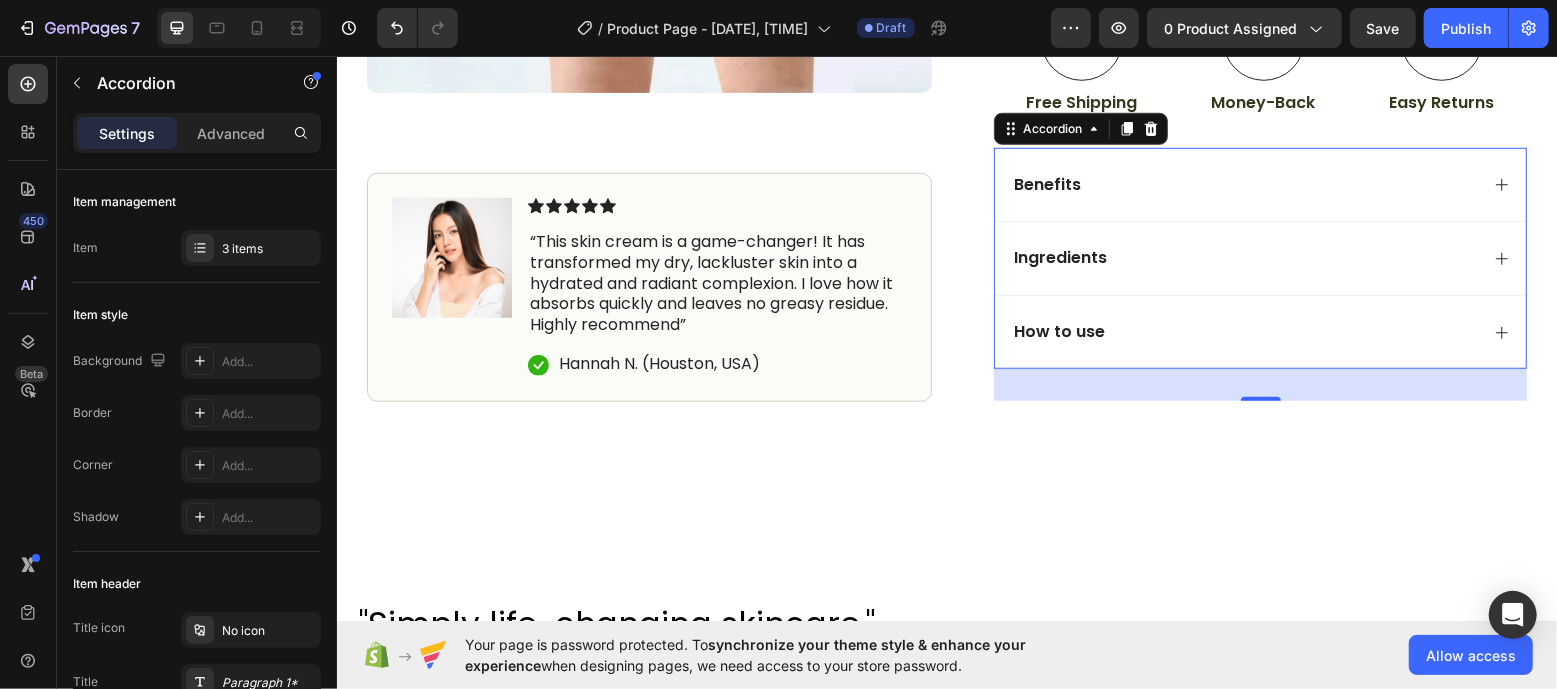 click on "How to use" at bounding box center [1243, 331] 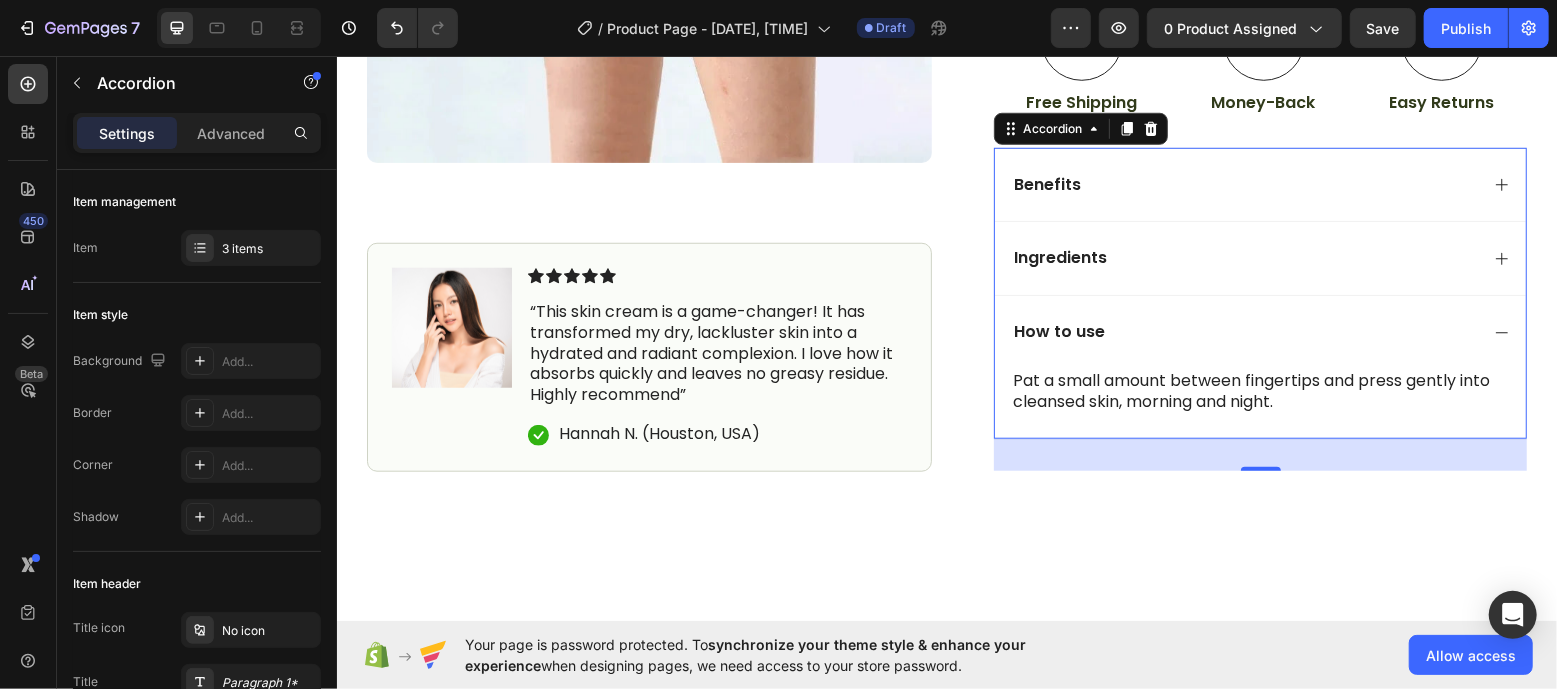 click on "How to use" at bounding box center (1243, 331) 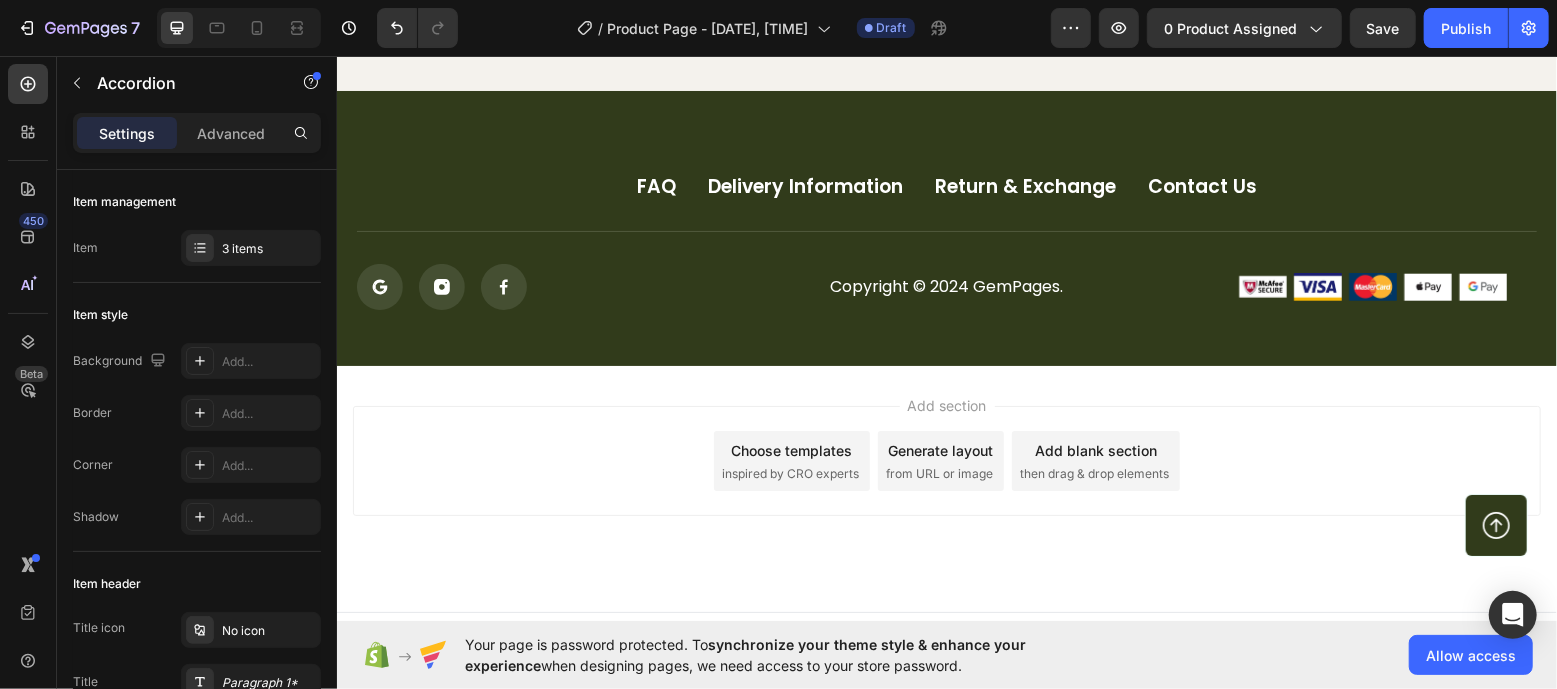scroll, scrollTop: 5824, scrollLeft: 0, axis: vertical 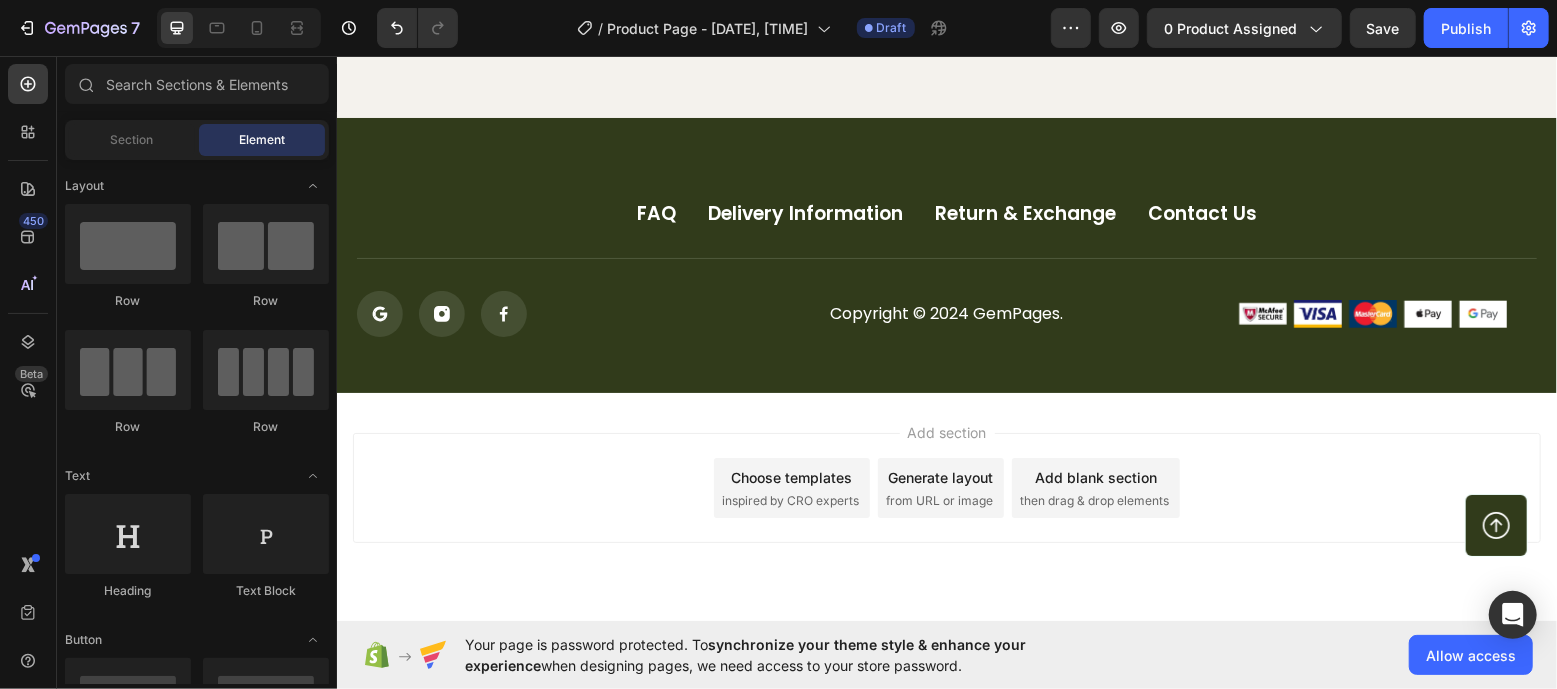 click on "inspired by CRO experts" at bounding box center [789, 500] 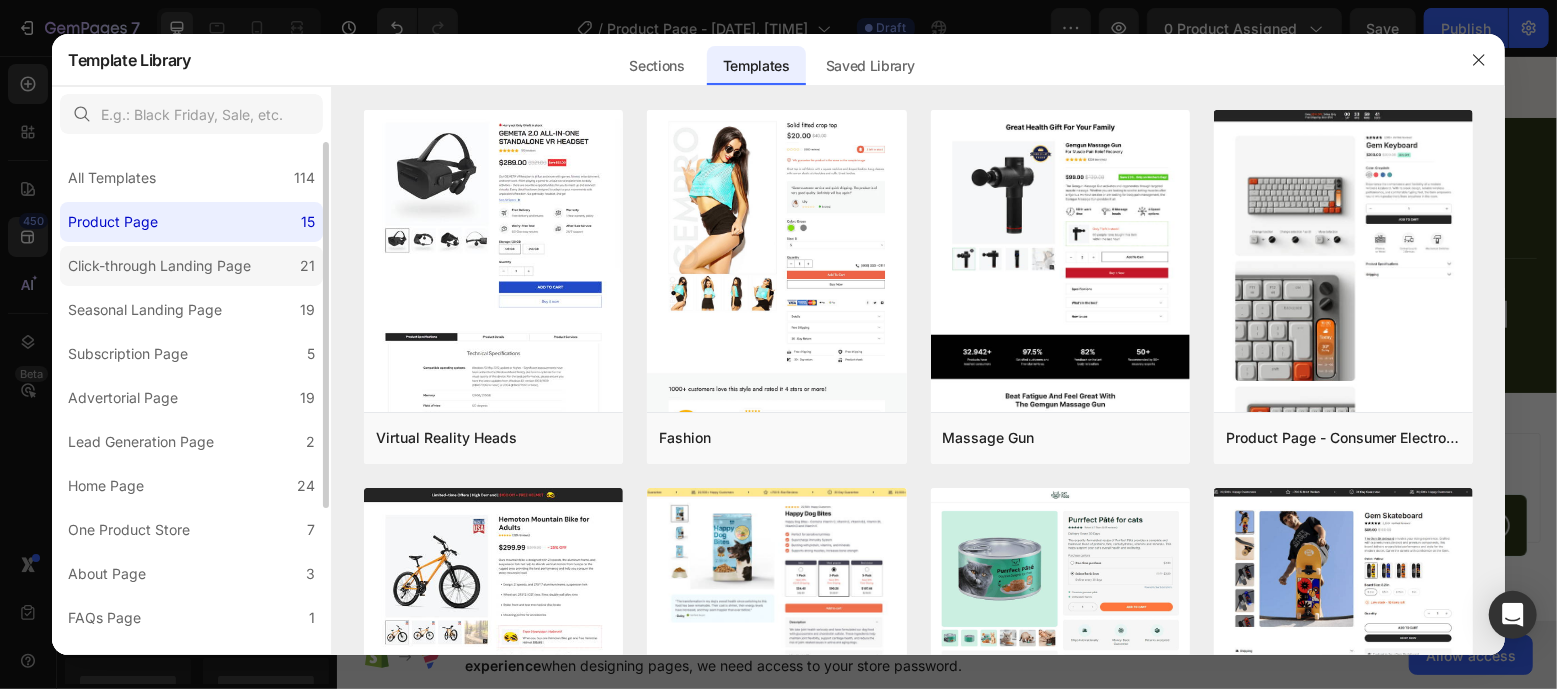 click on "Click-through Landing Page 21" 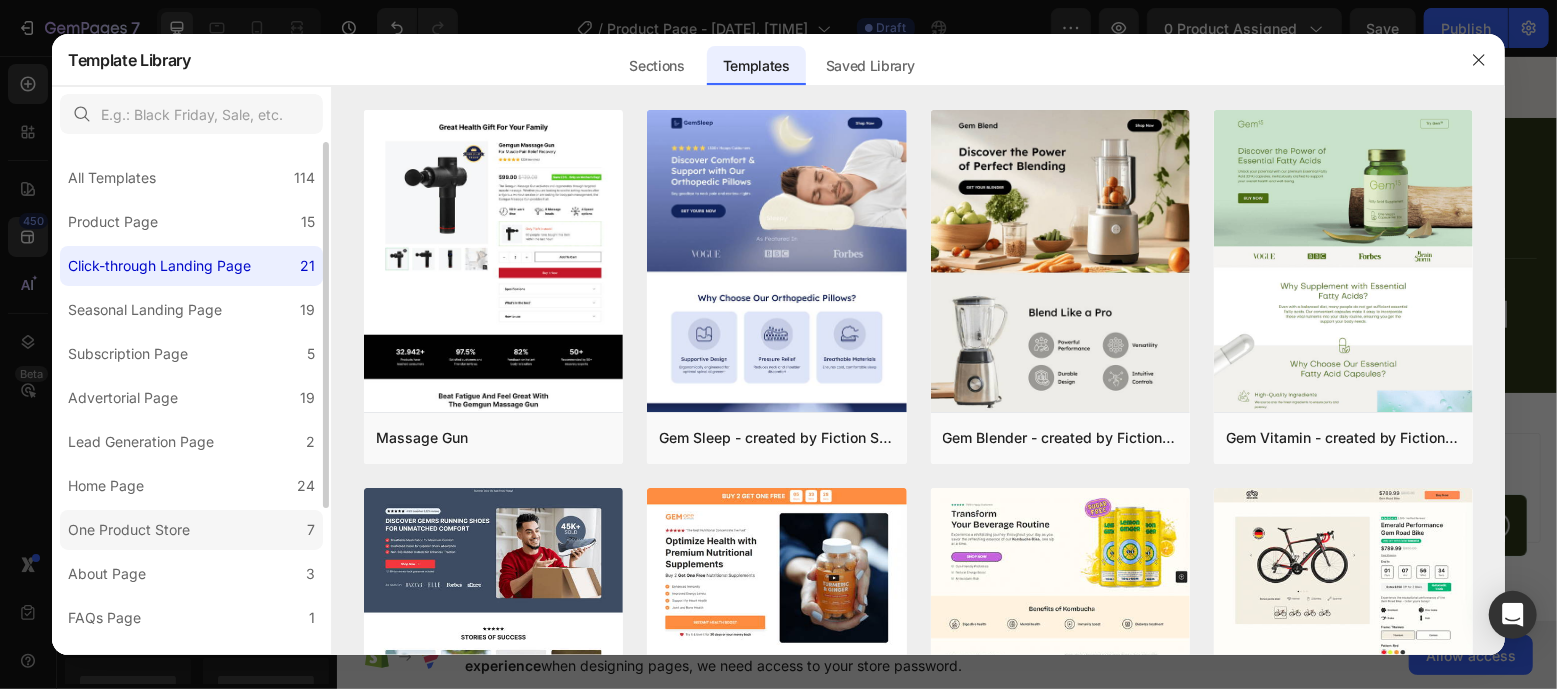 click on "One Product Store 7" 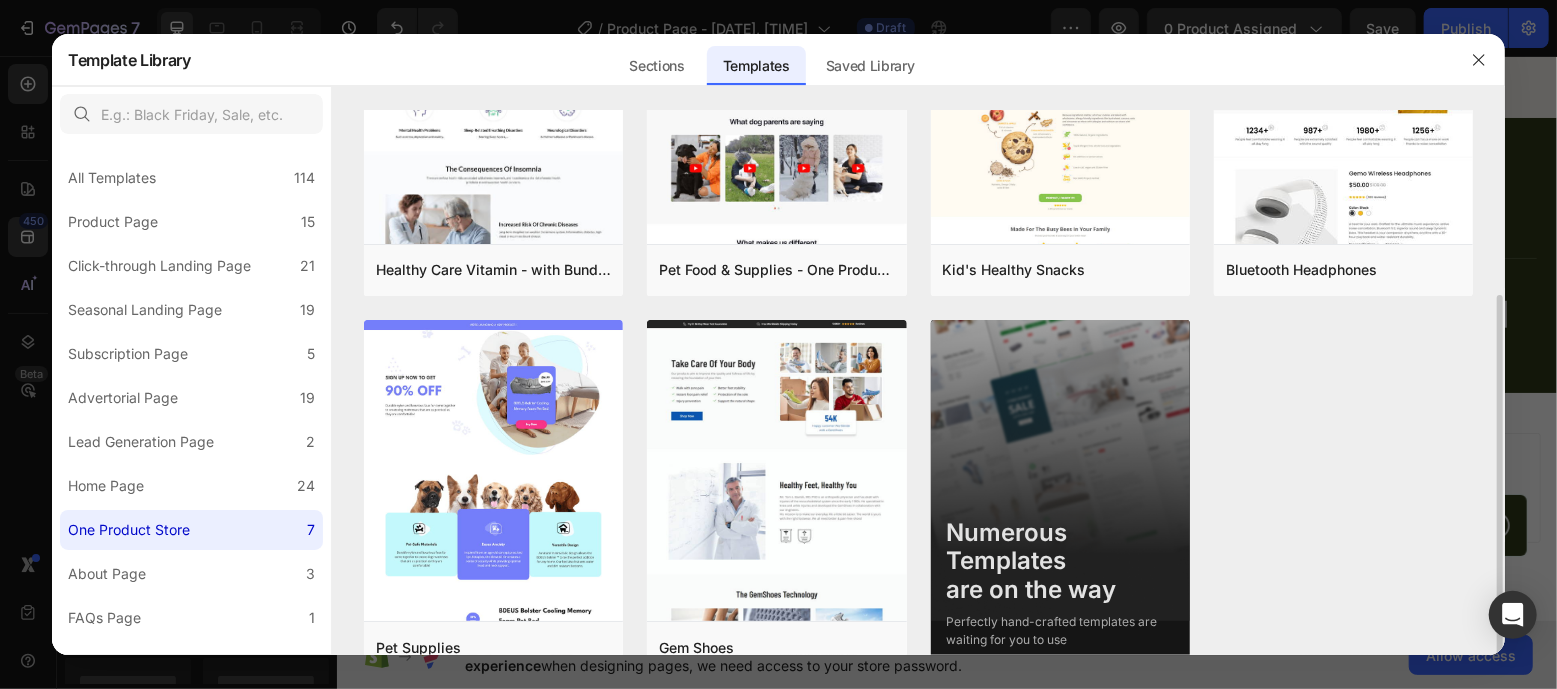 scroll, scrollTop: 210, scrollLeft: 0, axis: vertical 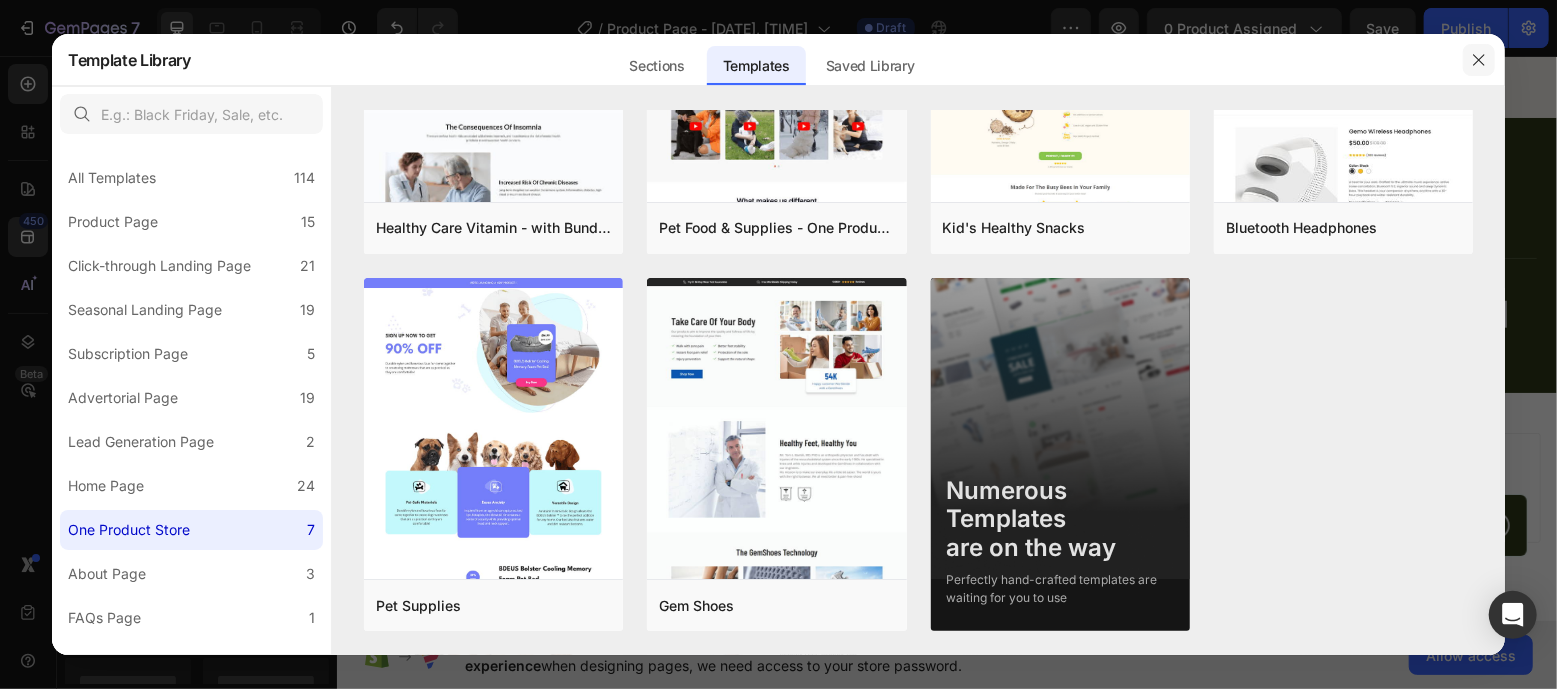 click 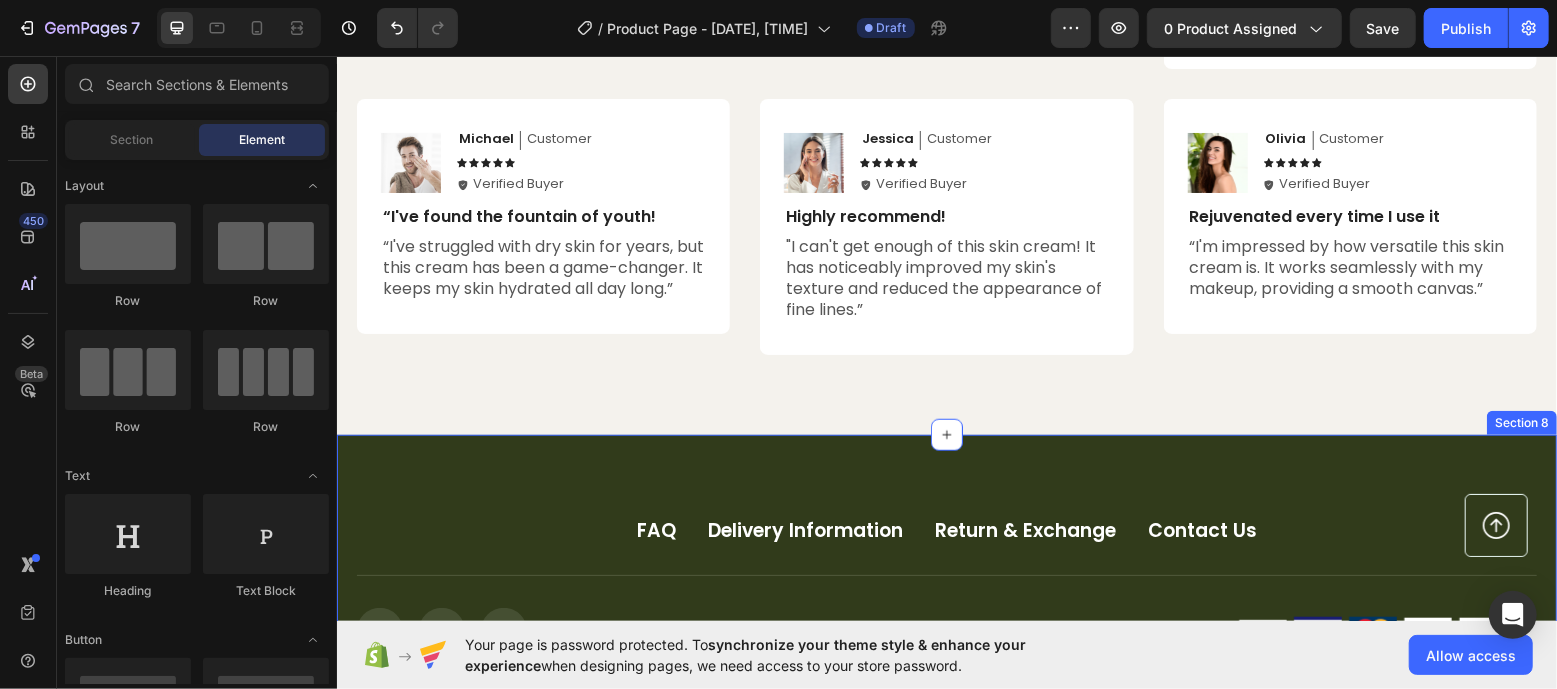 scroll, scrollTop: 5471, scrollLeft: 0, axis: vertical 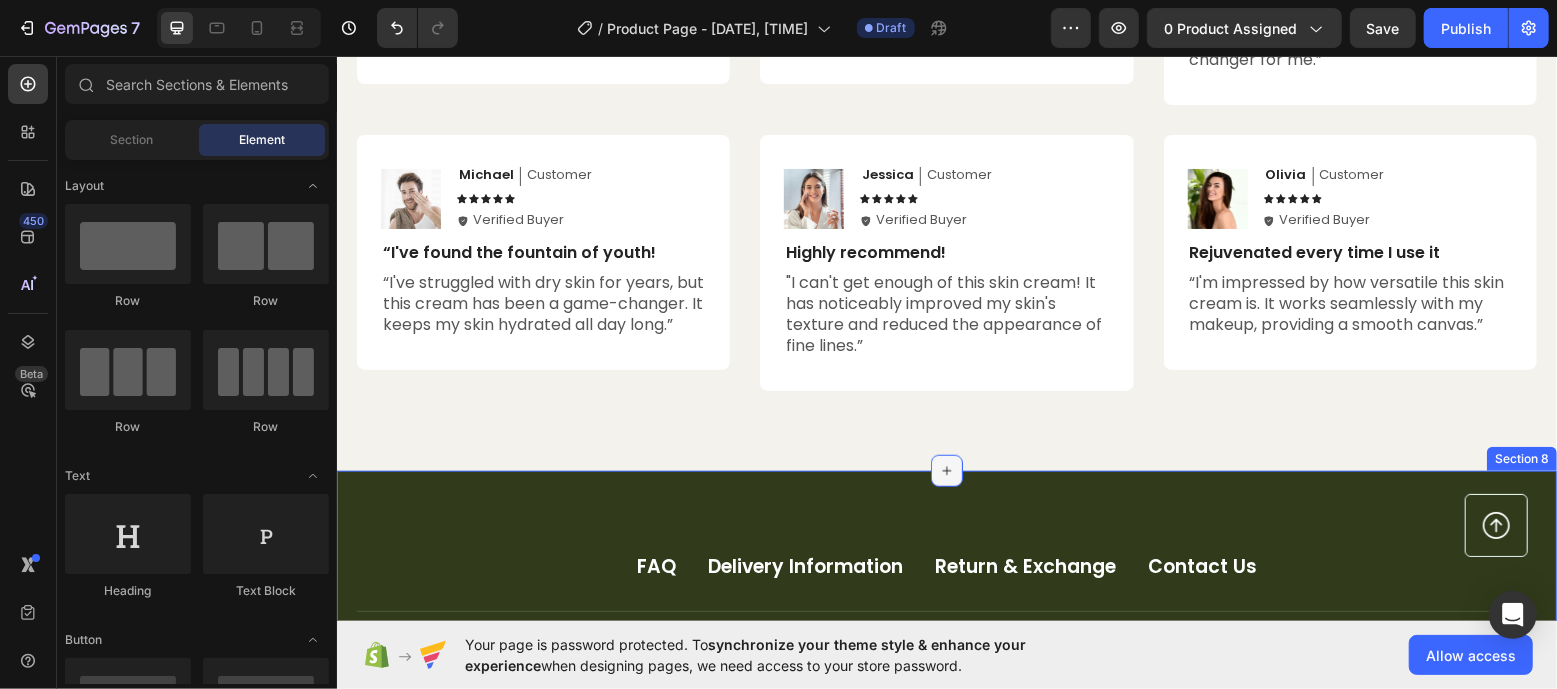 click 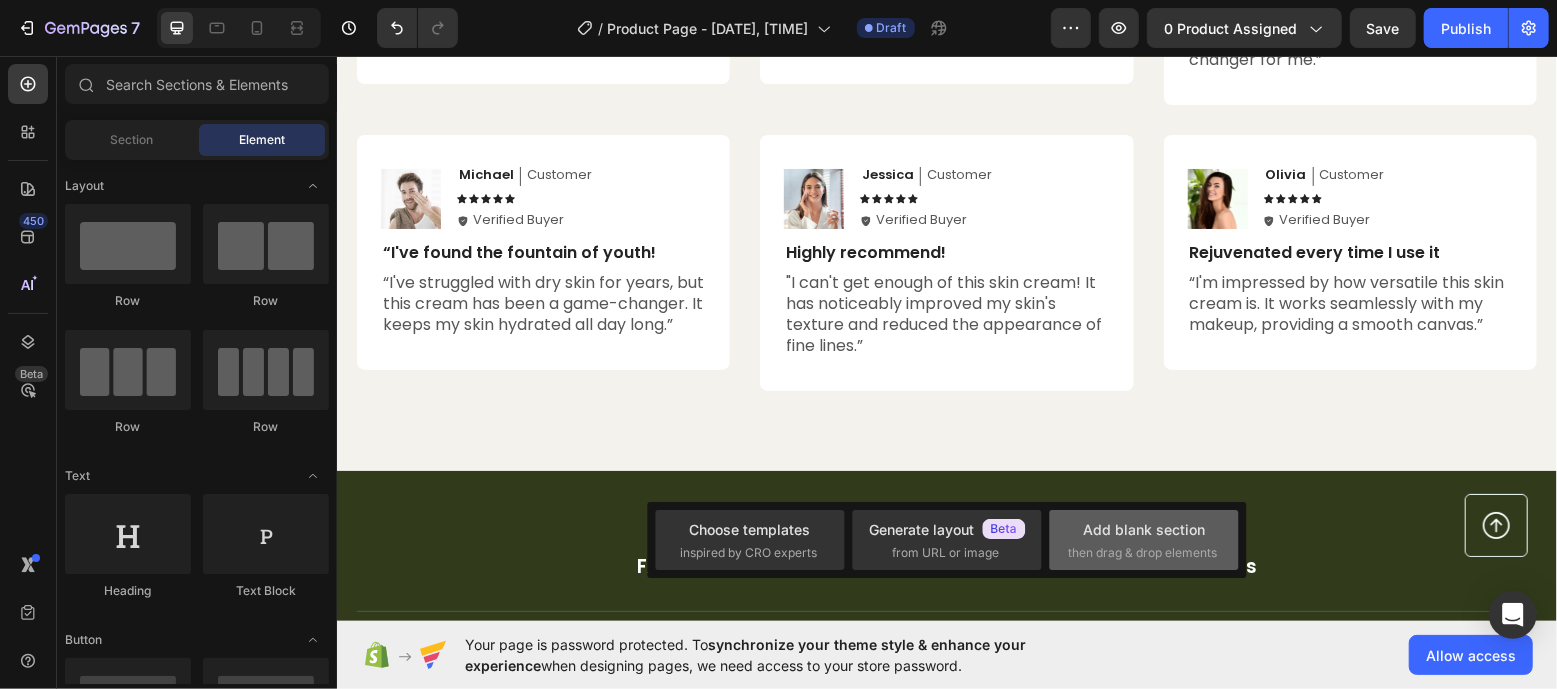 click on "Add blank section" at bounding box center [1144, 529] 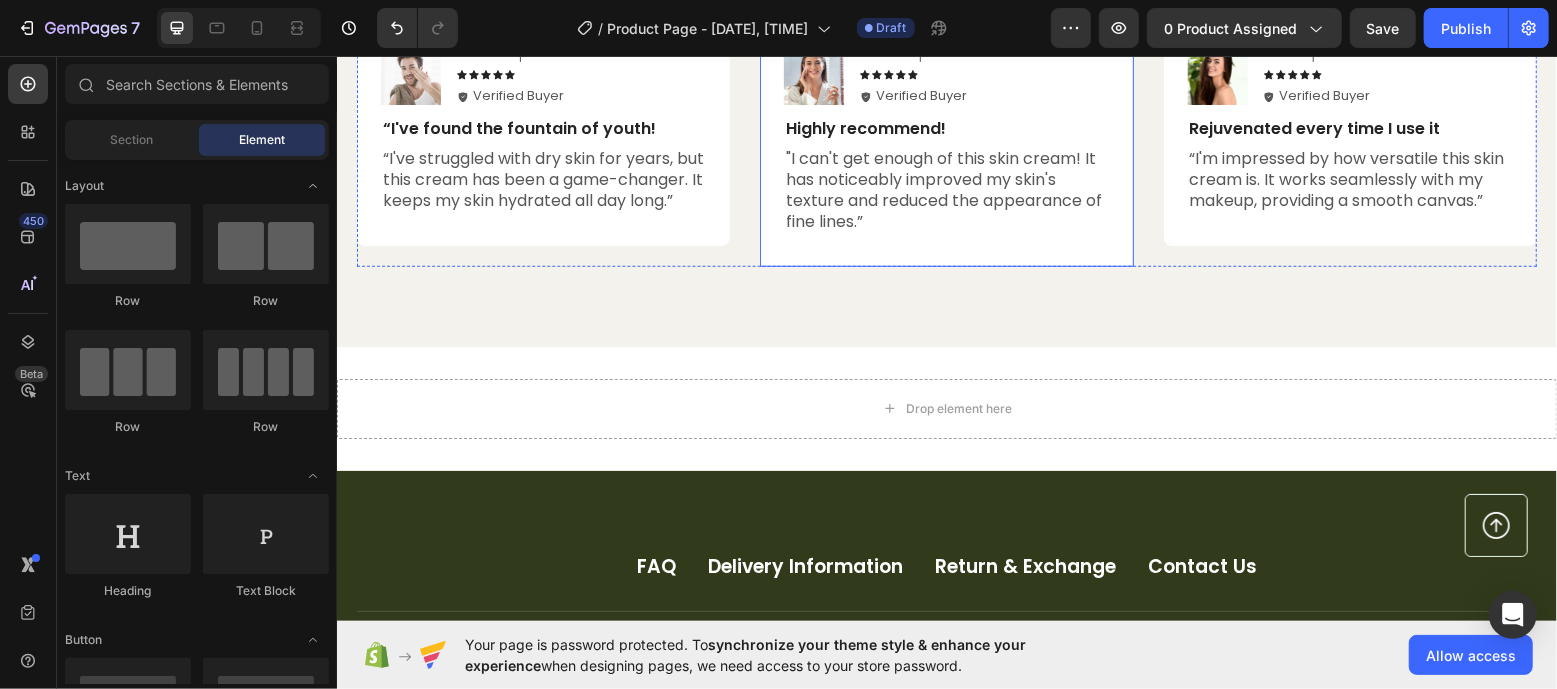 scroll, scrollTop: 5640, scrollLeft: 0, axis: vertical 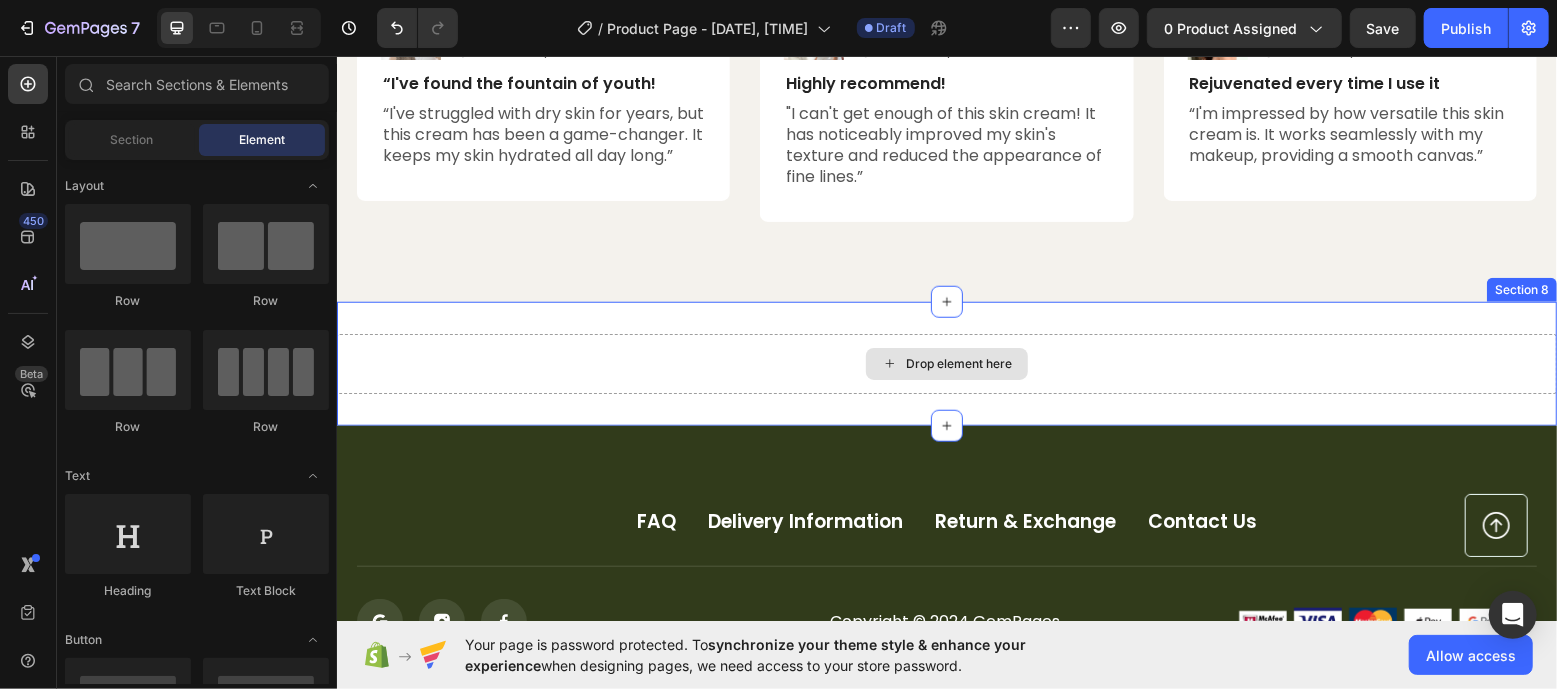 click on "Drop element here" at bounding box center (958, 363) 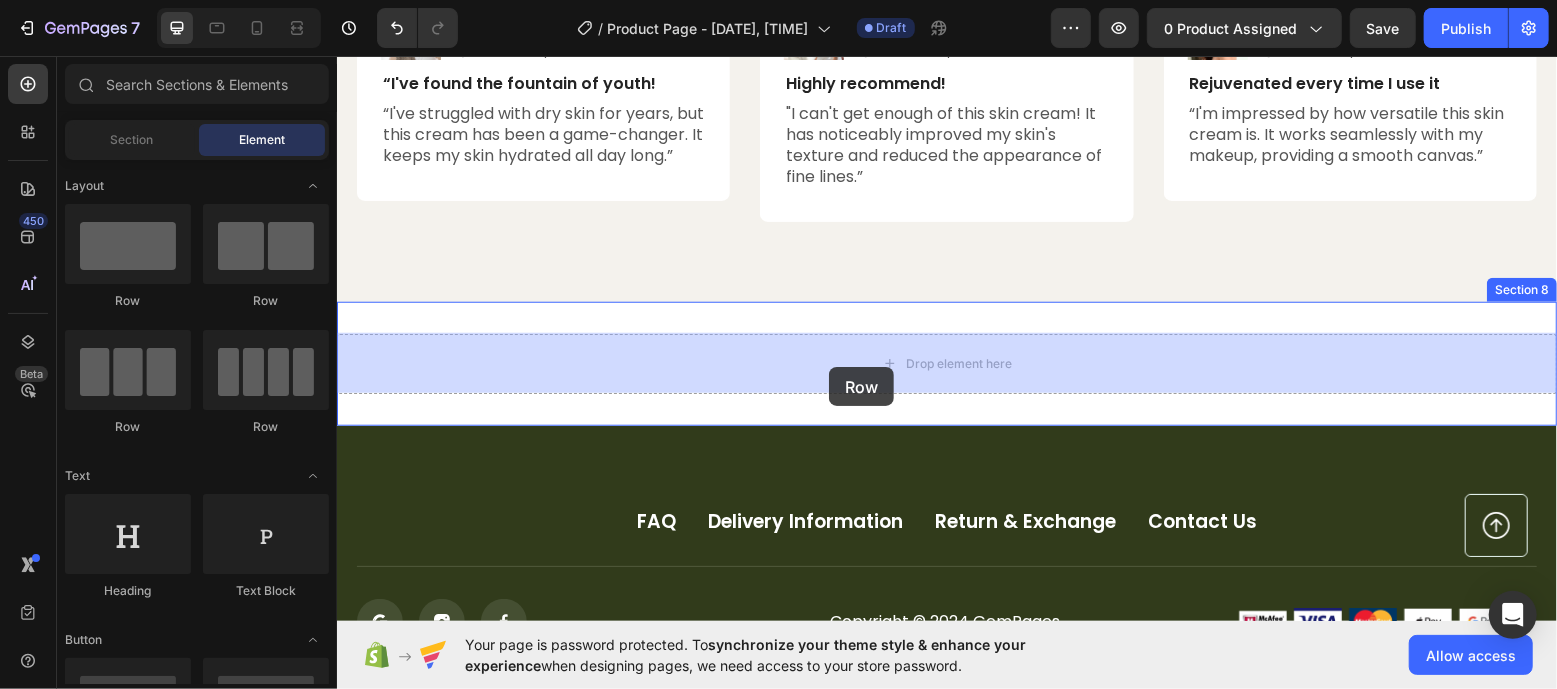 drag, startPoint x: 591, startPoint y: 303, endPoint x: 828, endPoint y: 363, distance: 244.47699 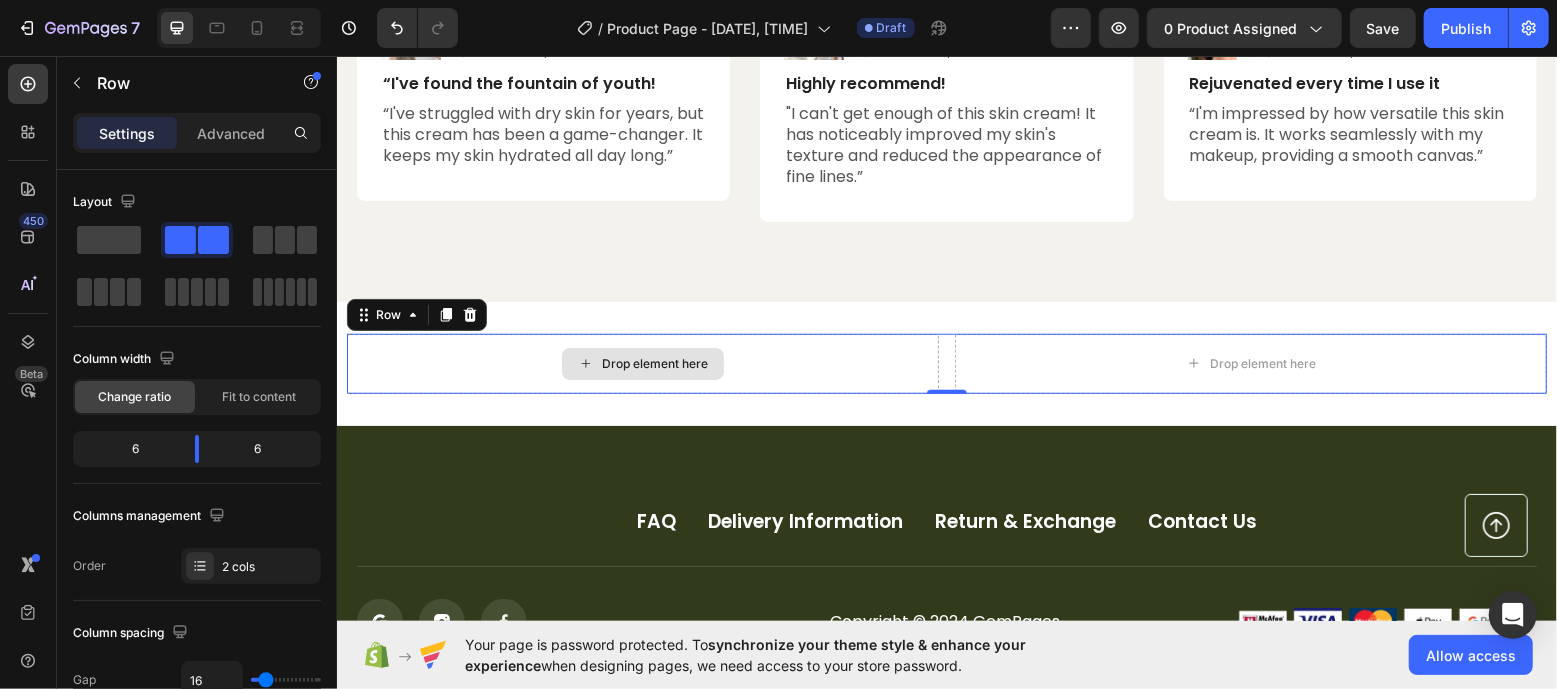 click on "Drop element here" at bounding box center (642, 363) 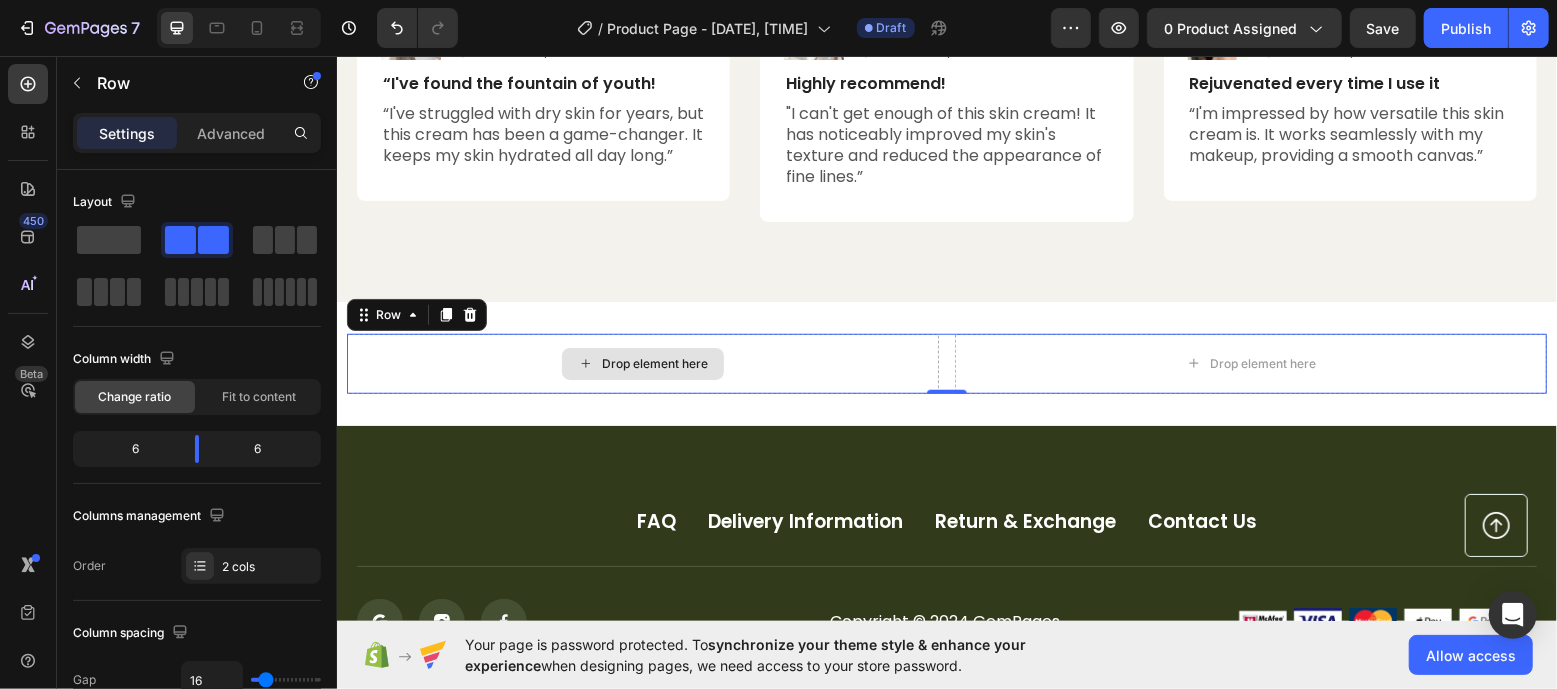 click on "Drop element here" at bounding box center (642, 363) 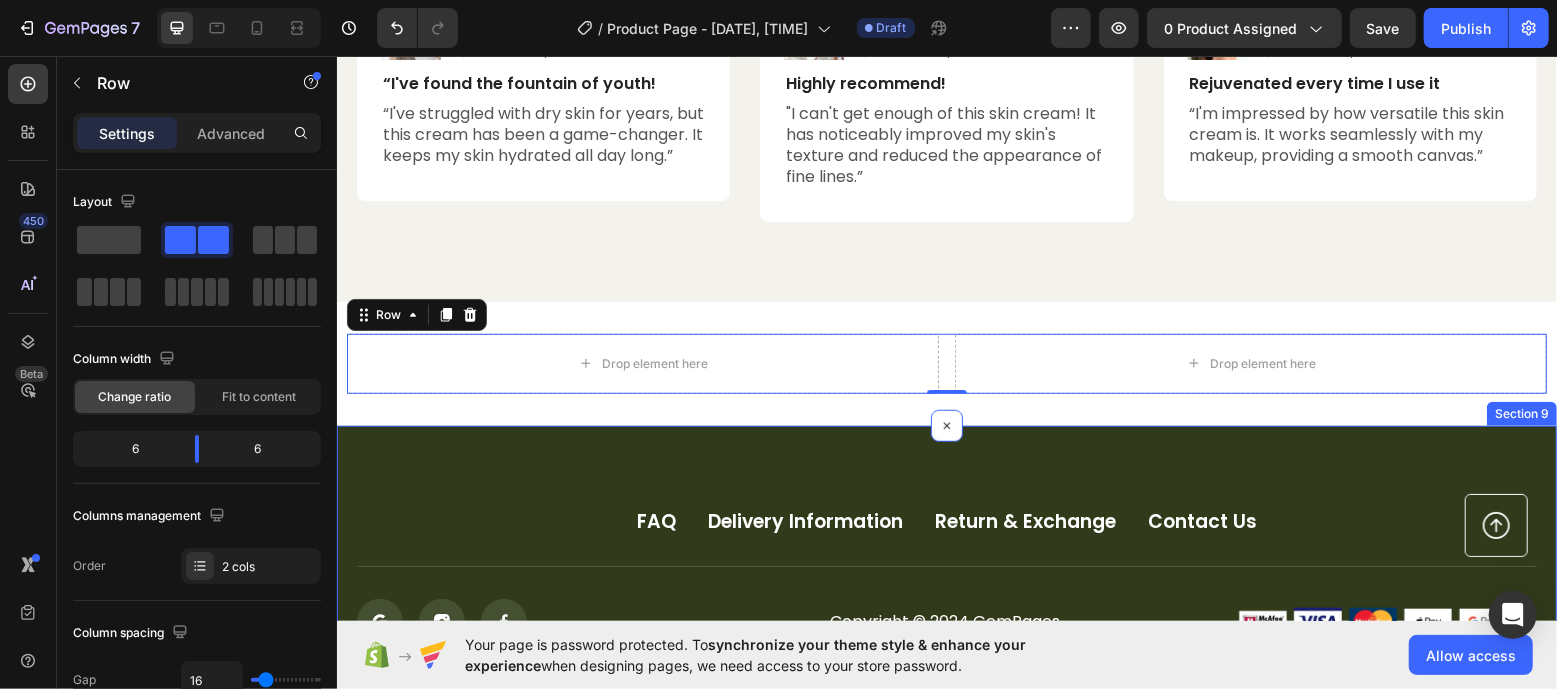 click on "FAQ Button Delivery Information Button Return & Exchange   Button Contact Us Button Row
Icon
Icon
Icon Icon List Copyright © 2024 GemPages.  Text block Image Image Image Image Image Row Row
Button Row Section 9" at bounding box center (946, 563) 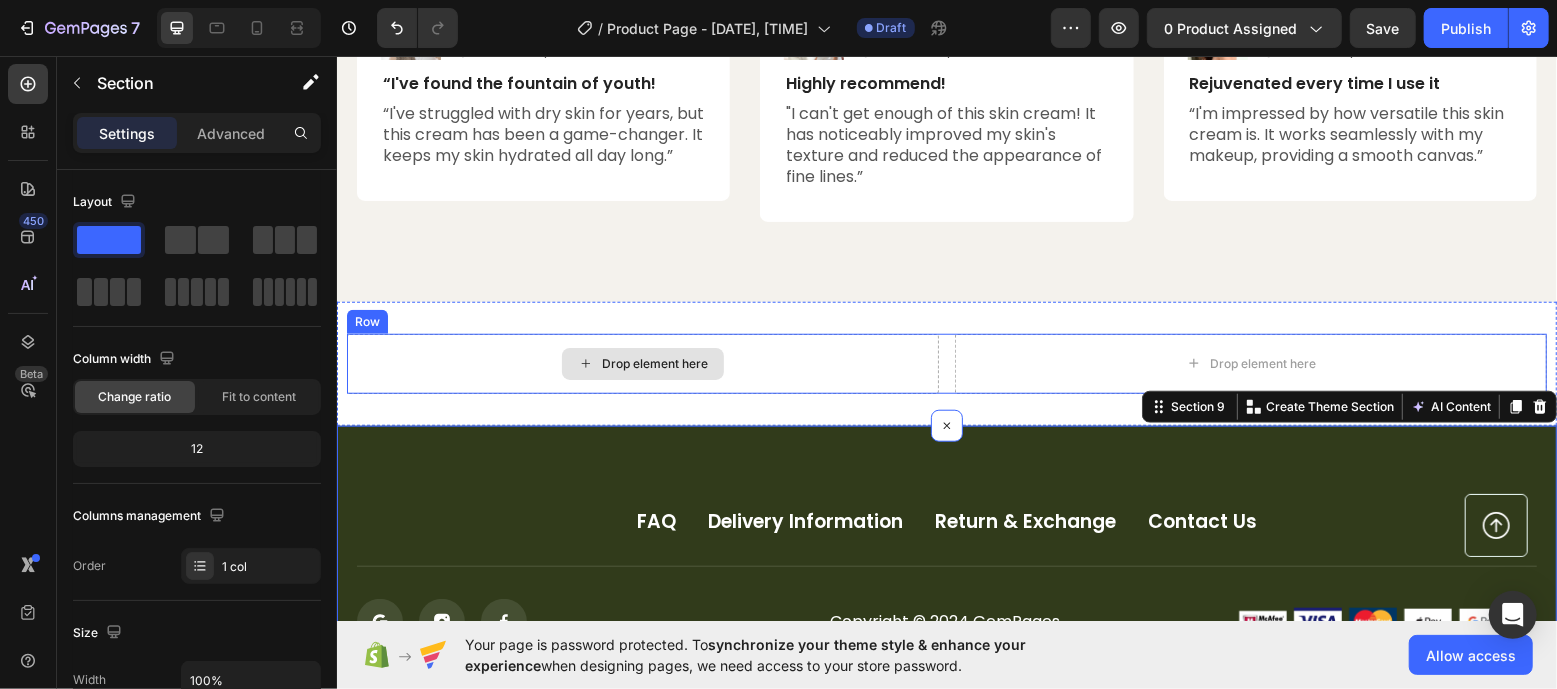 click on "Drop element here" at bounding box center (642, 363) 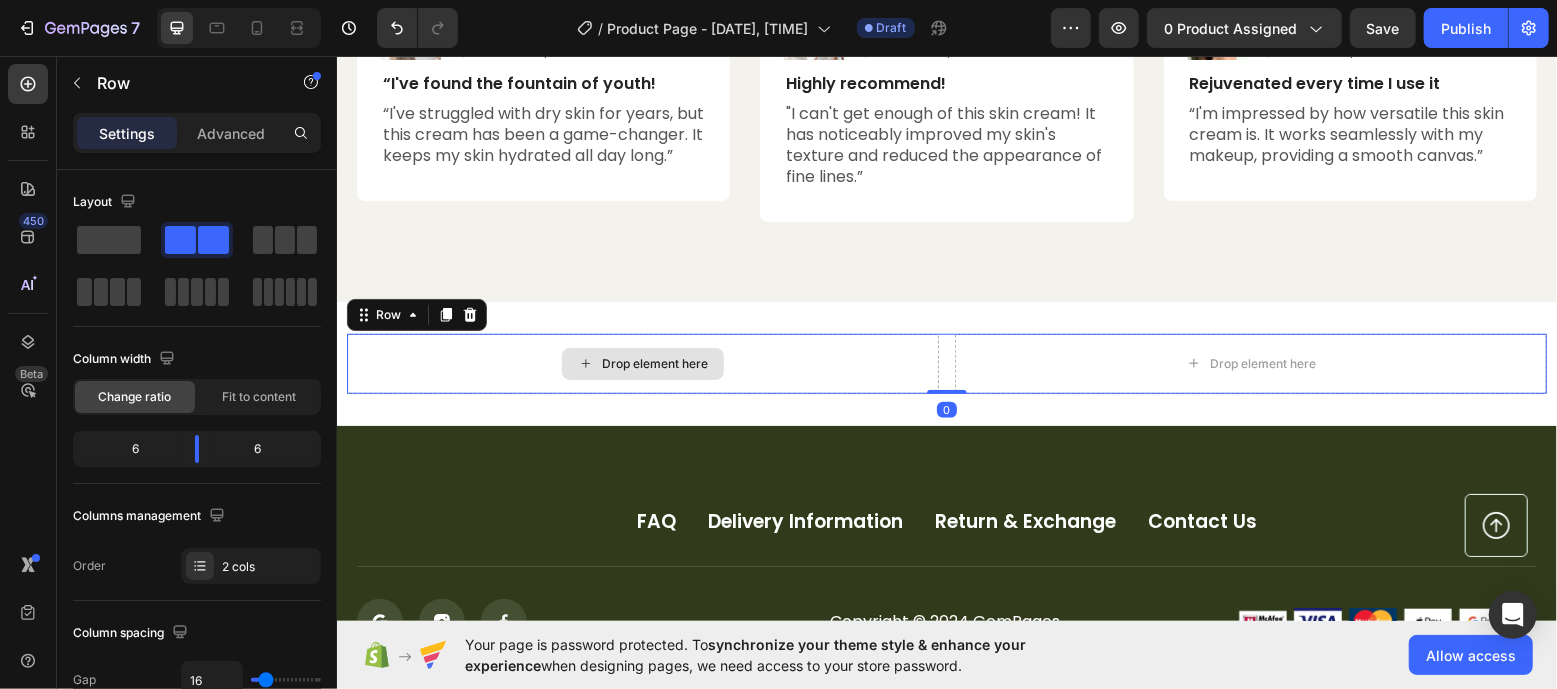 click on "Drop element here" at bounding box center [642, 363] 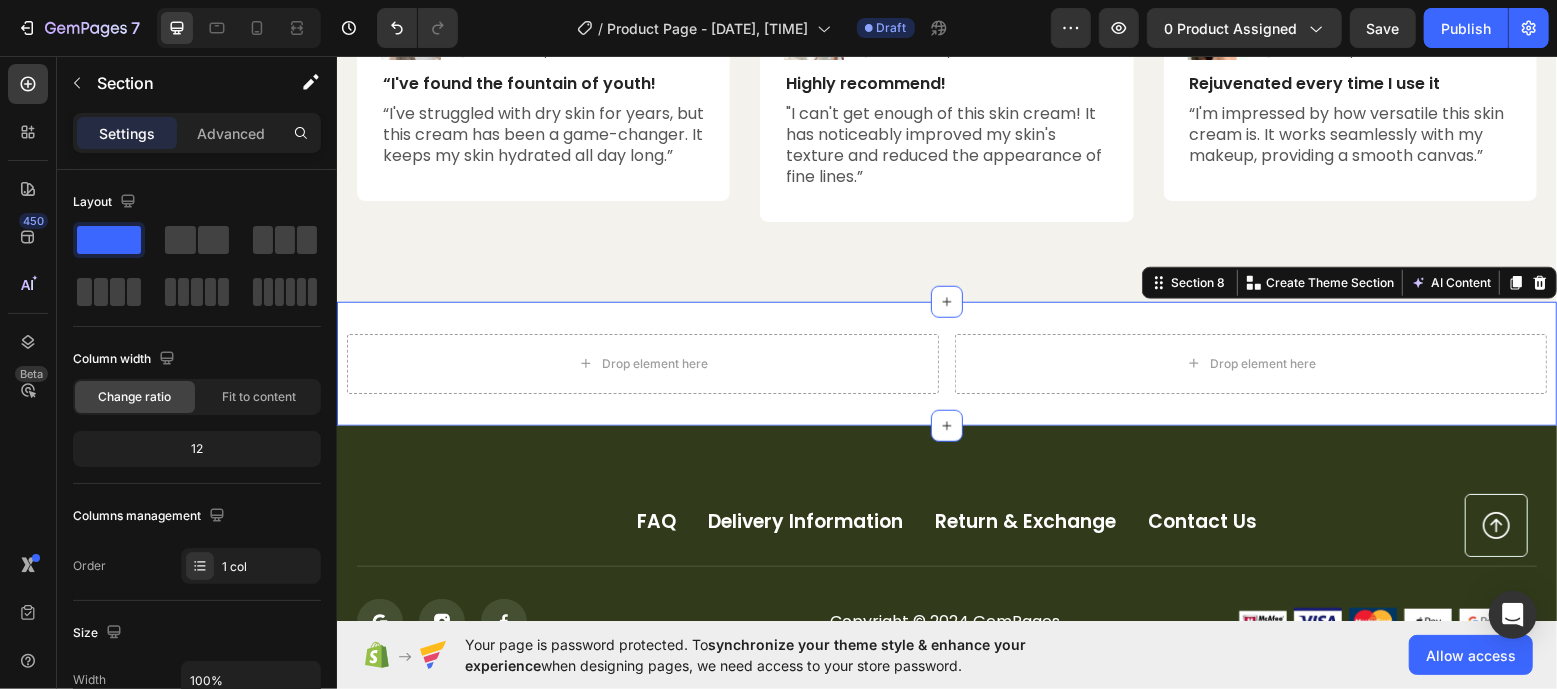 click on "Drop element here
Drop element here Row Section 8   You can create reusable sections Create Theme Section AI Content Write with GemAI What would you like to describe here? Tone and Voice Persuasive Product Show more Generate" at bounding box center (946, 363) 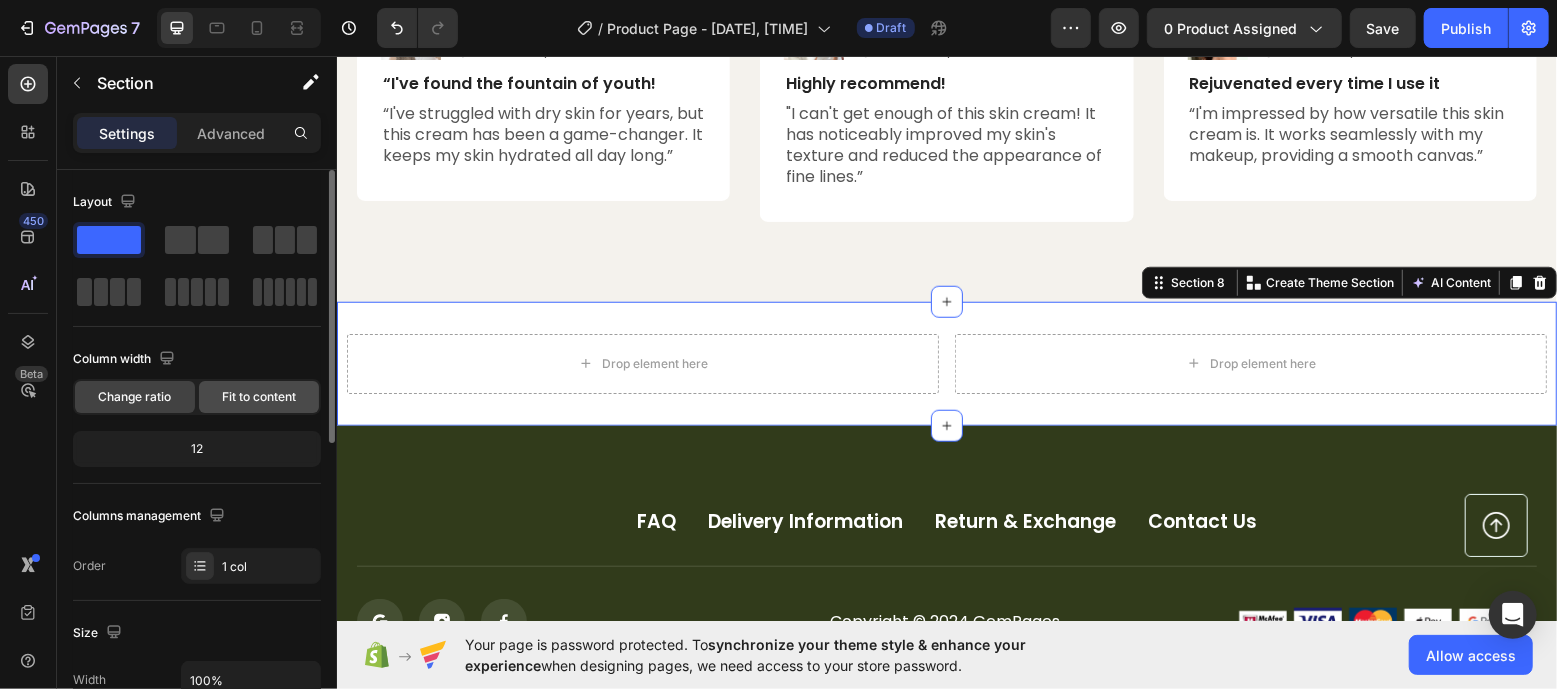 click on "Fit to content" 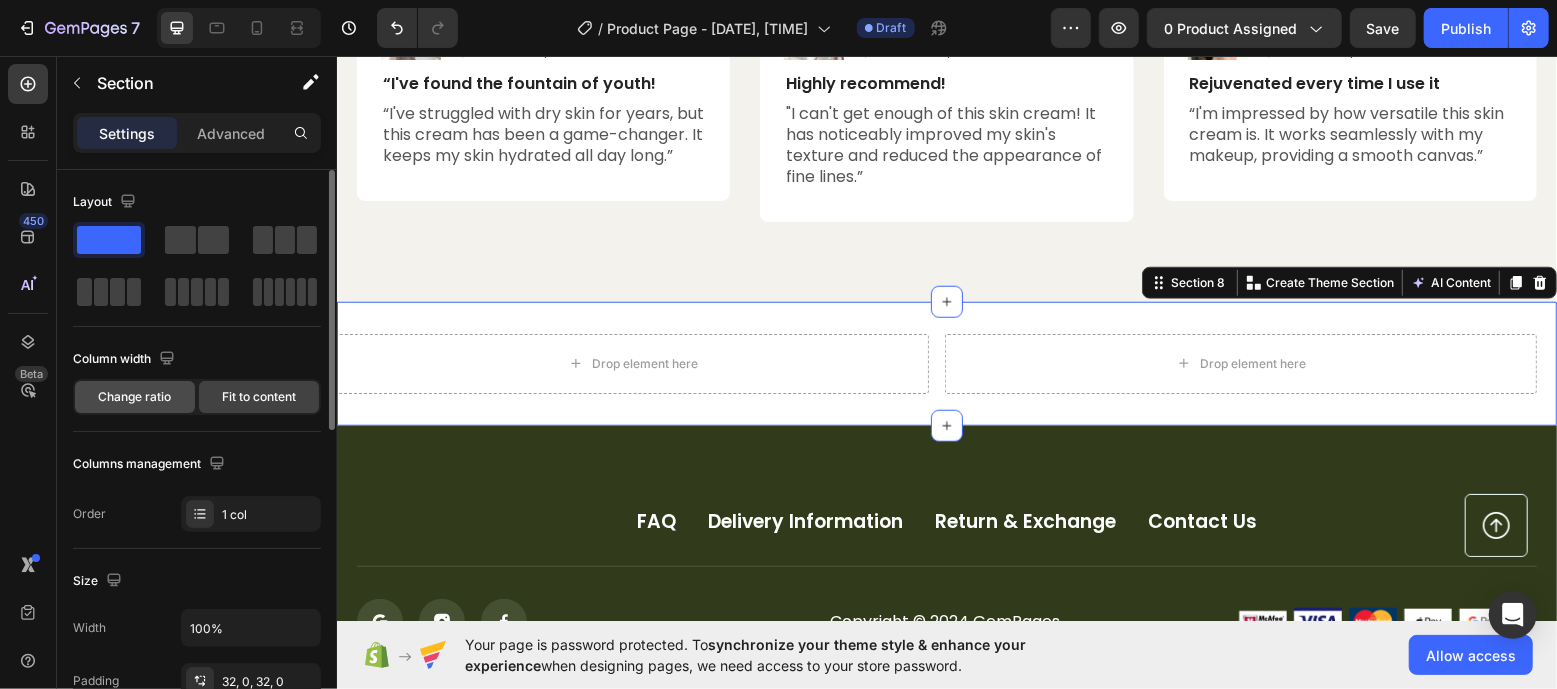 click on "Change ratio" 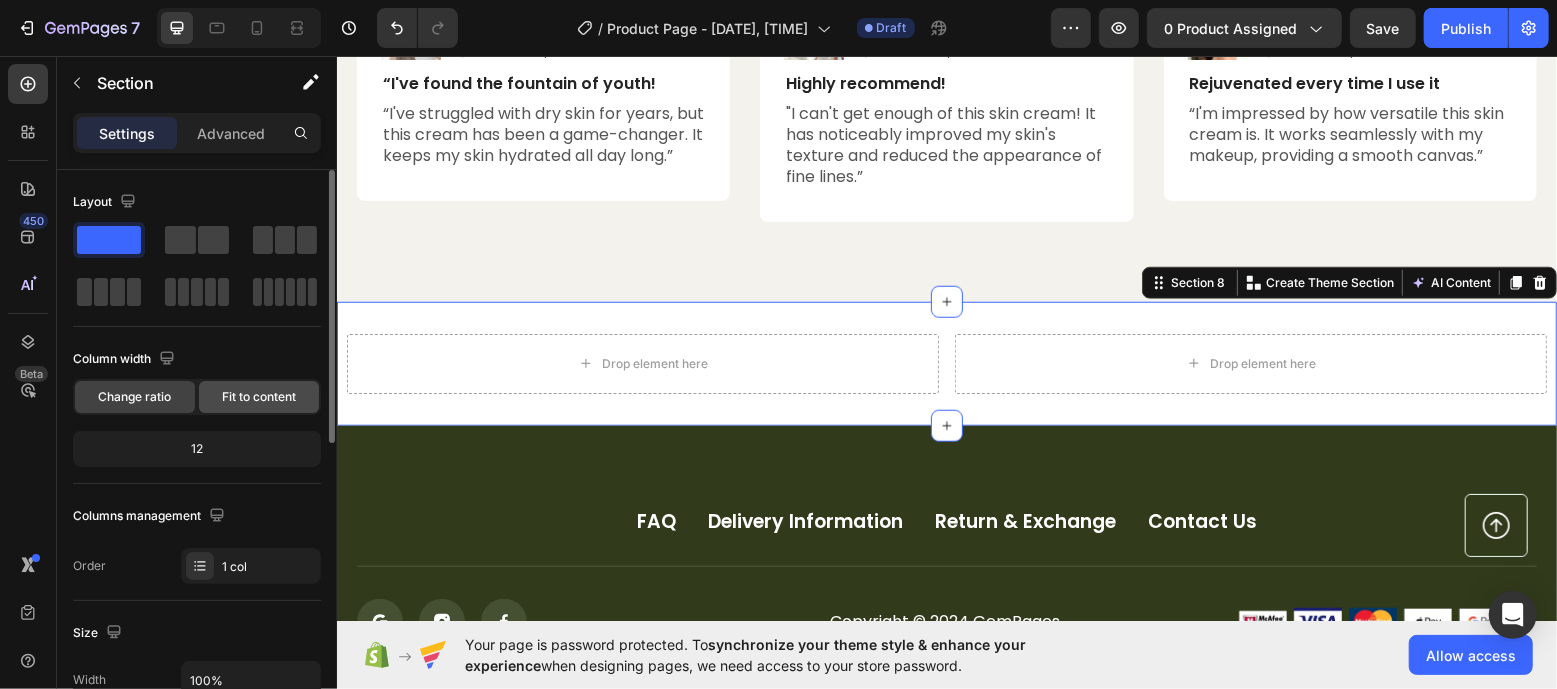 click on "Fit to content" 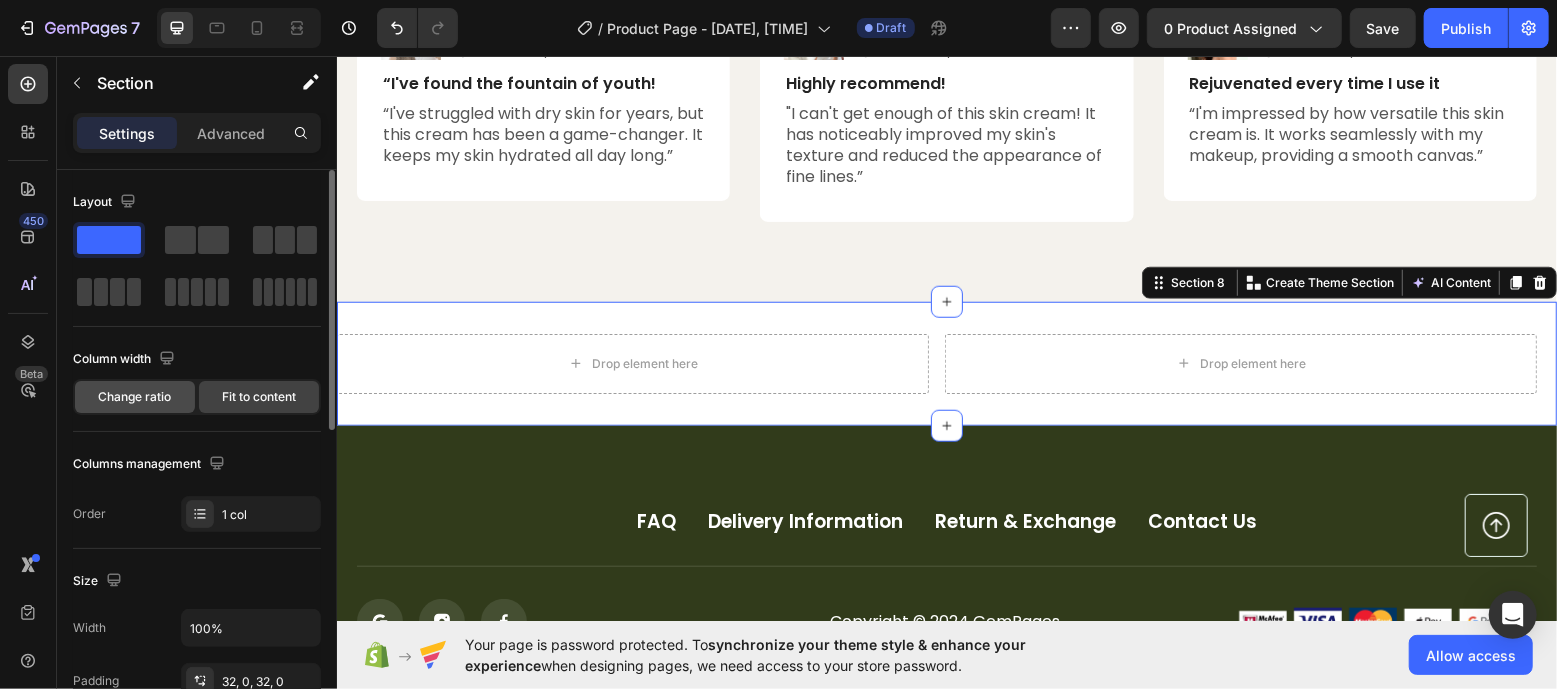 click on "Change ratio" 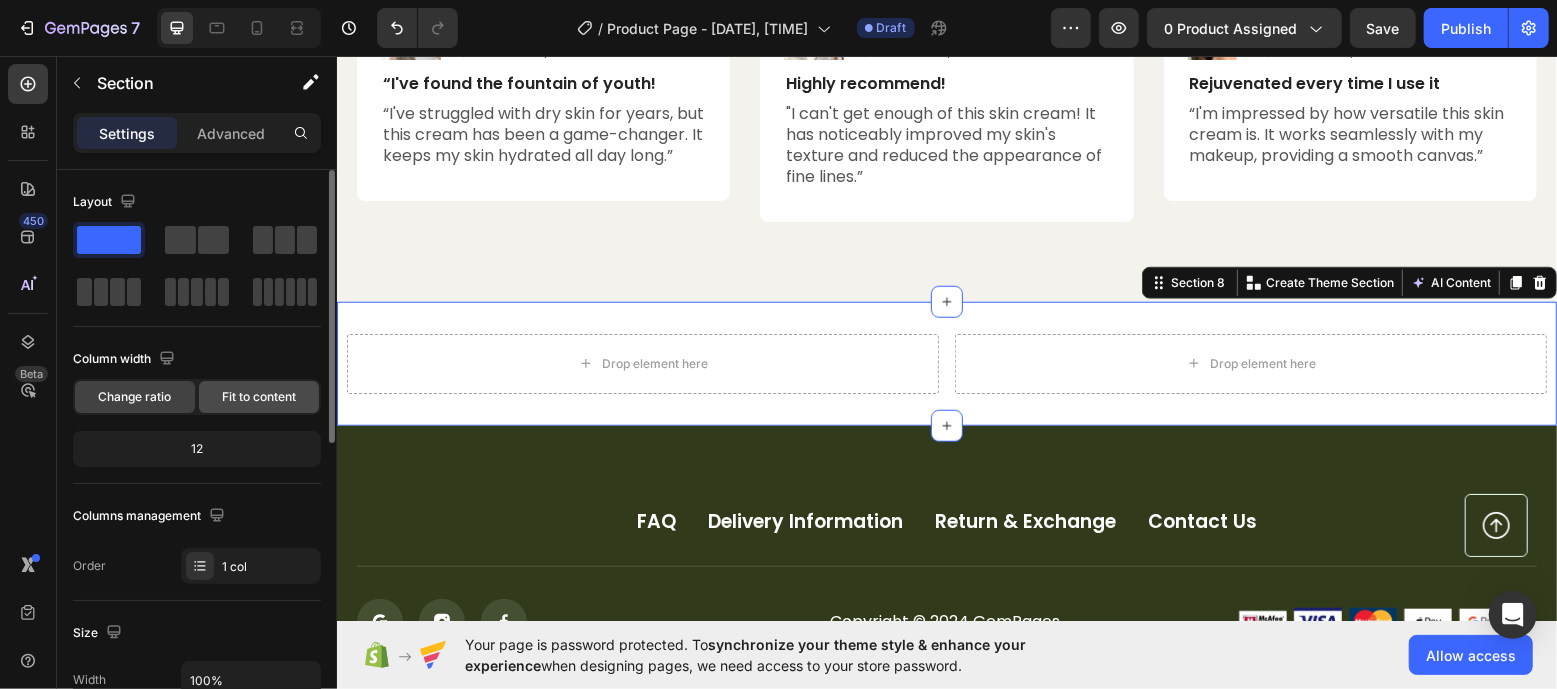 click on "Fit to content" 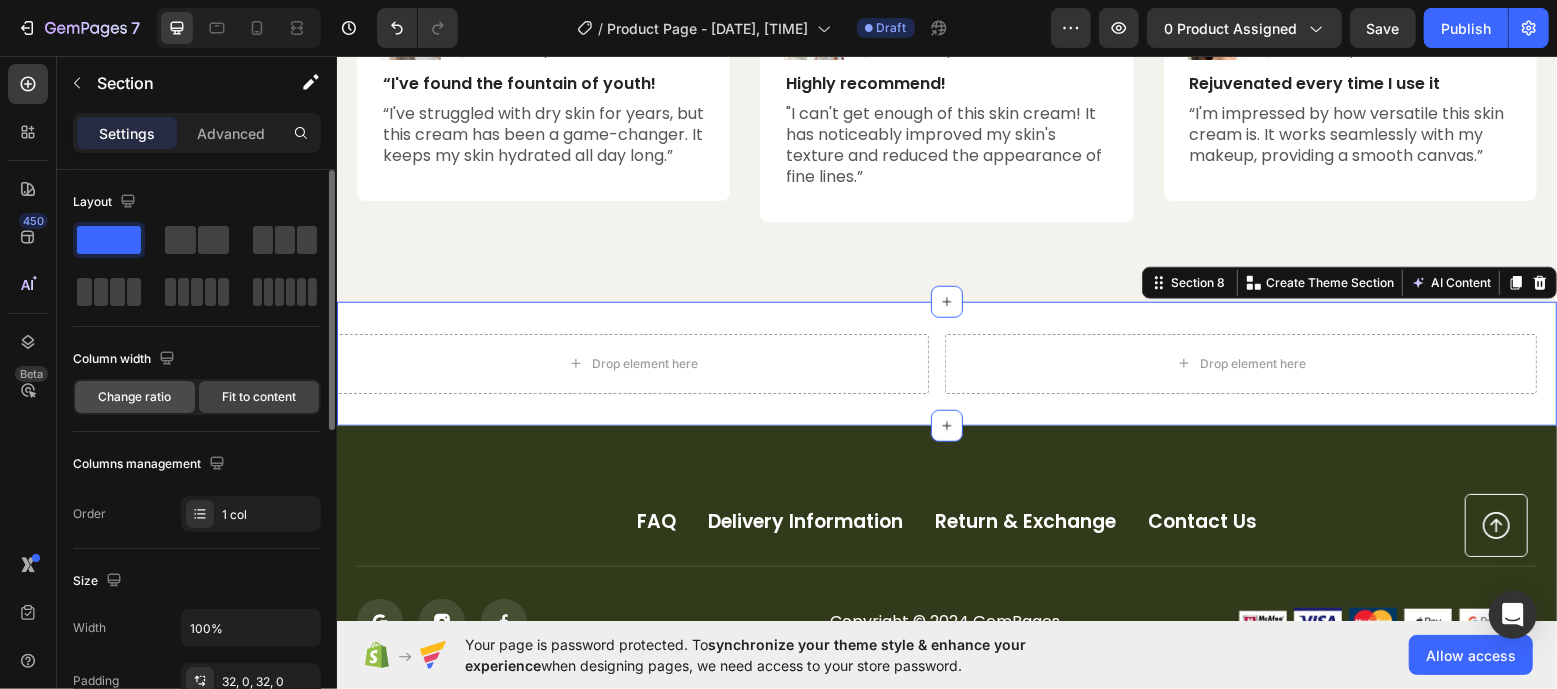 click on "Change ratio" 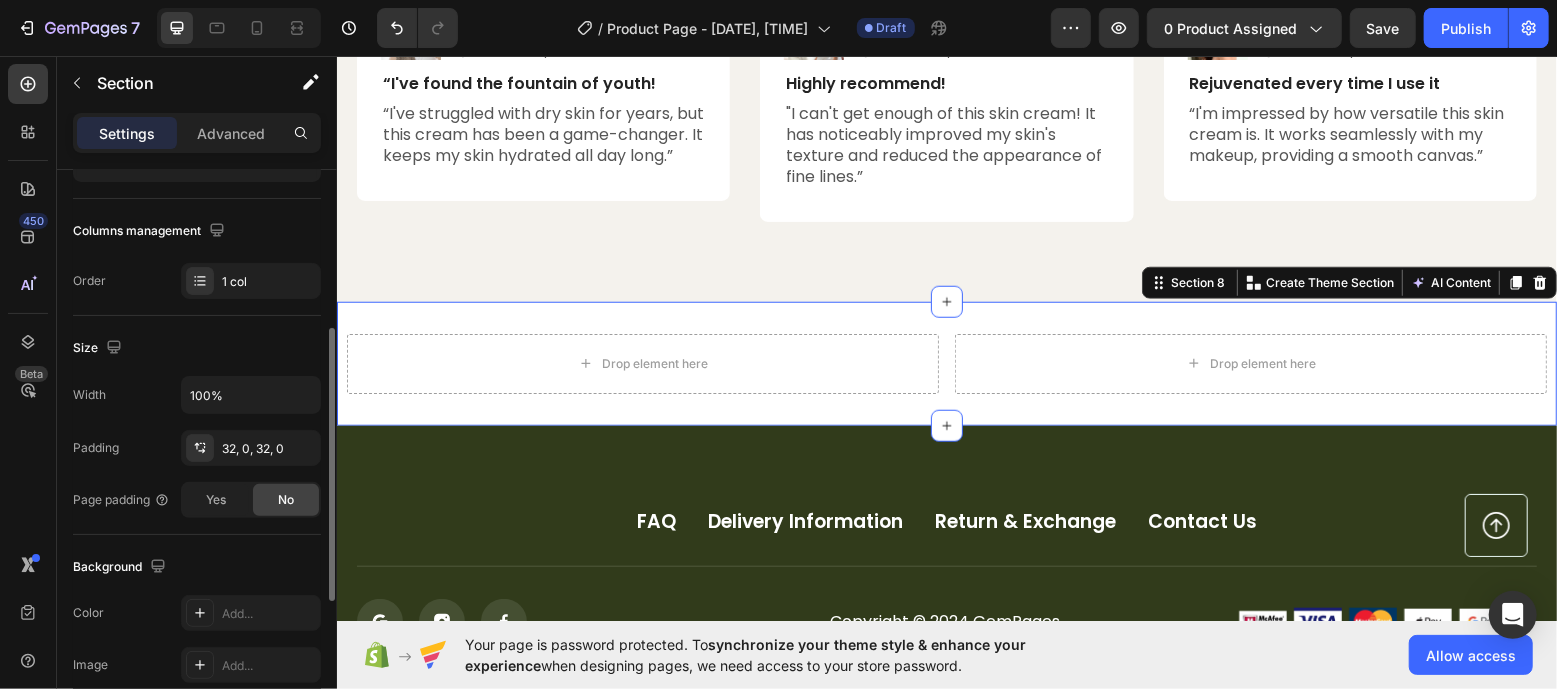 scroll, scrollTop: 0, scrollLeft: 0, axis: both 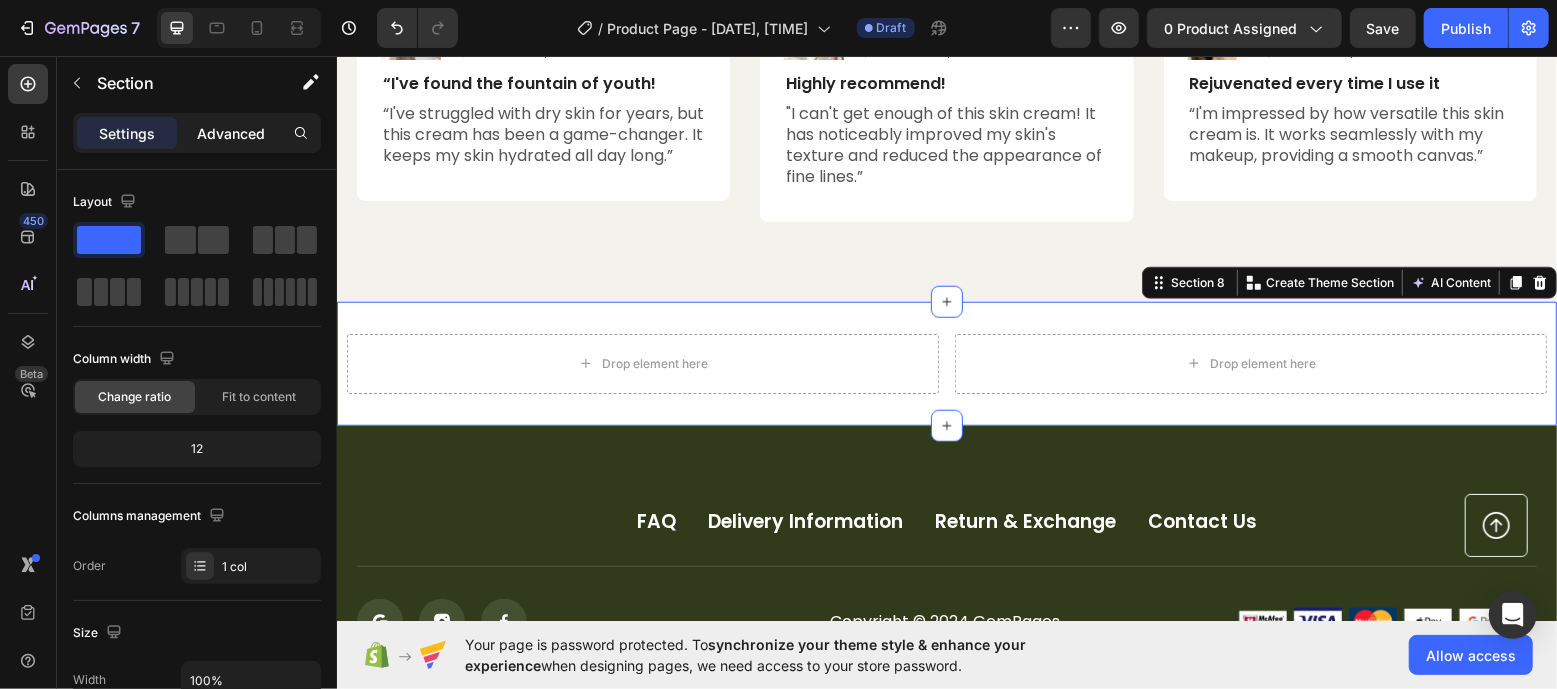 click on "Advanced" at bounding box center [231, 133] 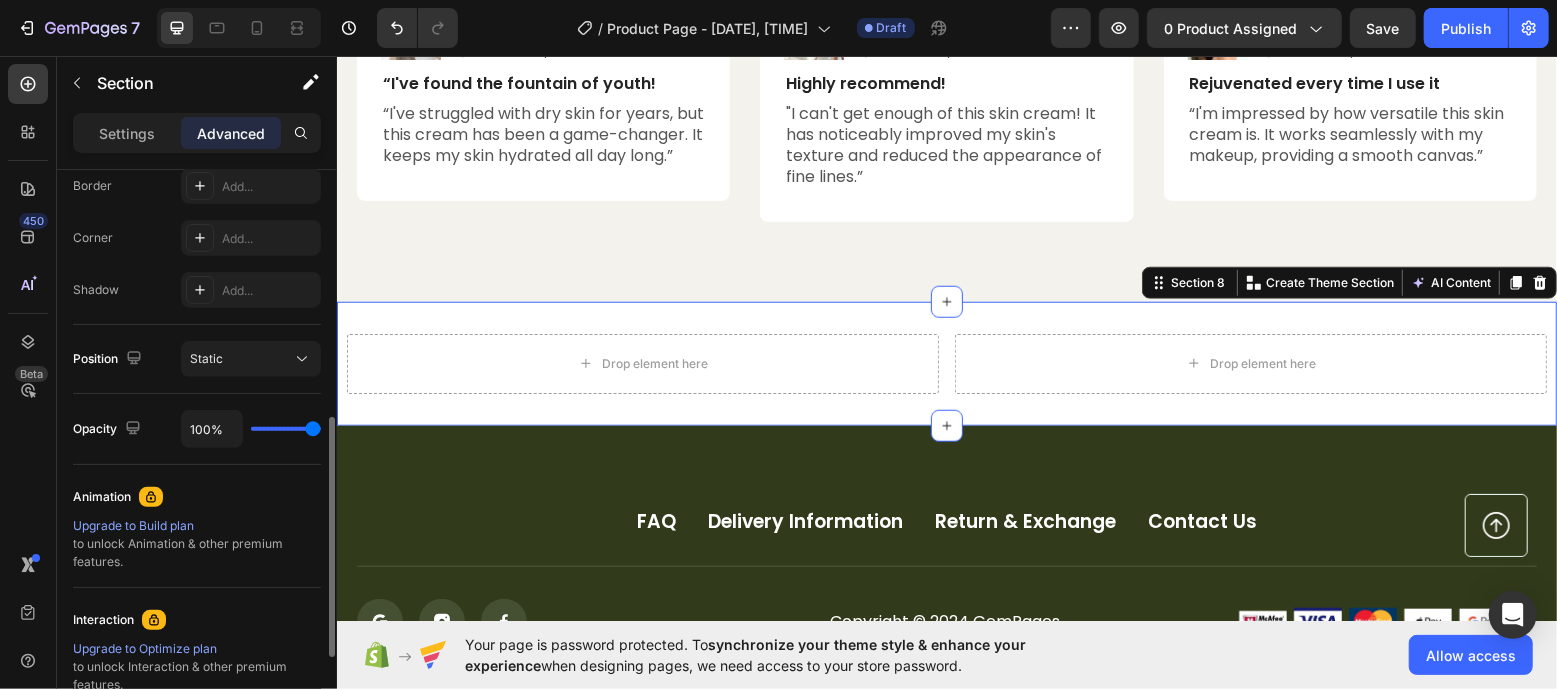 scroll, scrollTop: 581, scrollLeft: 0, axis: vertical 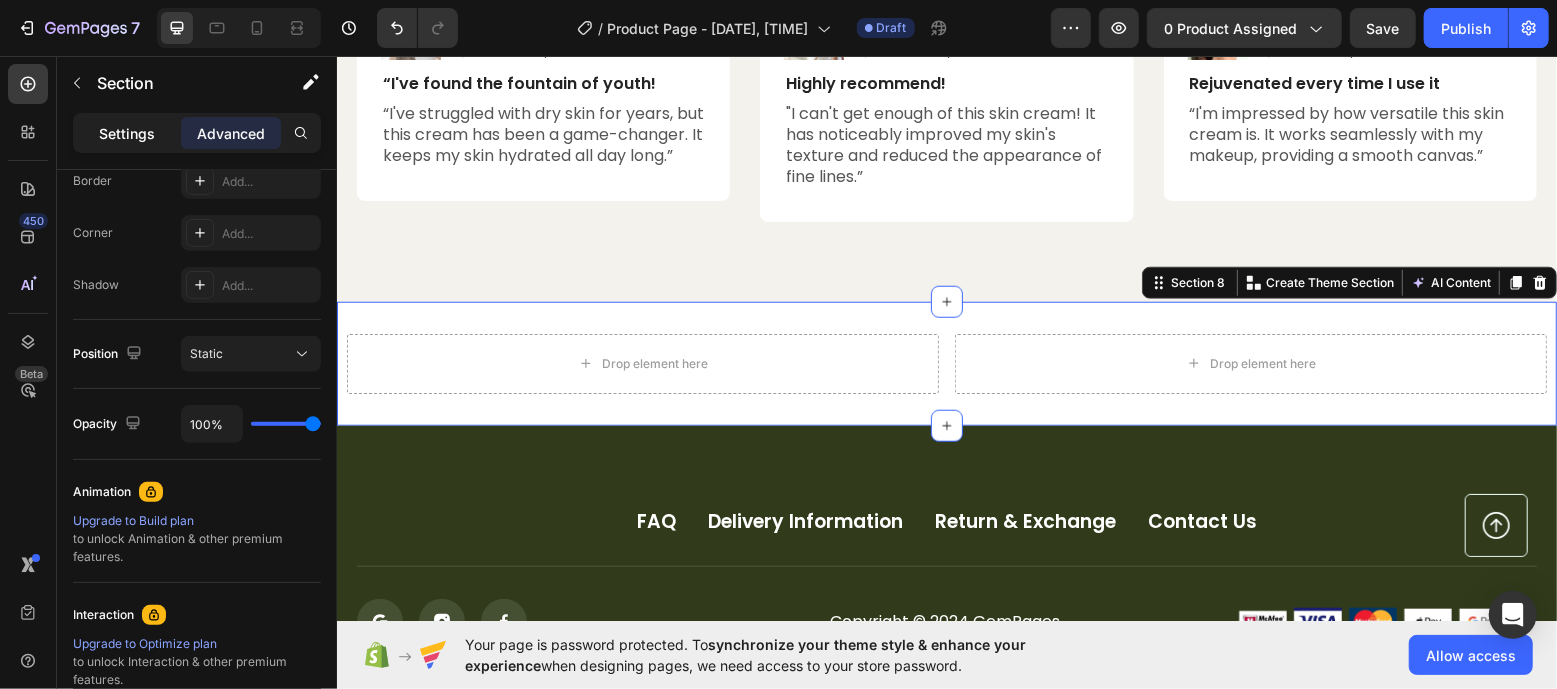 click on "Settings" at bounding box center (127, 133) 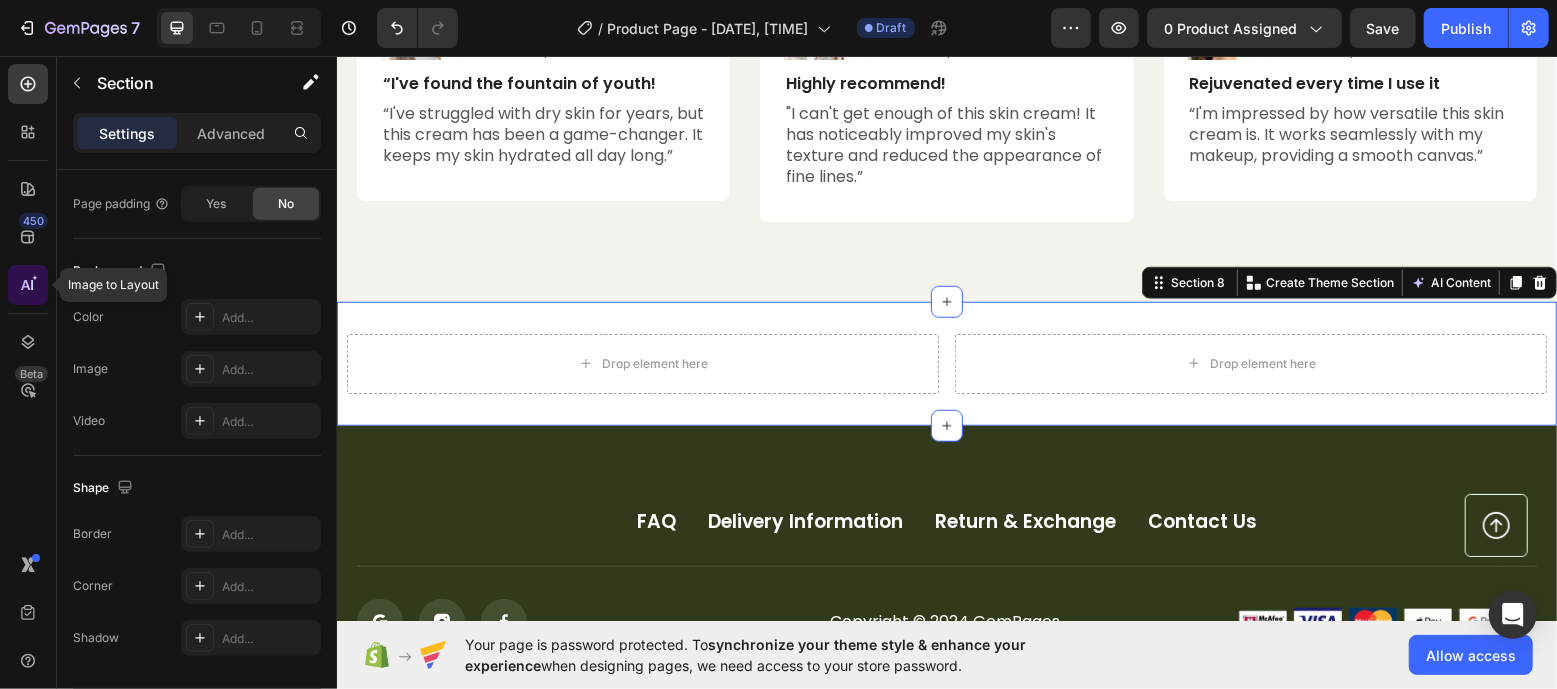 click 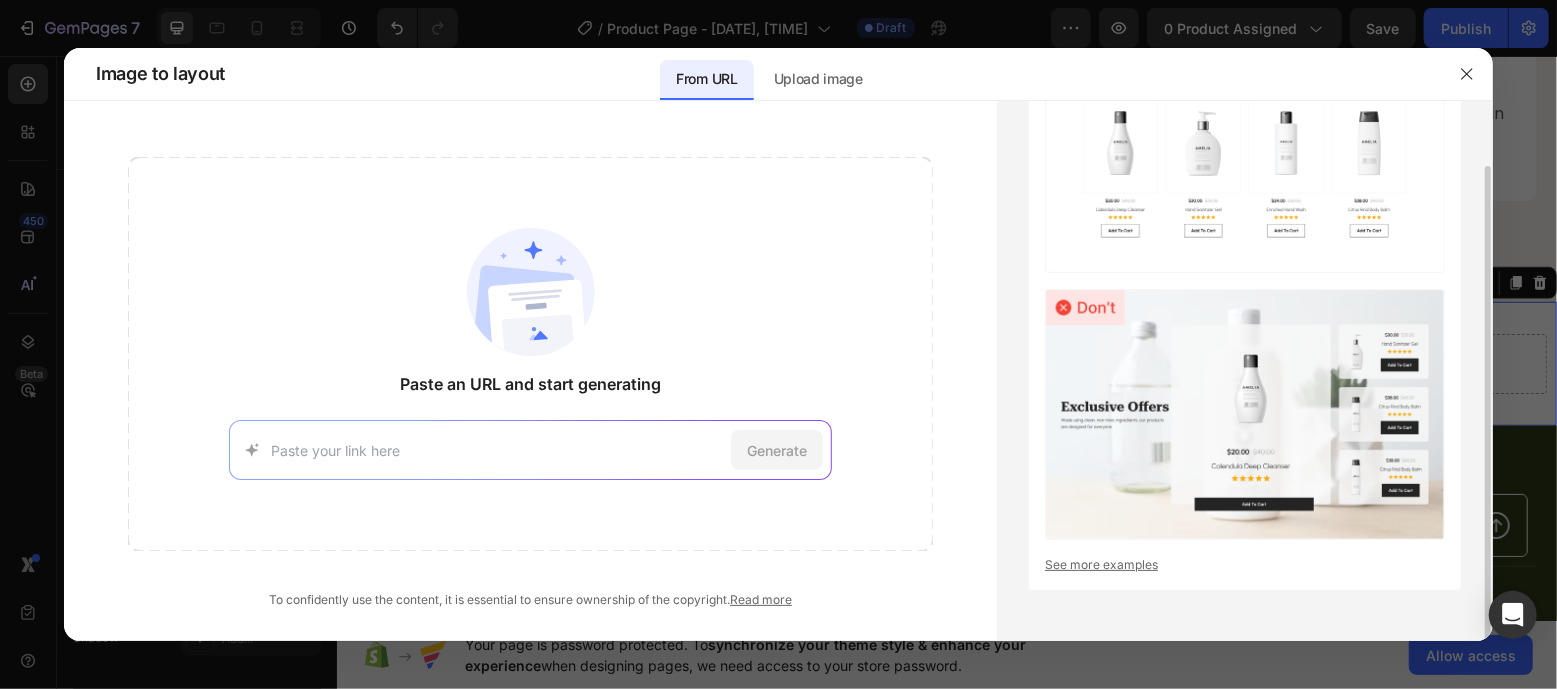 scroll, scrollTop: 0, scrollLeft: 0, axis: both 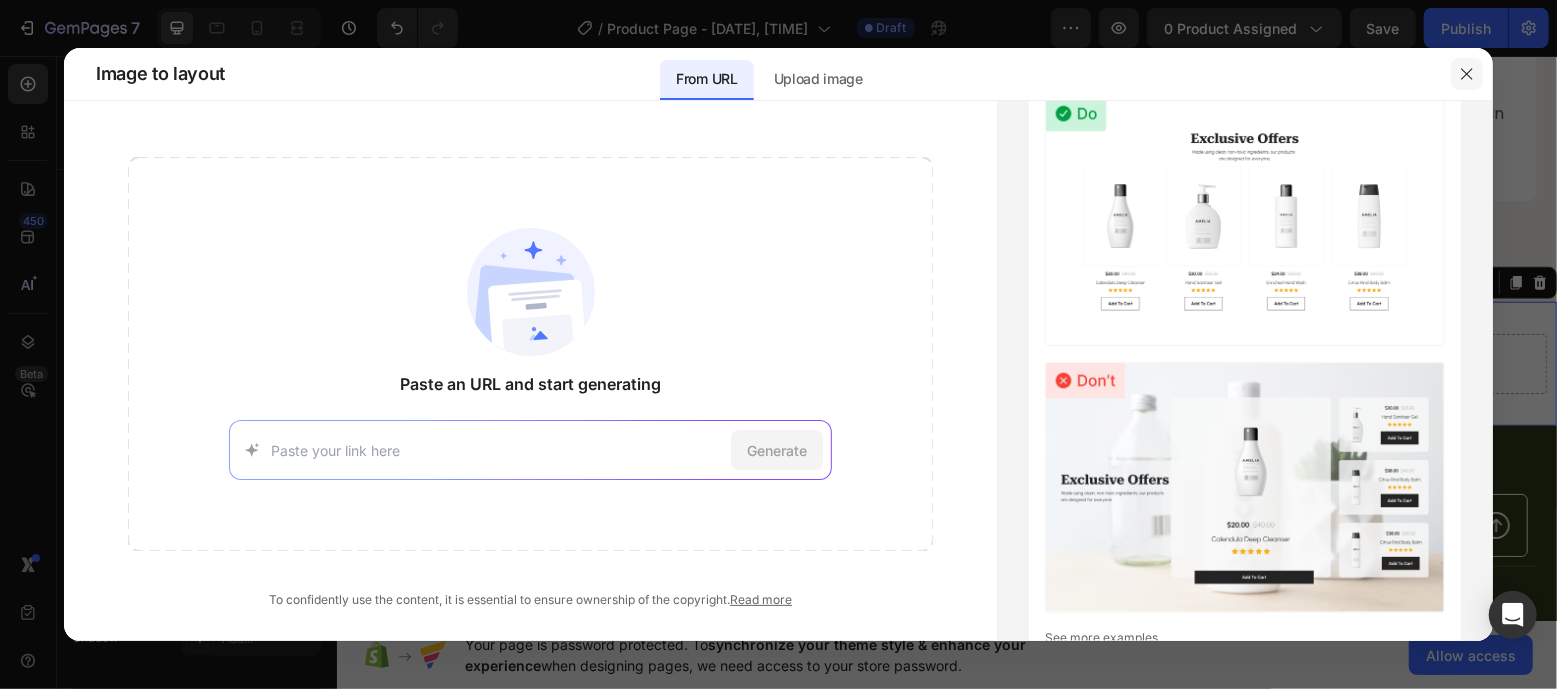 click 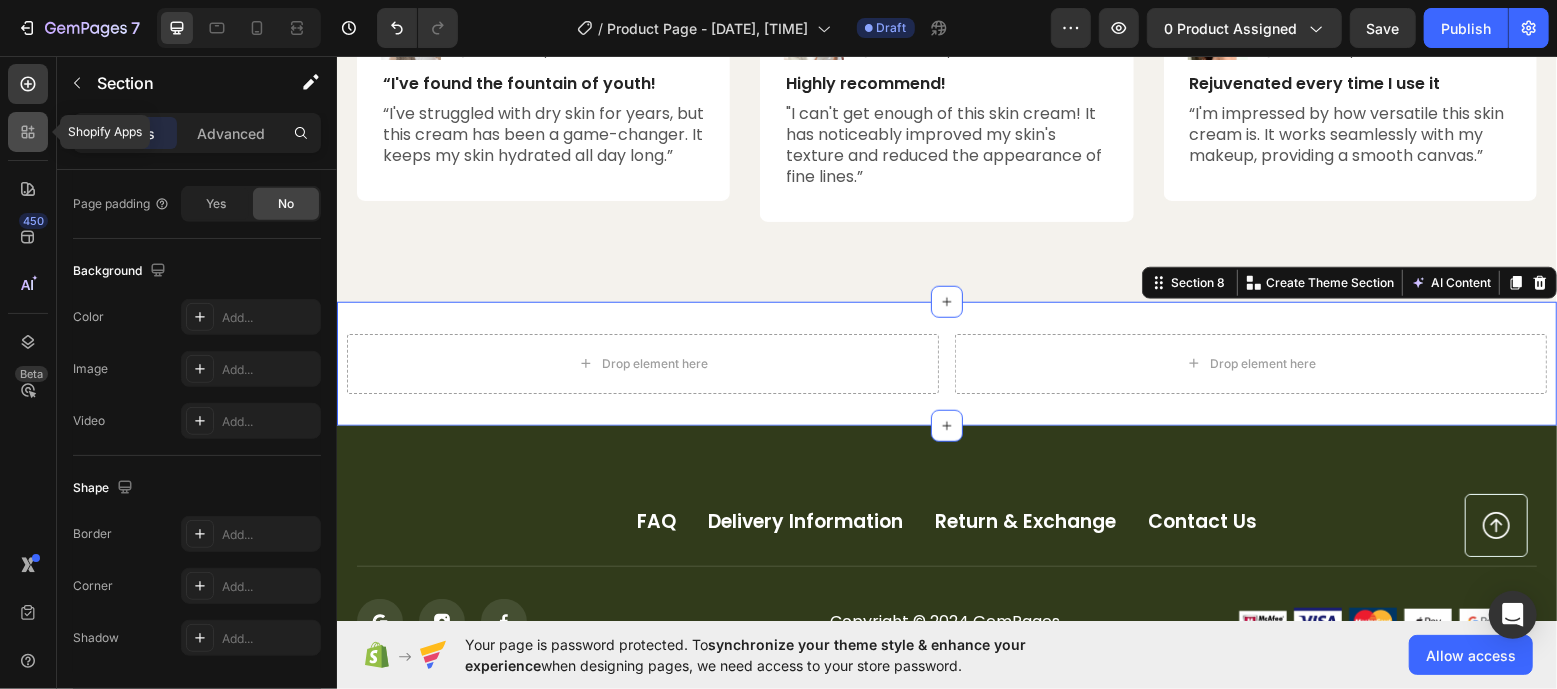 click 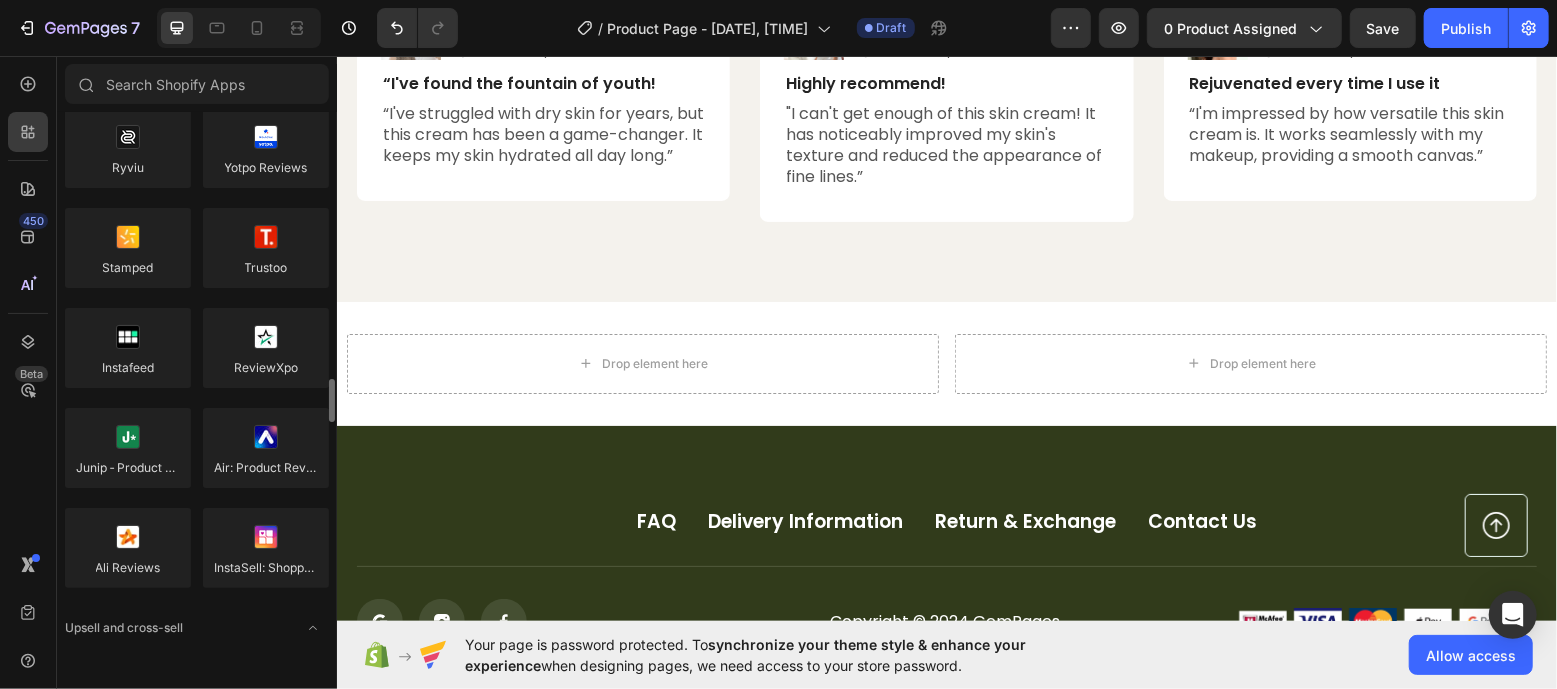 scroll, scrollTop: 0, scrollLeft: 0, axis: both 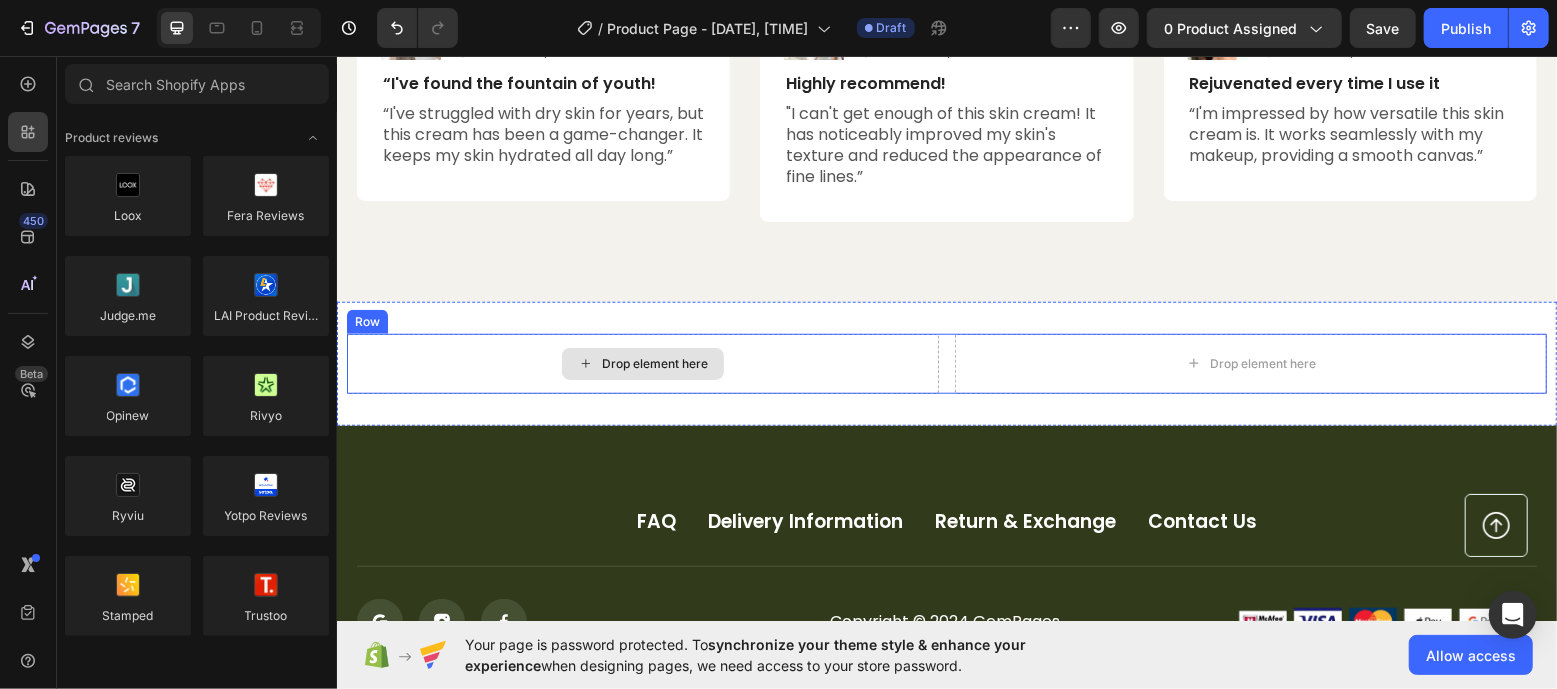 click on "Drop element here" at bounding box center [642, 363] 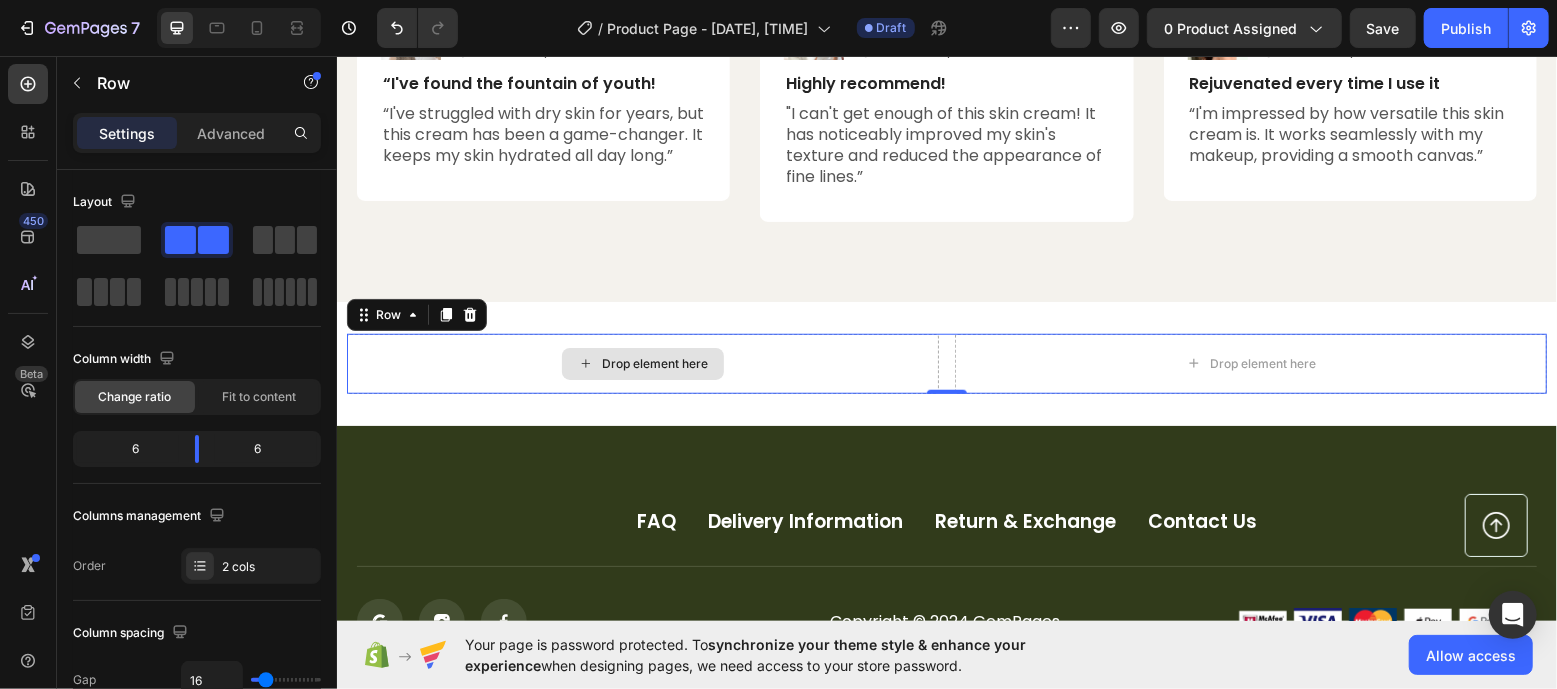 click on "Drop element here" at bounding box center [642, 363] 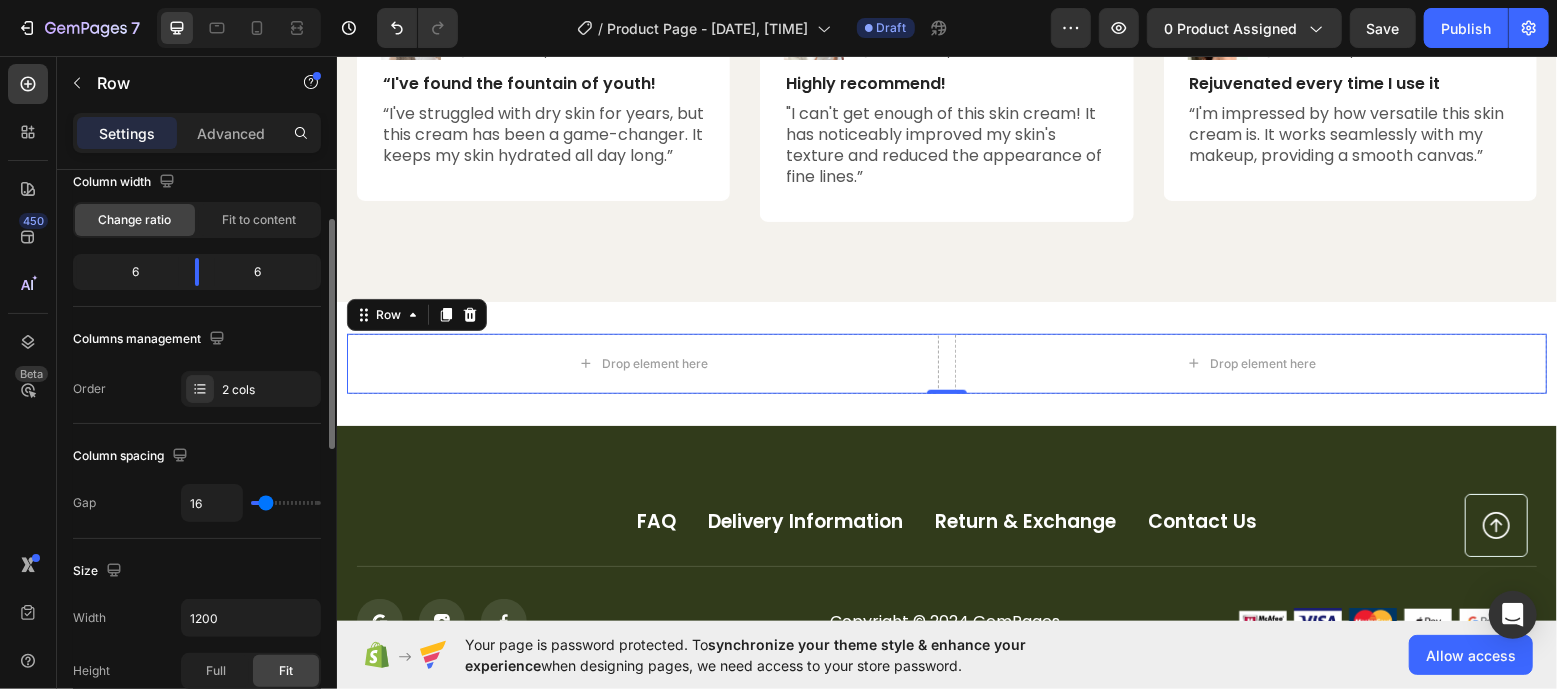 scroll, scrollTop: 213, scrollLeft: 0, axis: vertical 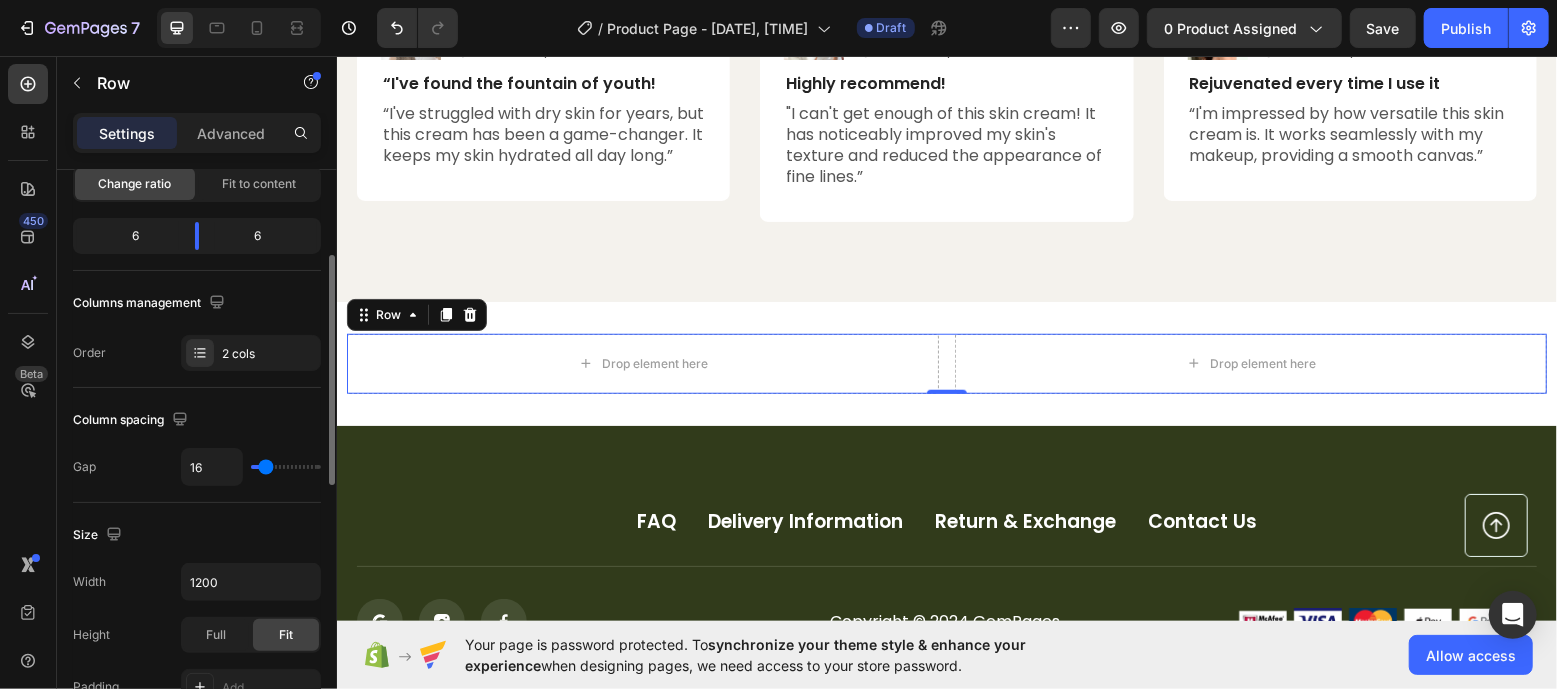 type on "17" 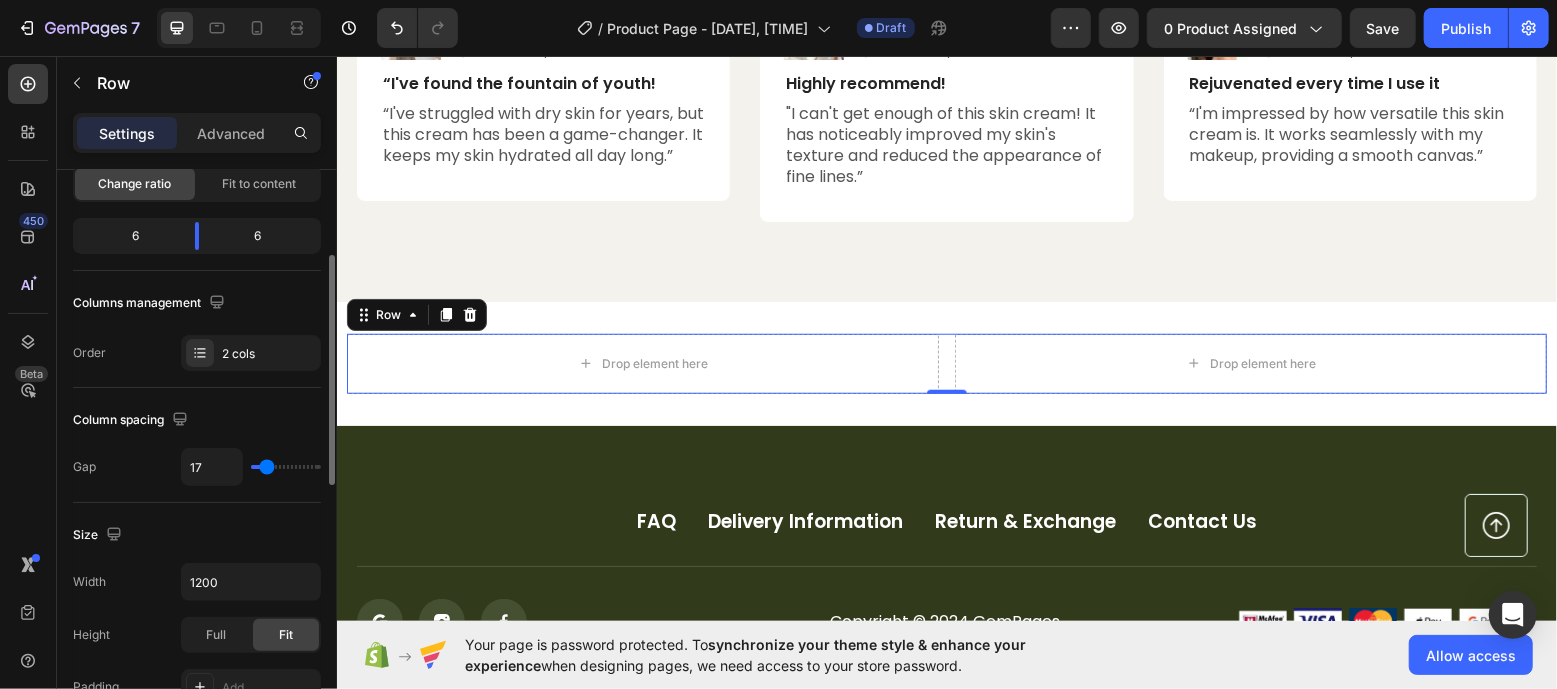 type on "0" 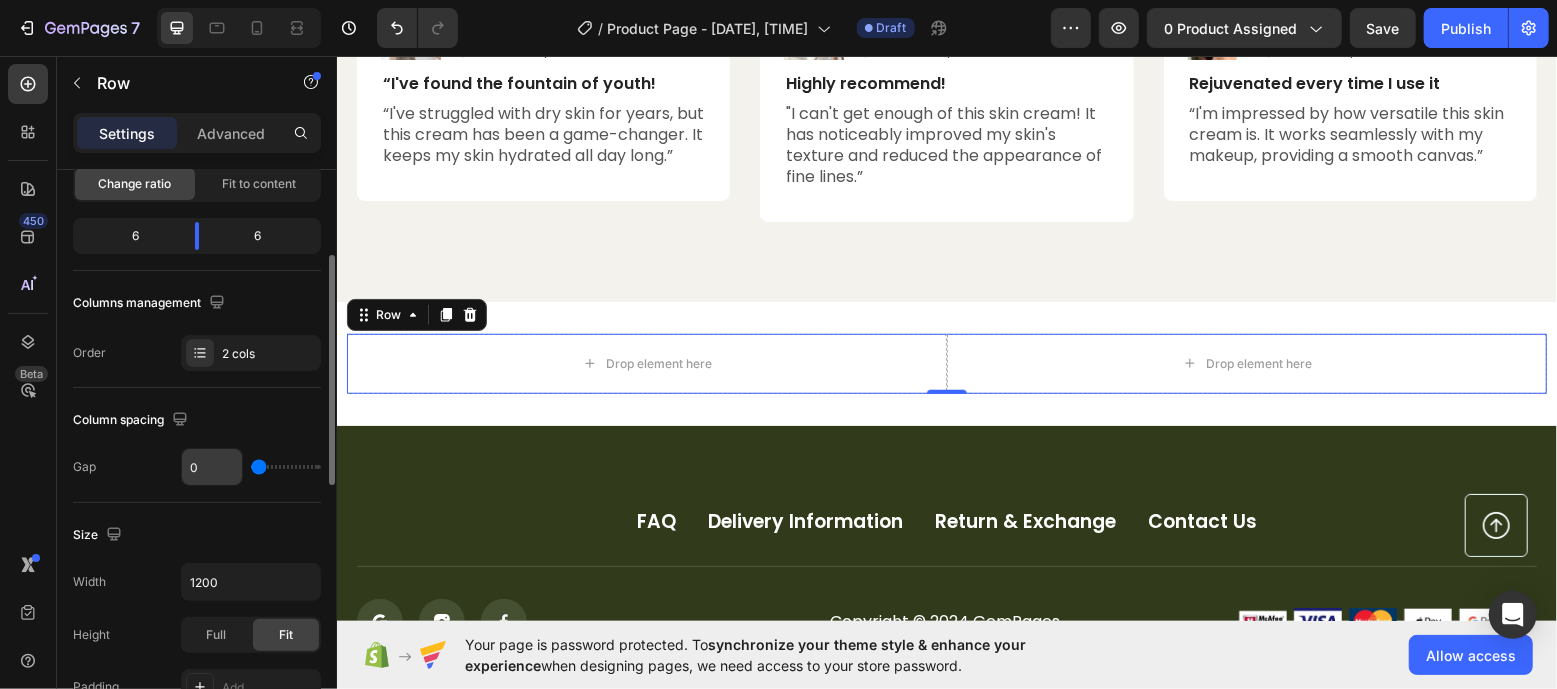 drag, startPoint x: 267, startPoint y: 465, endPoint x: 217, endPoint y: 460, distance: 50.24938 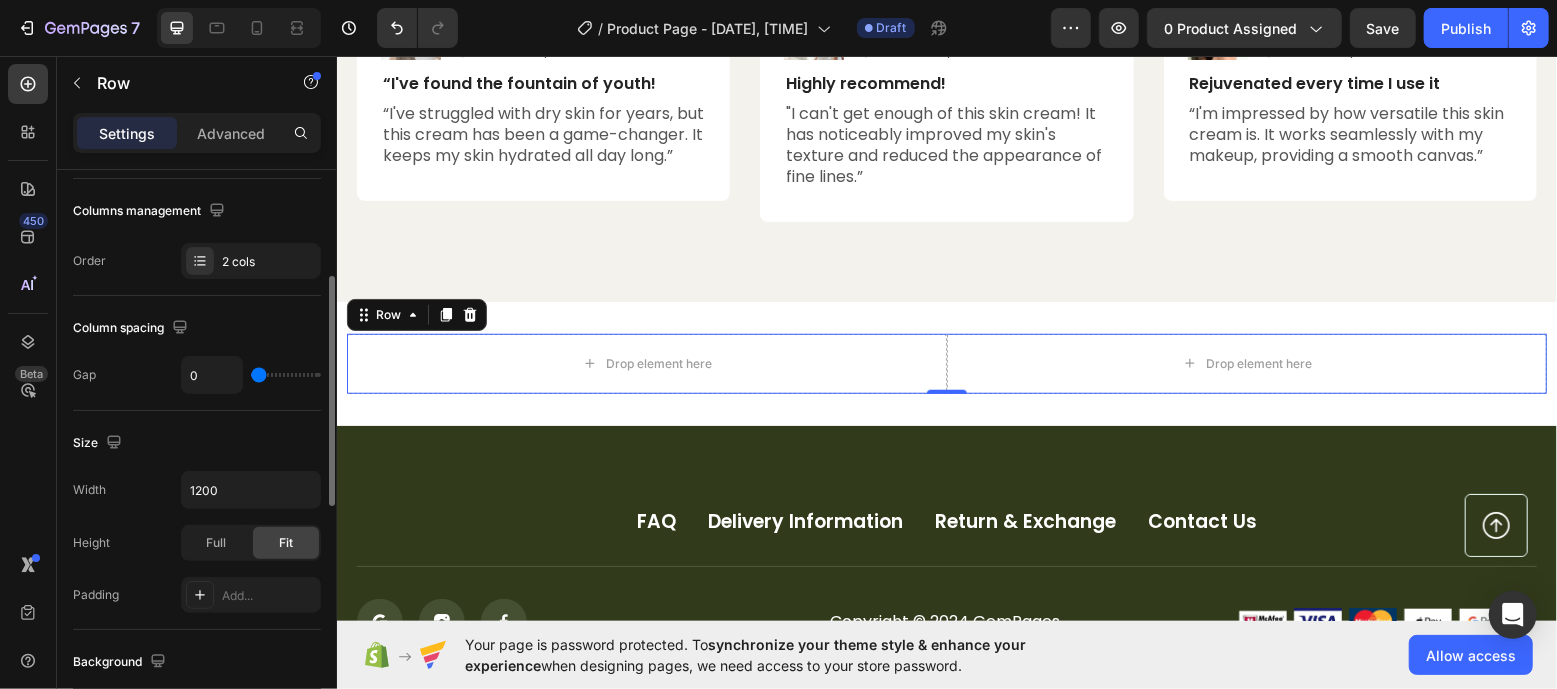 scroll, scrollTop: 317, scrollLeft: 0, axis: vertical 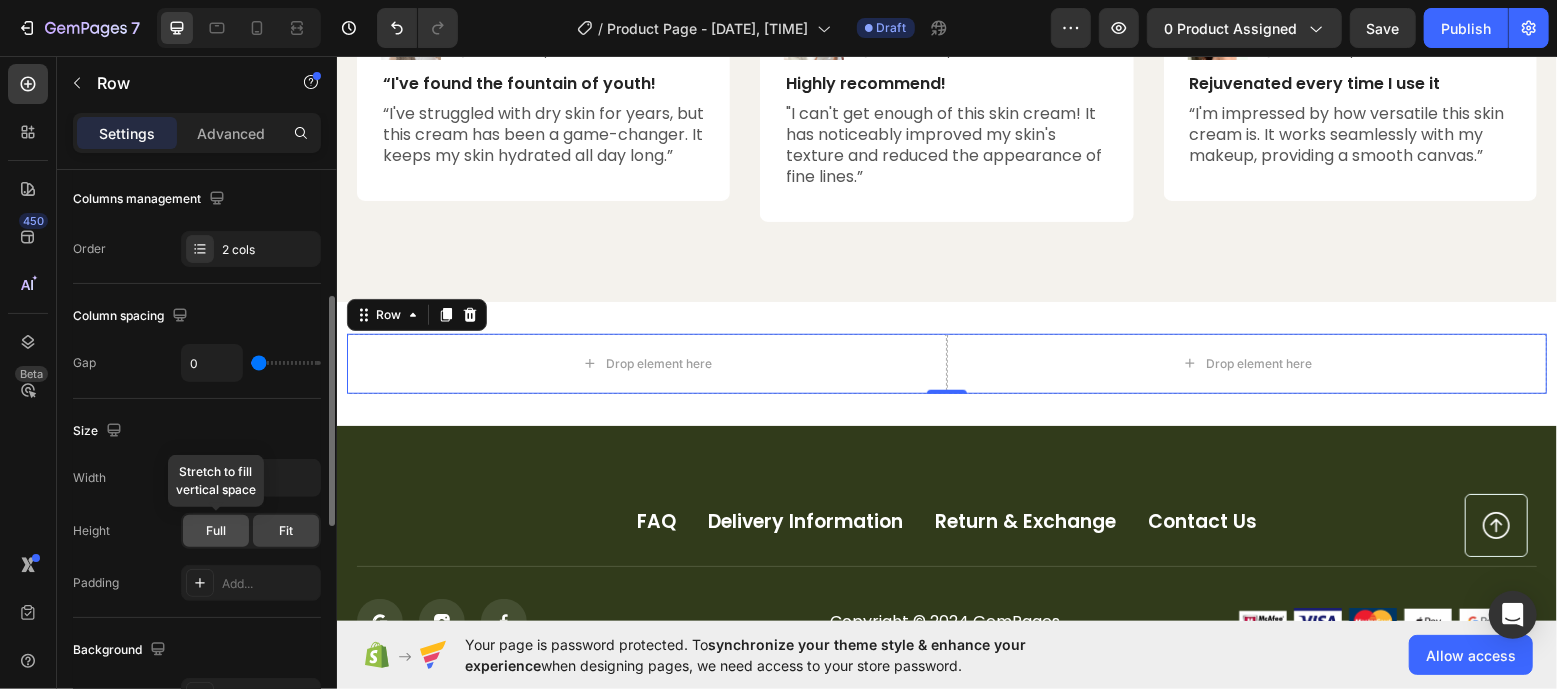 click on "Full" 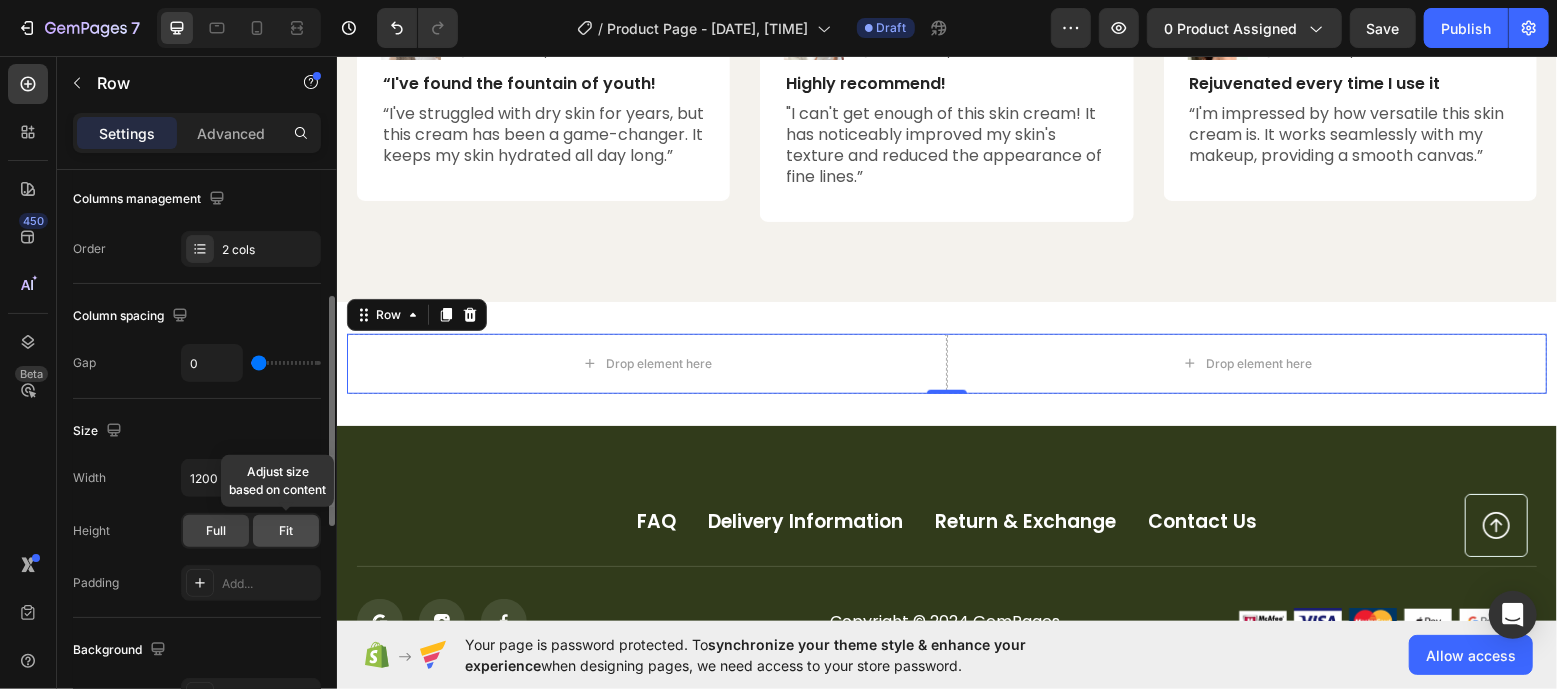 click on "Fit" 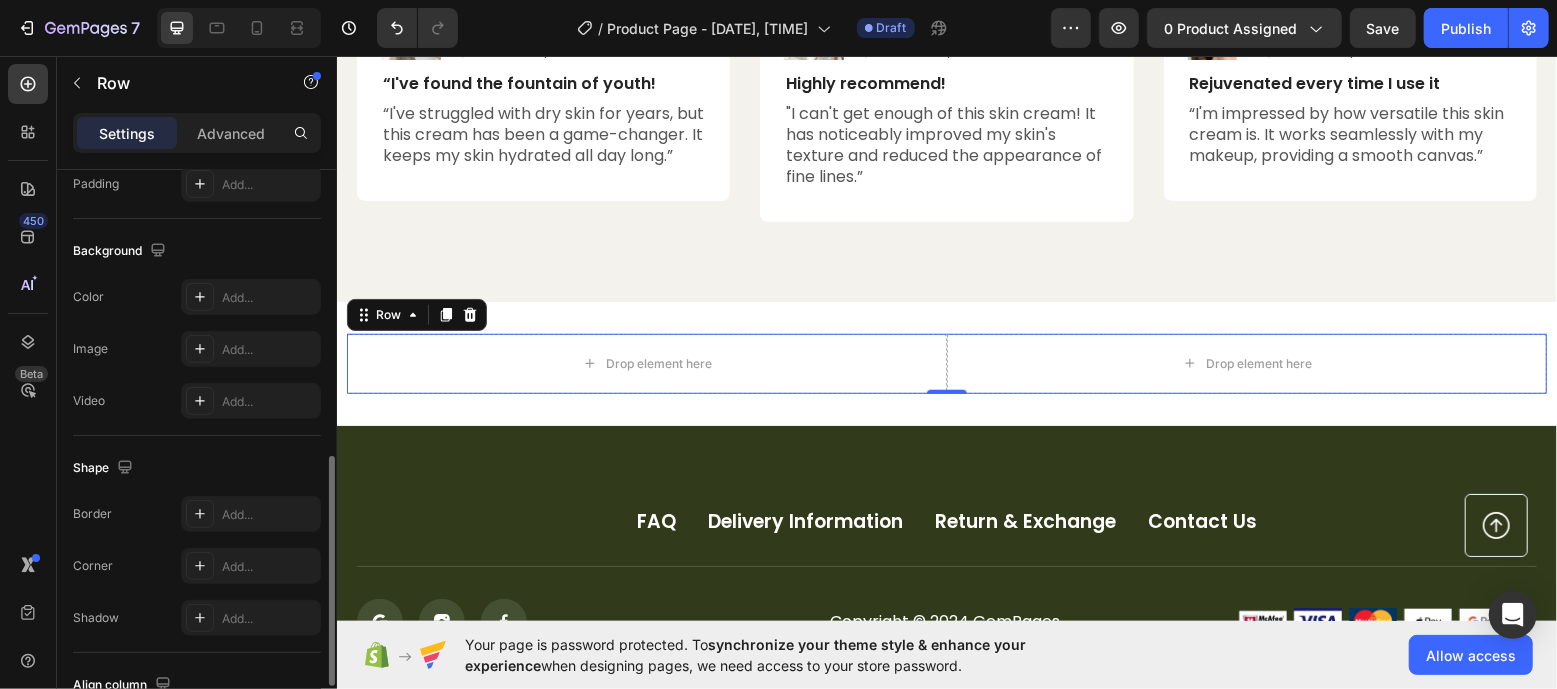 scroll, scrollTop: 868, scrollLeft: 0, axis: vertical 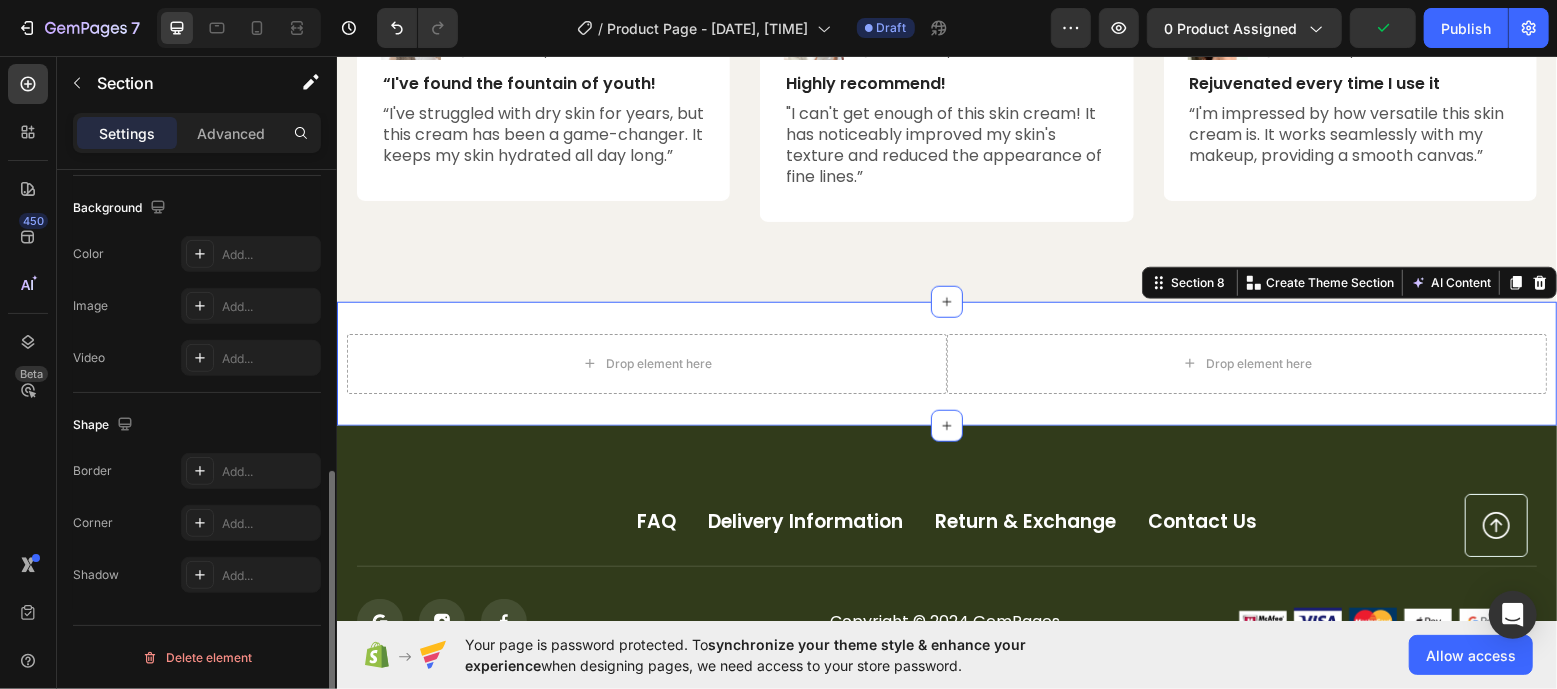 click on "Drop element here
Drop element here Row Section 8   You can create reusable sections Create Theme Section AI Content Write with GemAI What would you like to describe here? Tone and Voice Persuasive Product 1 Pair Knee Support Protector  Leg Arthritis Injury Gym Sleeve Elasticated Bandage knee Pad Charcoal Knitted Knee pads Warm Show more Generate" at bounding box center (946, 363) 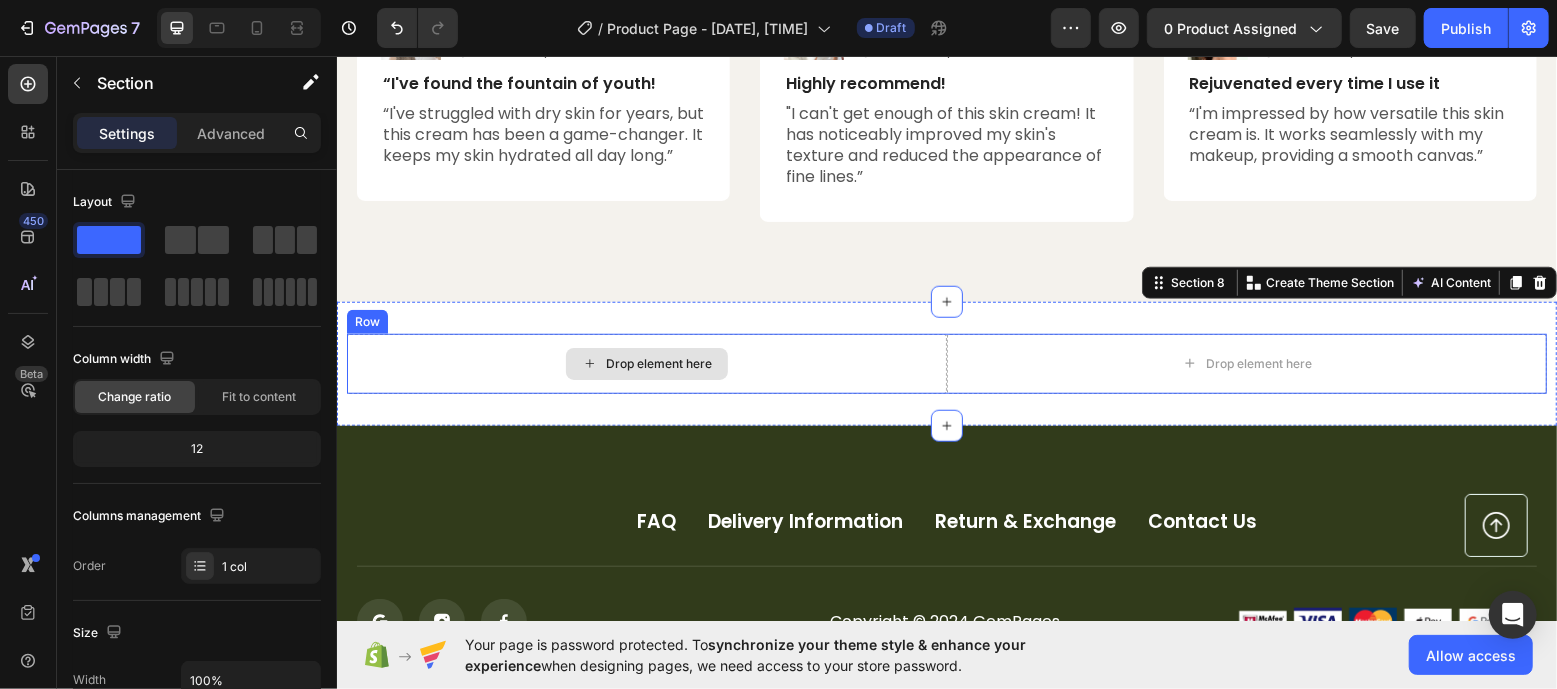 click on "Drop element here" at bounding box center (658, 363) 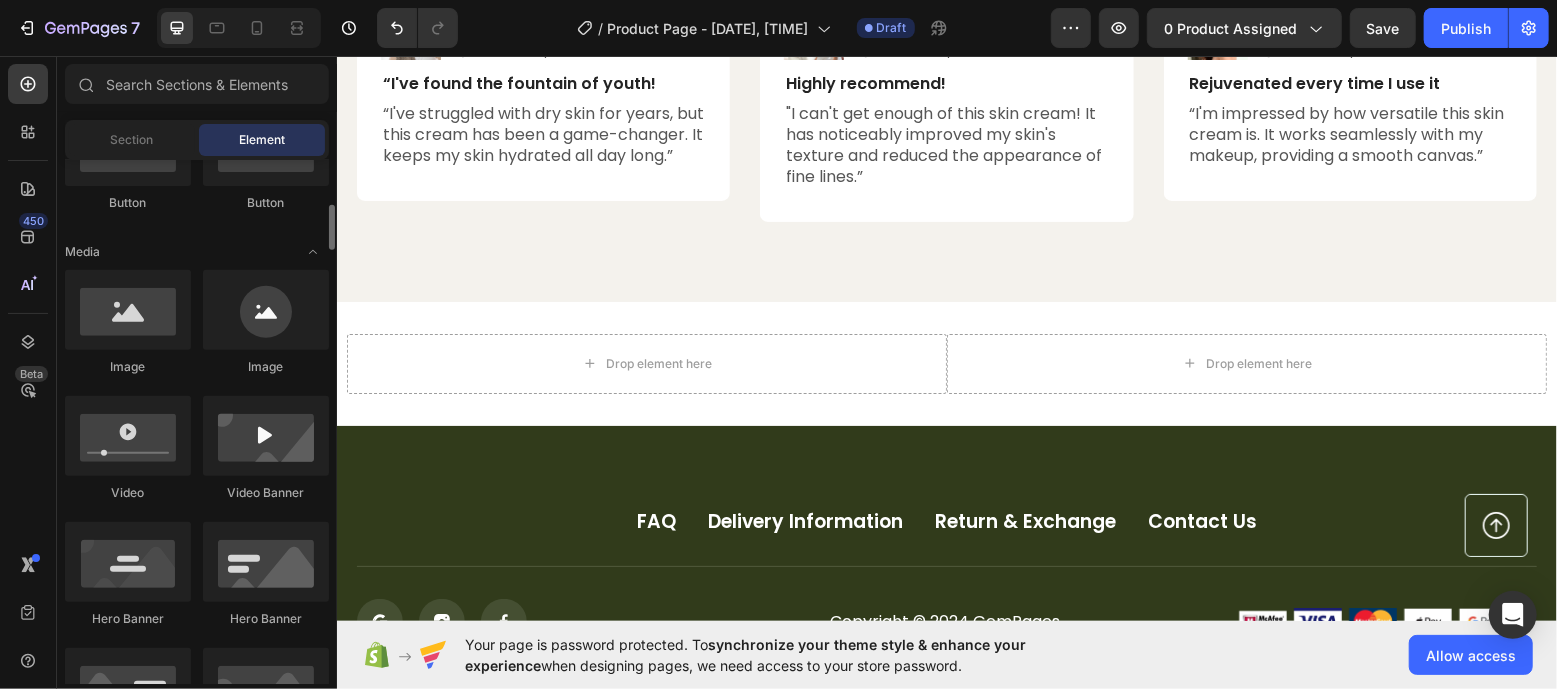 scroll, scrollTop: 553, scrollLeft: 0, axis: vertical 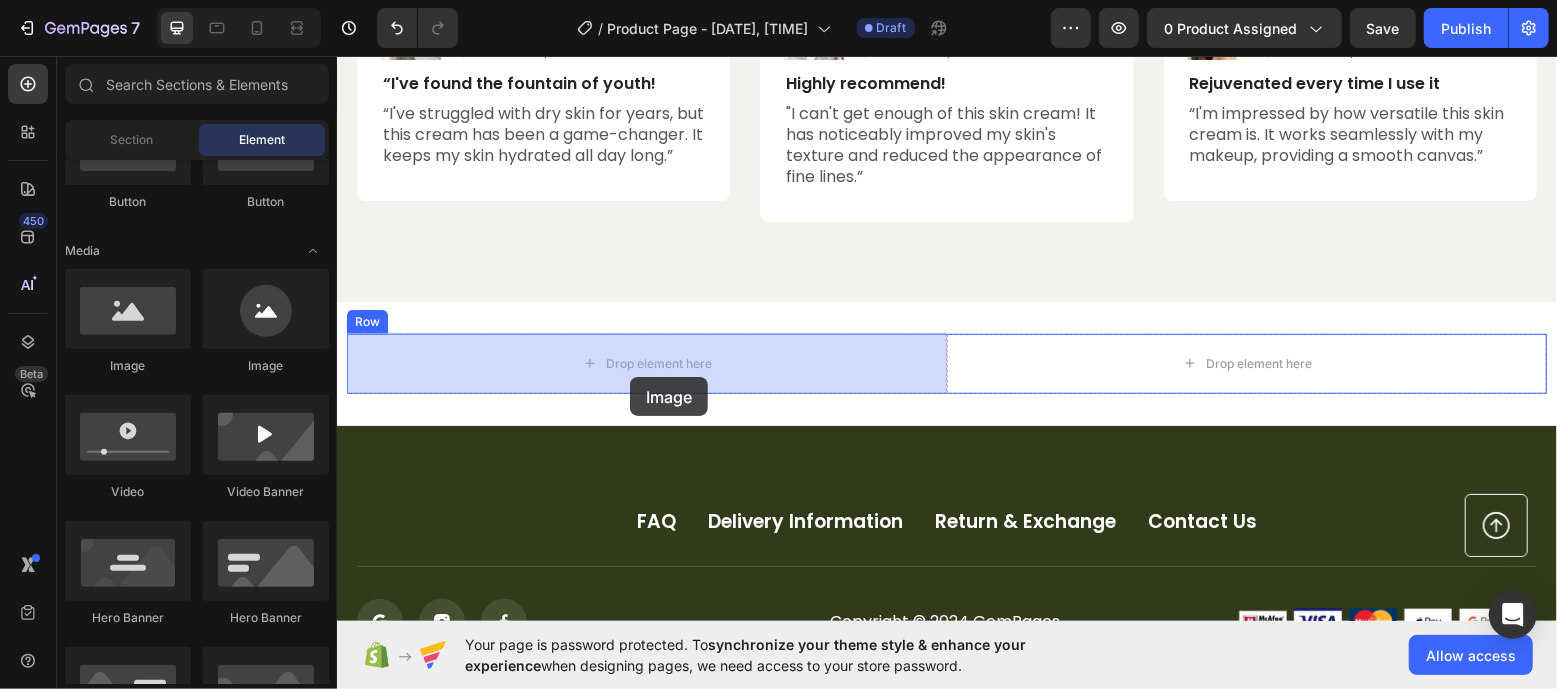 drag, startPoint x: 478, startPoint y: 367, endPoint x: 629, endPoint y: 376, distance: 151.26797 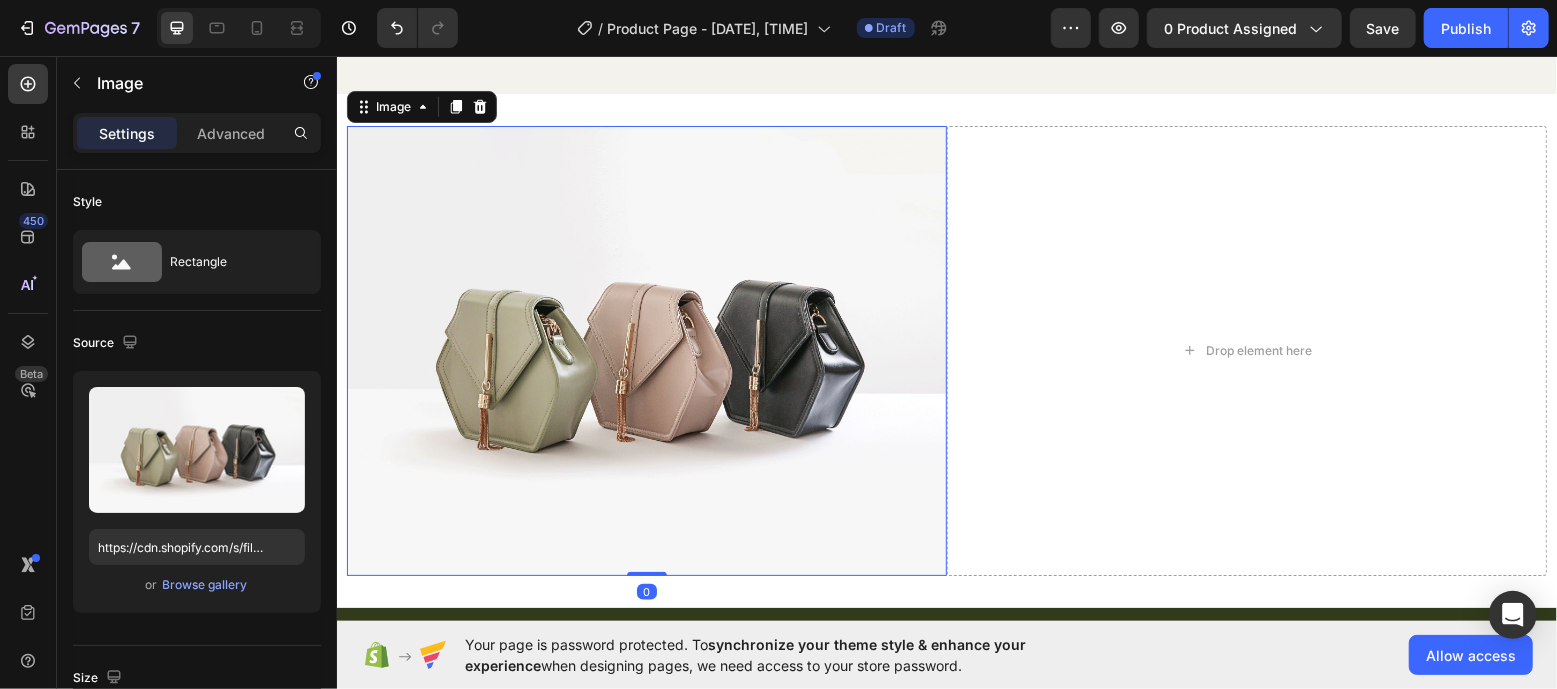 scroll, scrollTop: 5946, scrollLeft: 0, axis: vertical 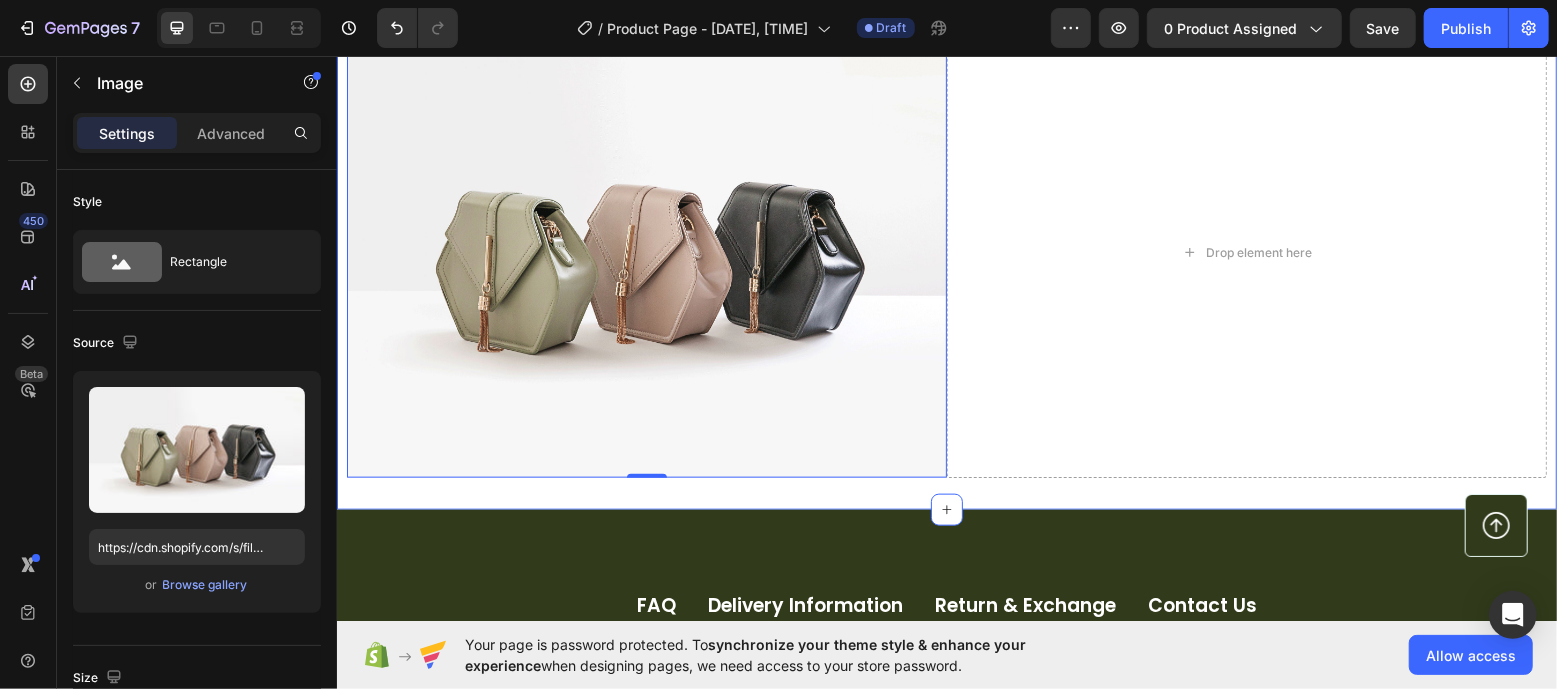 click on "Image   0
Drop element here Row Section 8" at bounding box center [946, 252] 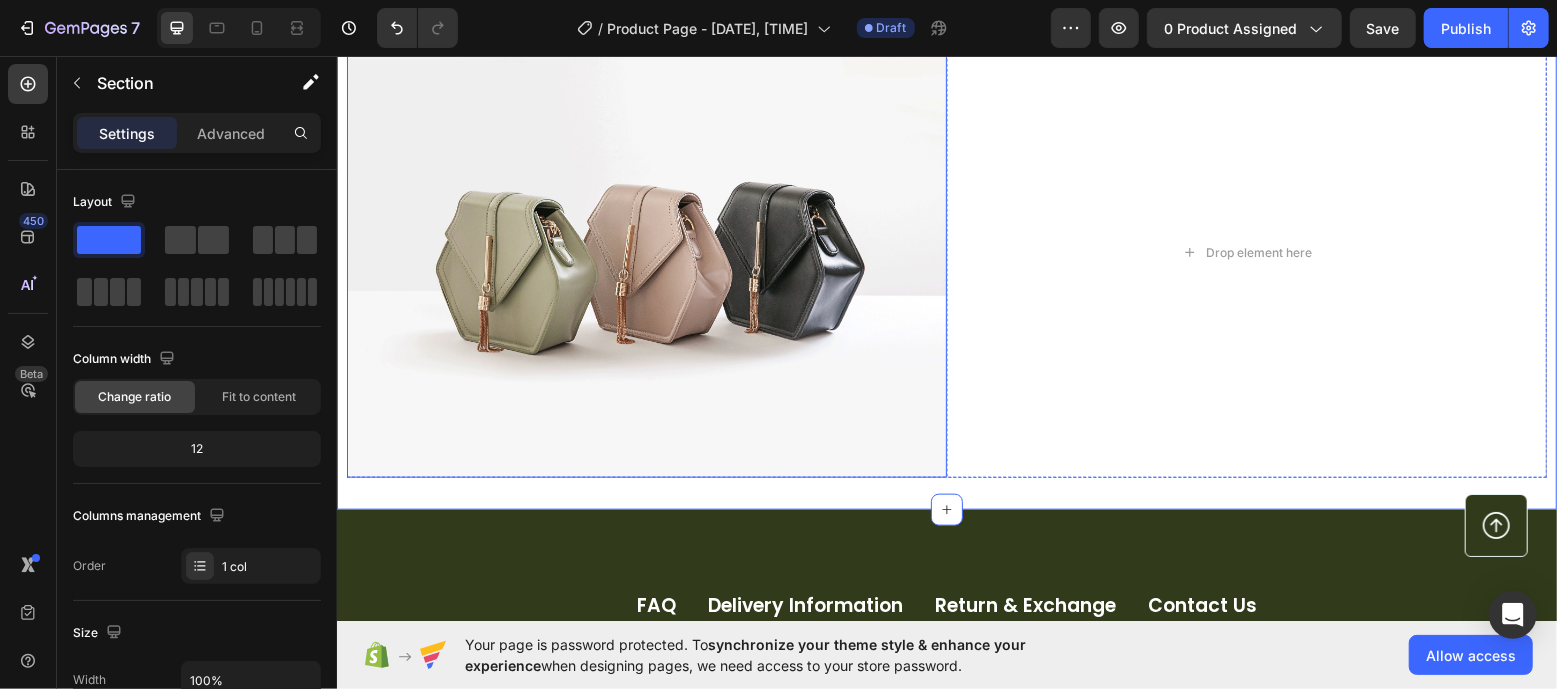 scroll, scrollTop: 5799, scrollLeft: 0, axis: vertical 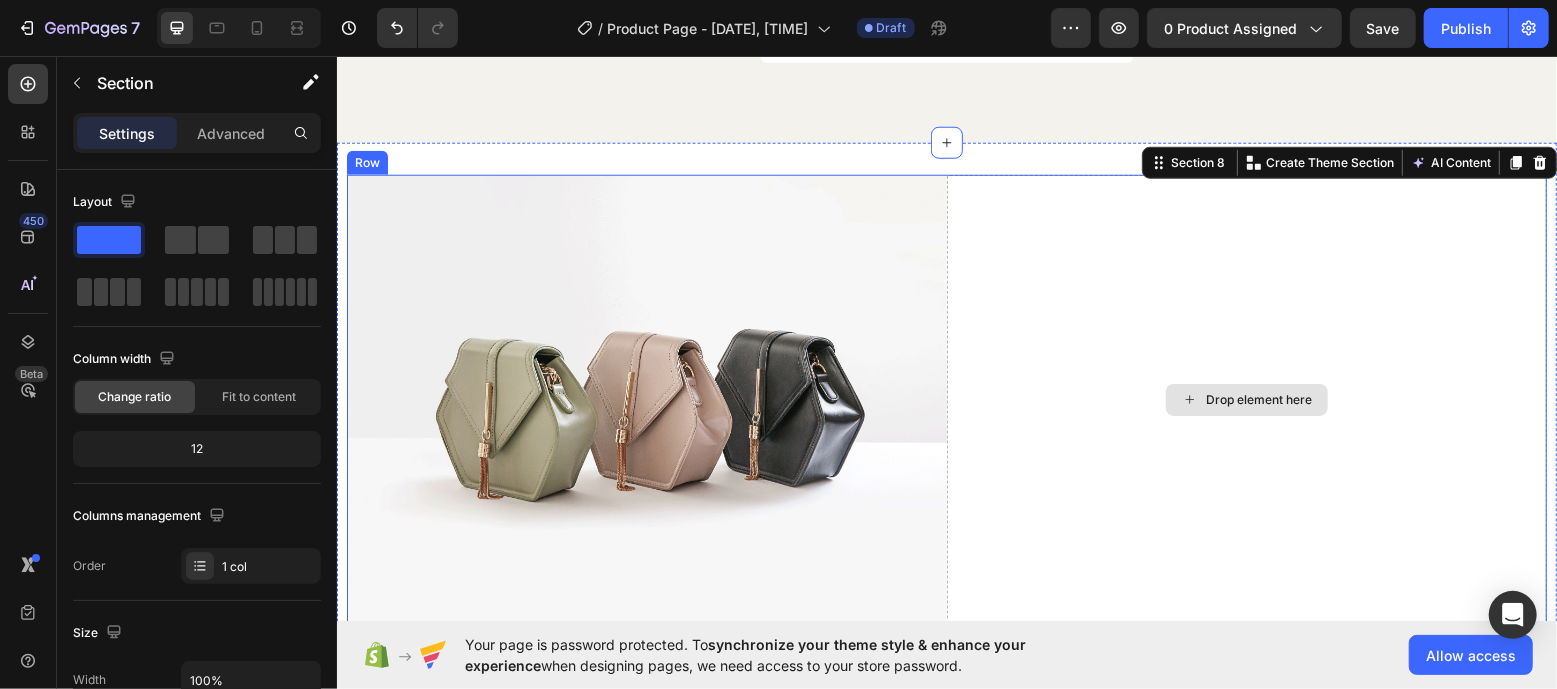 click on "Drop element here" at bounding box center [1246, 399] 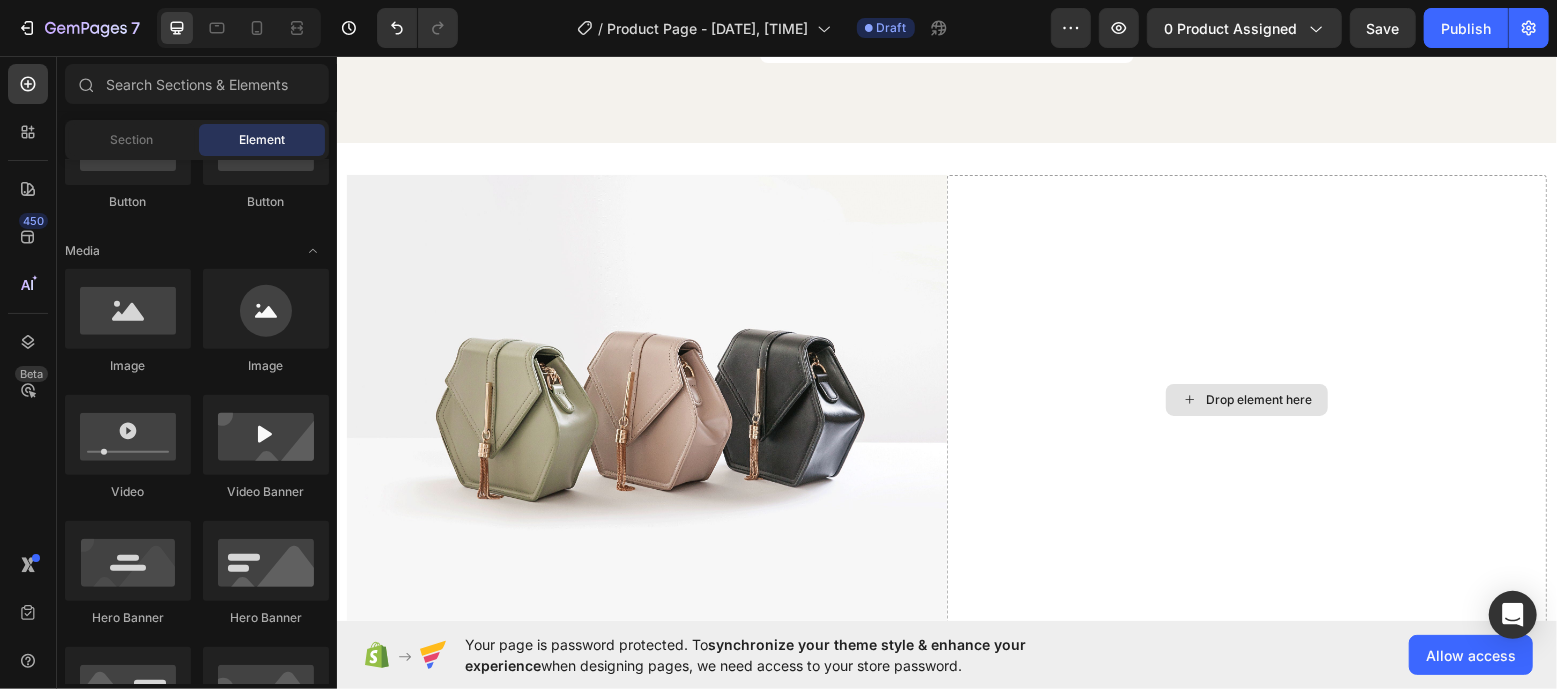 click on "Drop element here" at bounding box center (1258, 399) 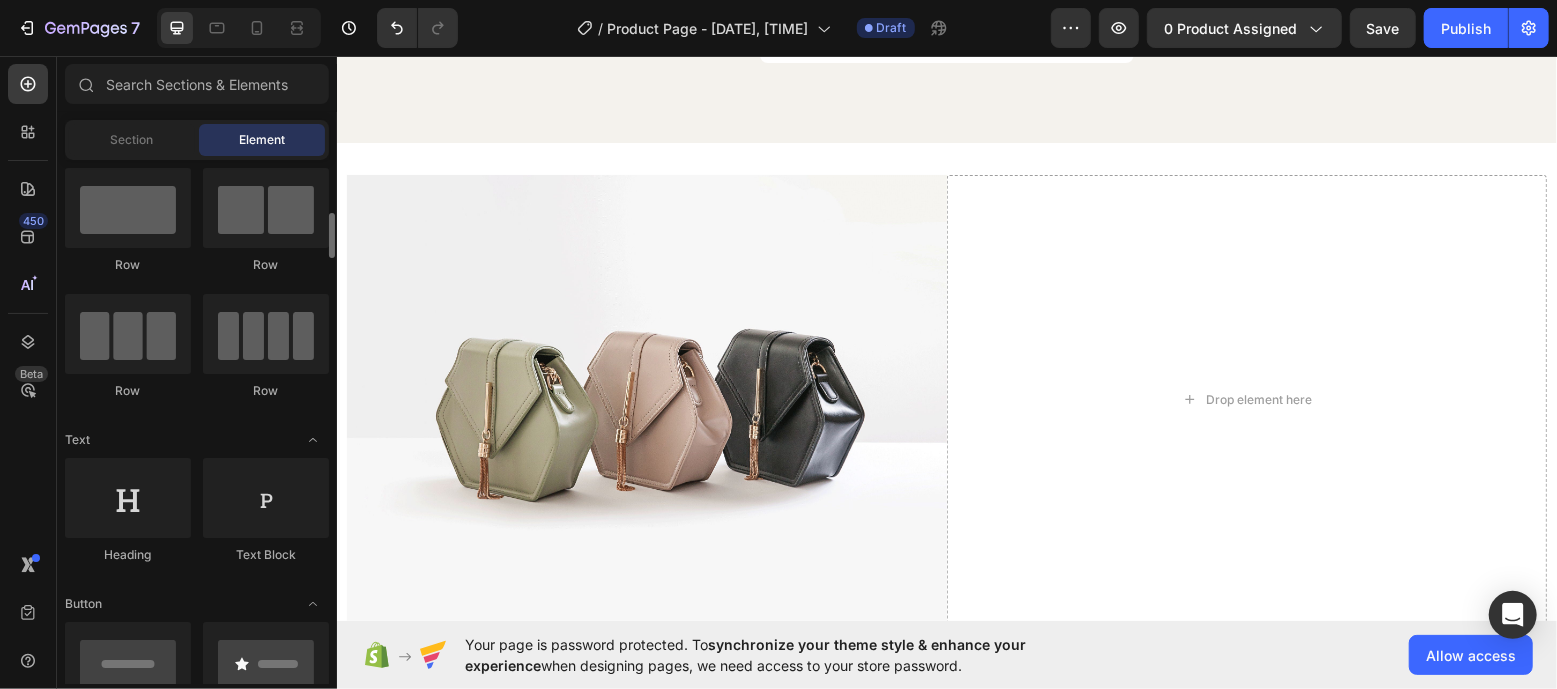 scroll, scrollTop: 24, scrollLeft: 0, axis: vertical 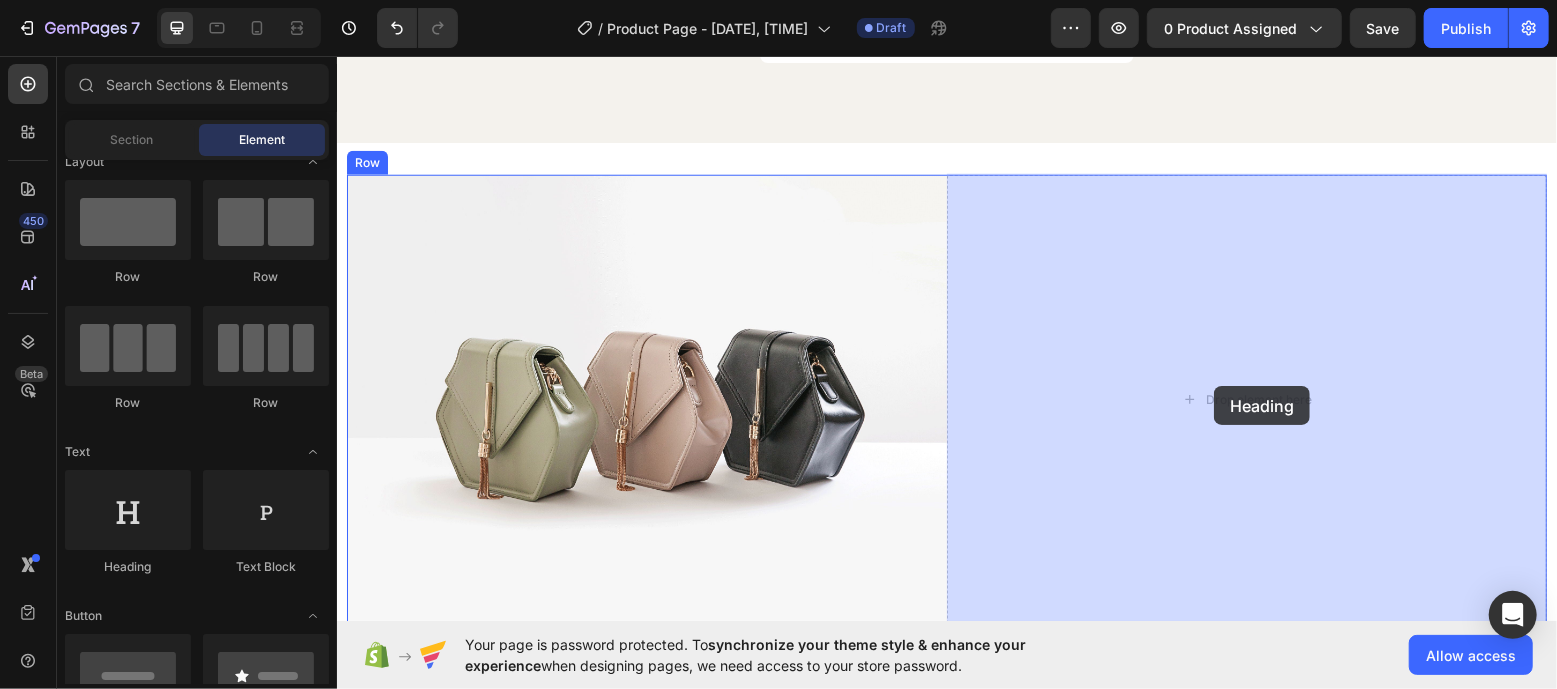 drag, startPoint x: 494, startPoint y: 562, endPoint x: 1213, endPoint y: 384, distance: 740.70575 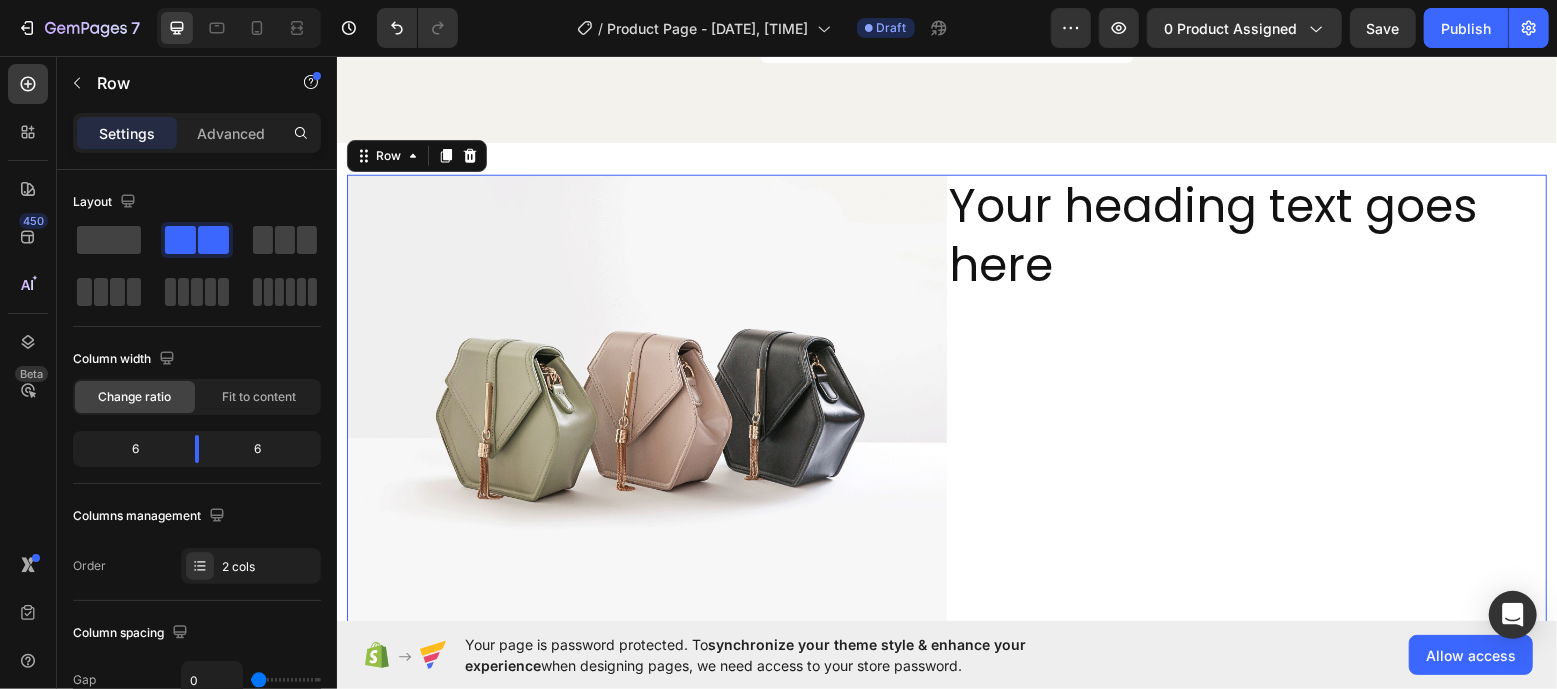 click on "Your heading text goes here Heading" at bounding box center [1246, 399] 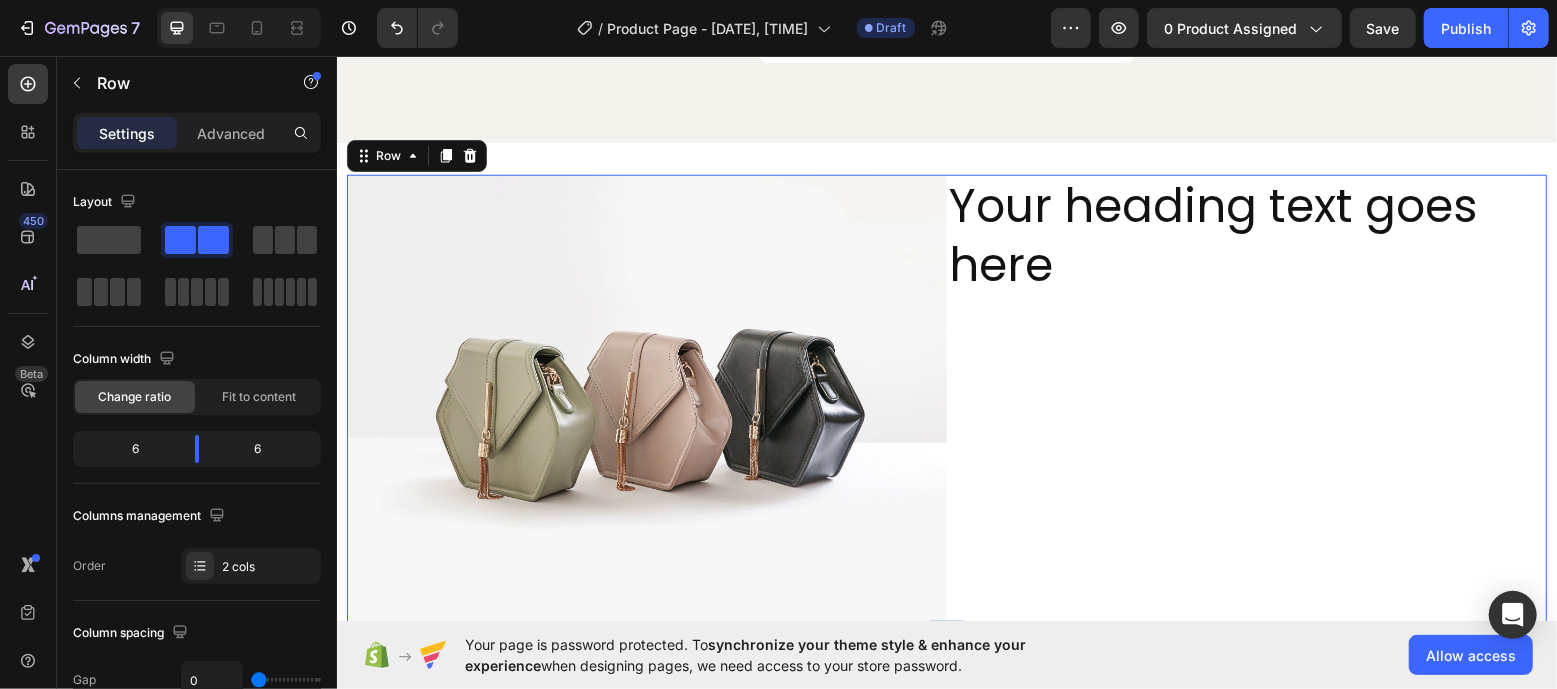 click on "Your heading text goes here Heading" at bounding box center (1246, 399) 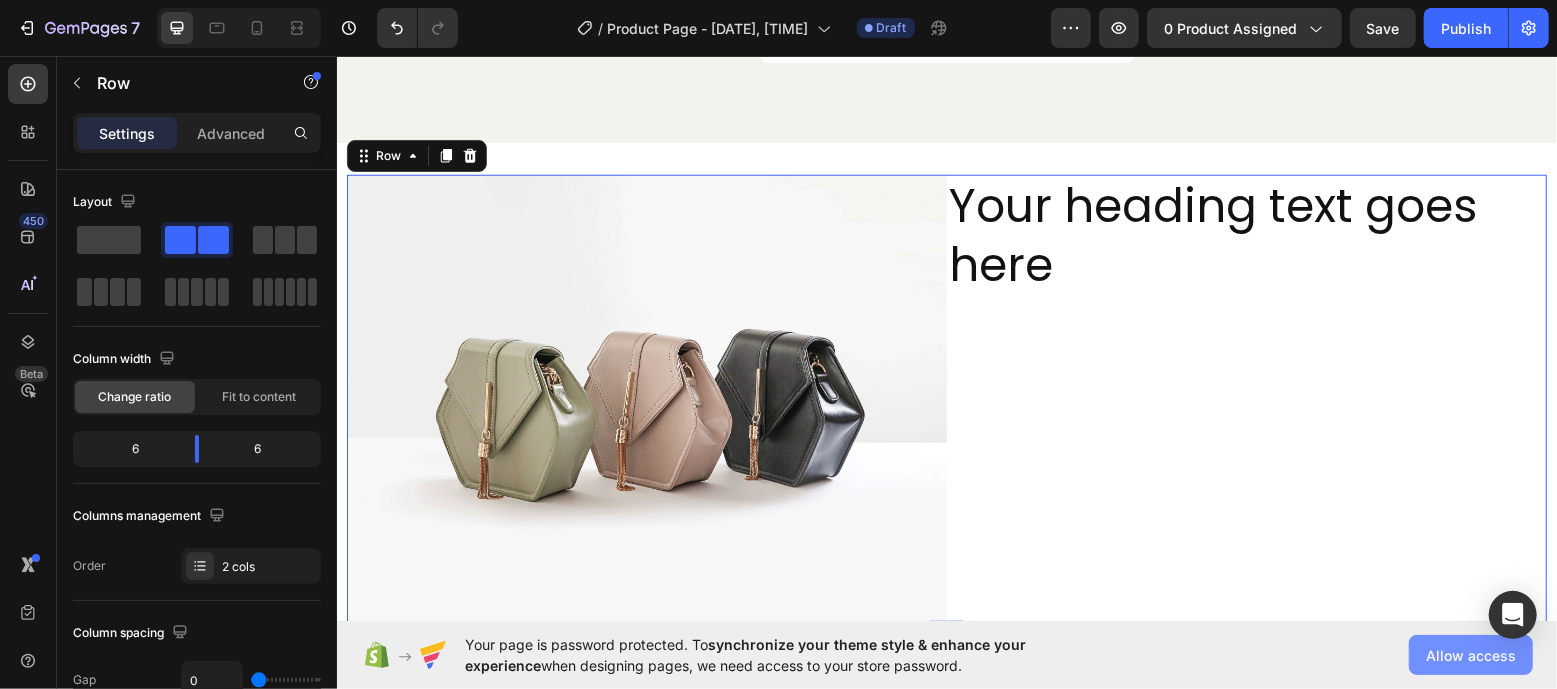 click on "Allow access" 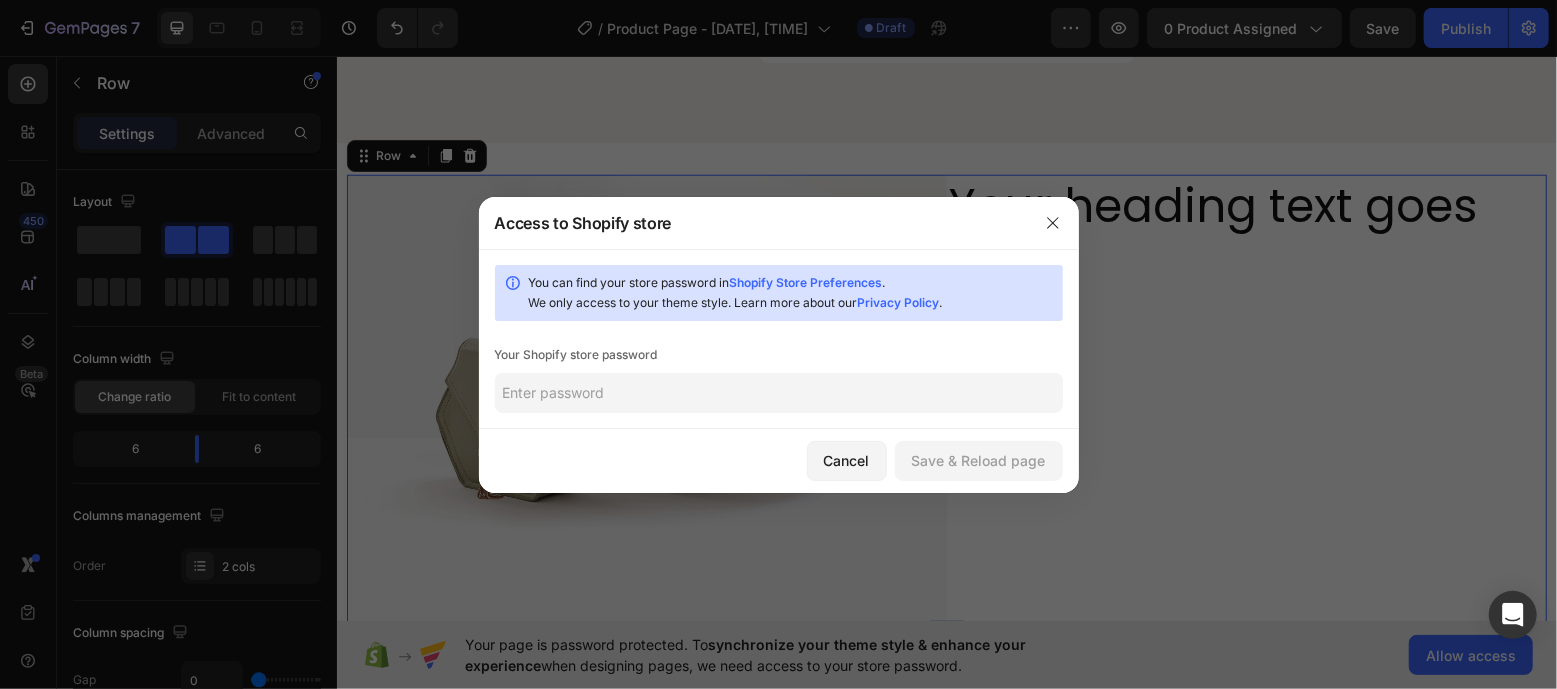click on "Your Shopify store password" at bounding box center (779, 355) 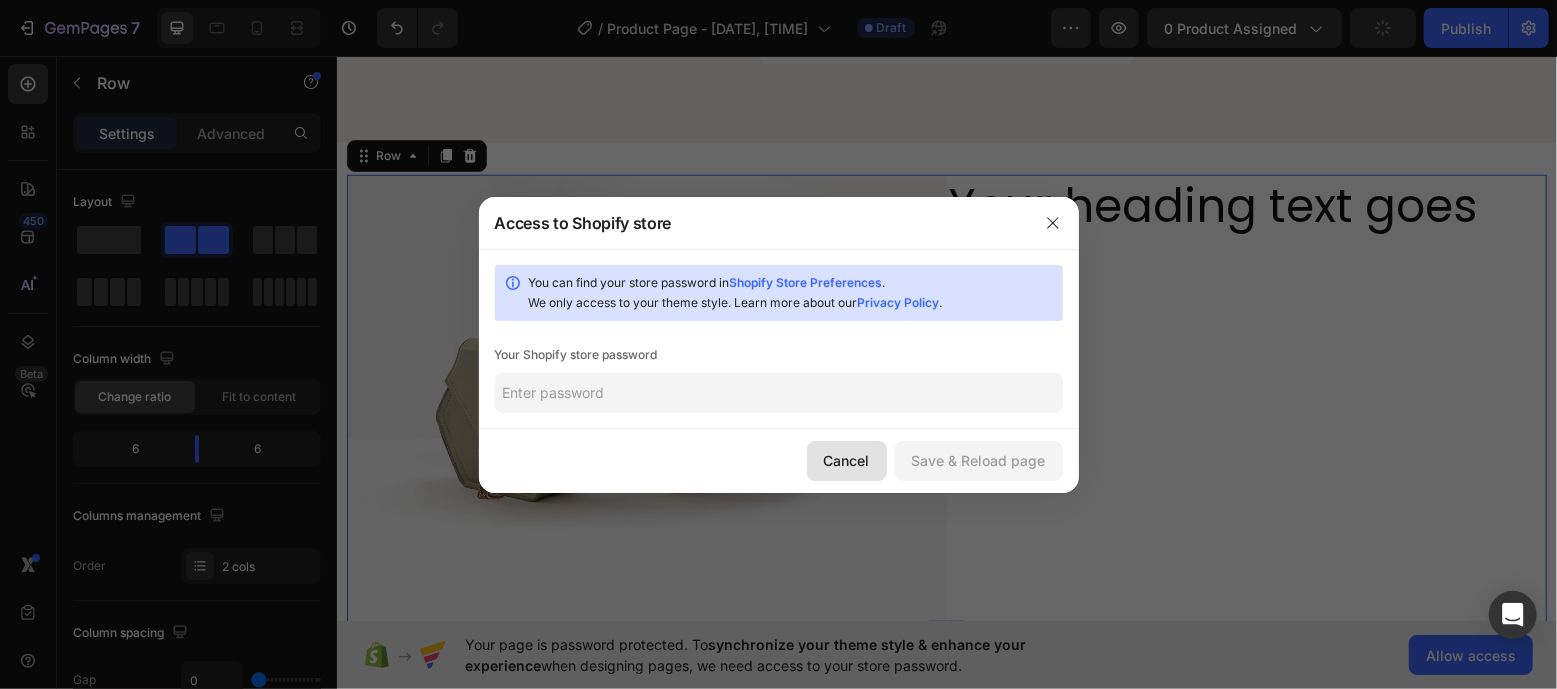 click on "Cancel" at bounding box center [847, 460] 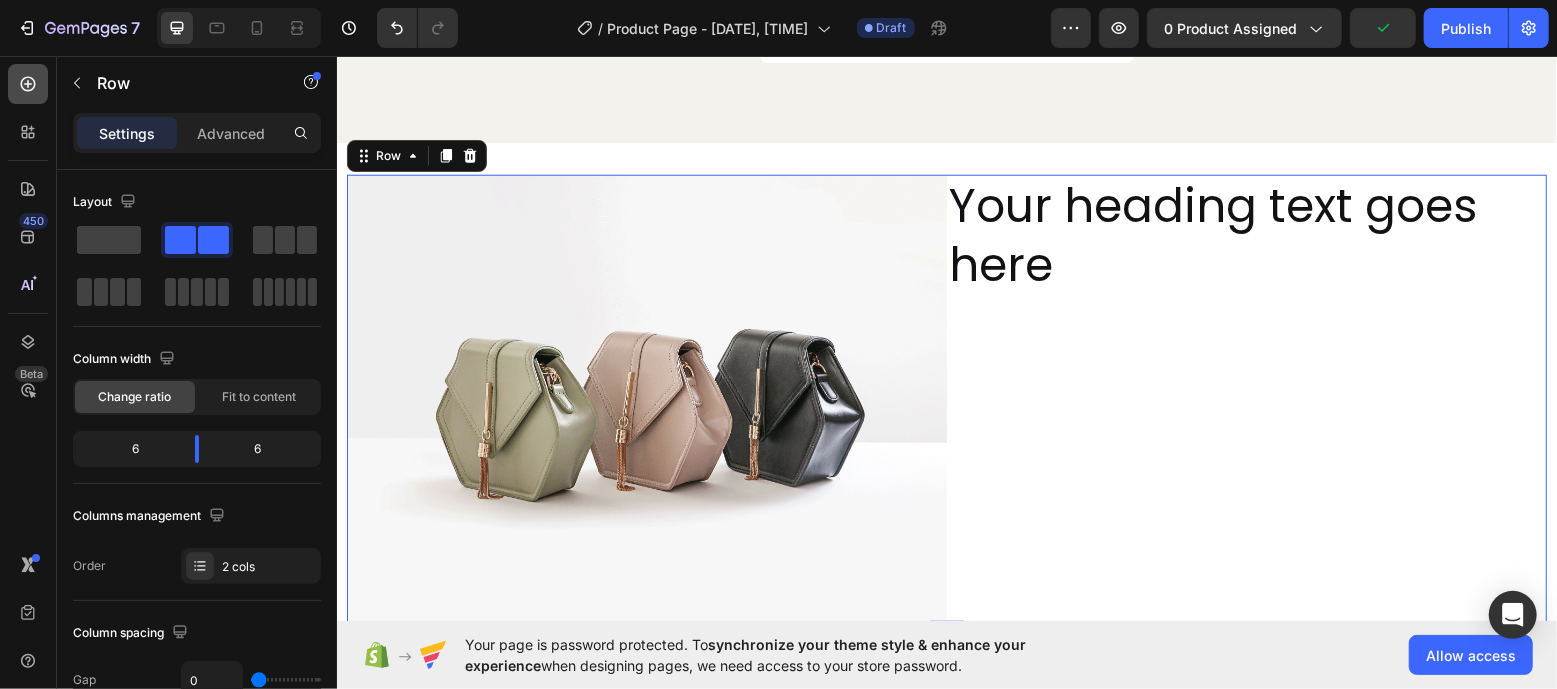 click 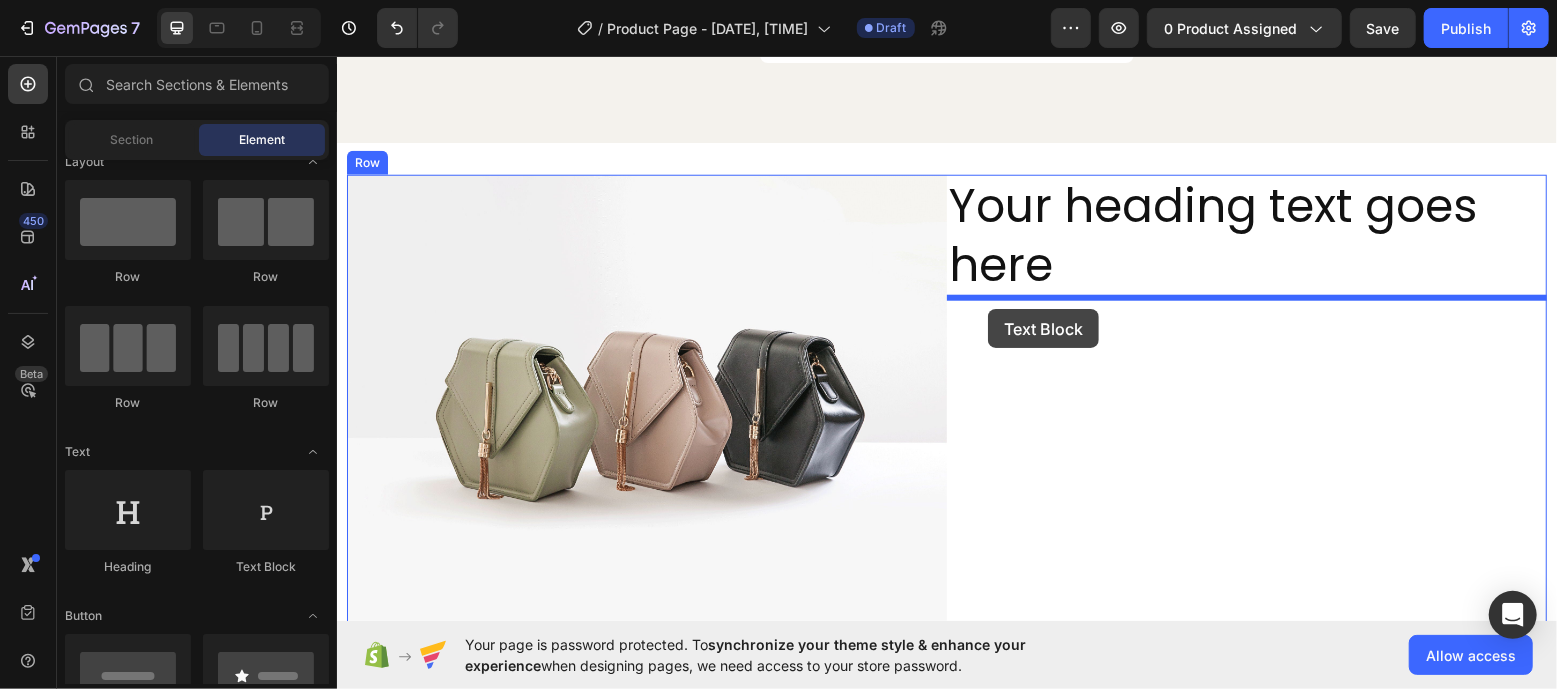 drag, startPoint x: 614, startPoint y: 565, endPoint x: 987, endPoint y: 308, distance: 452.9658 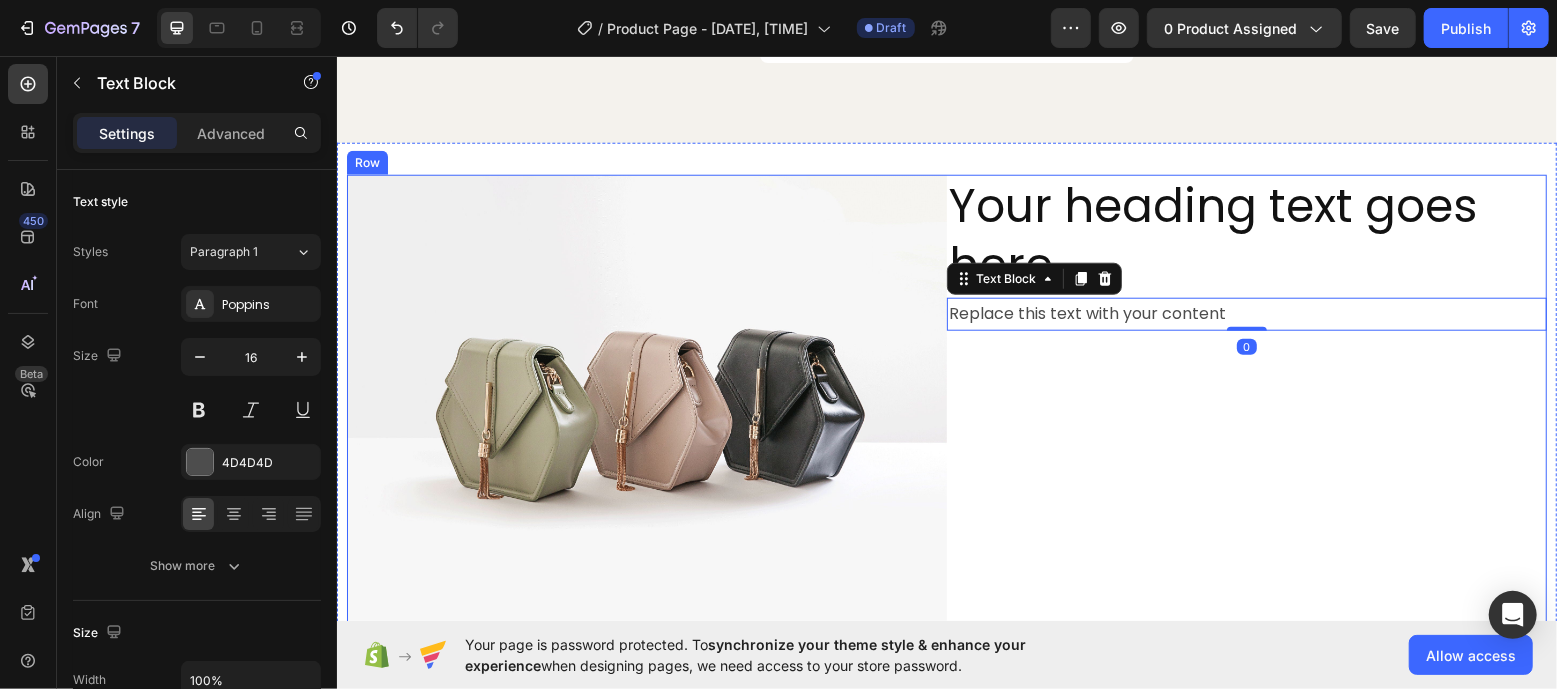 click on "Your heading text goes here Heading Replace this text with your content Text Block   0" at bounding box center (1246, 399) 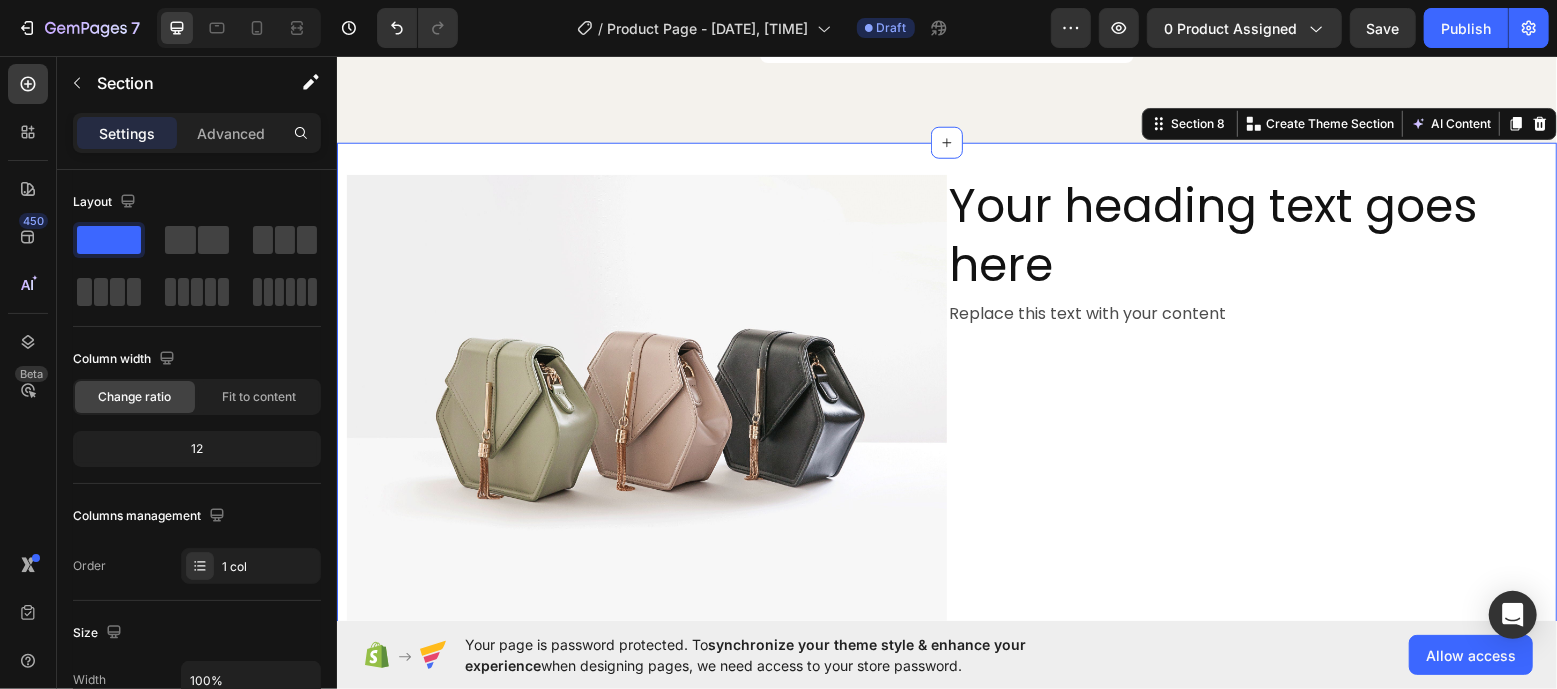 click on "Image Your heading text goes here Heading Replace this text with your content Text Block Row Section 8   You can create reusable sections Create Theme Section AI Content Write with GemAI What would you like to describe here? Tone and Voice Persuasive Product Show more Generate" at bounding box center (946, 399) 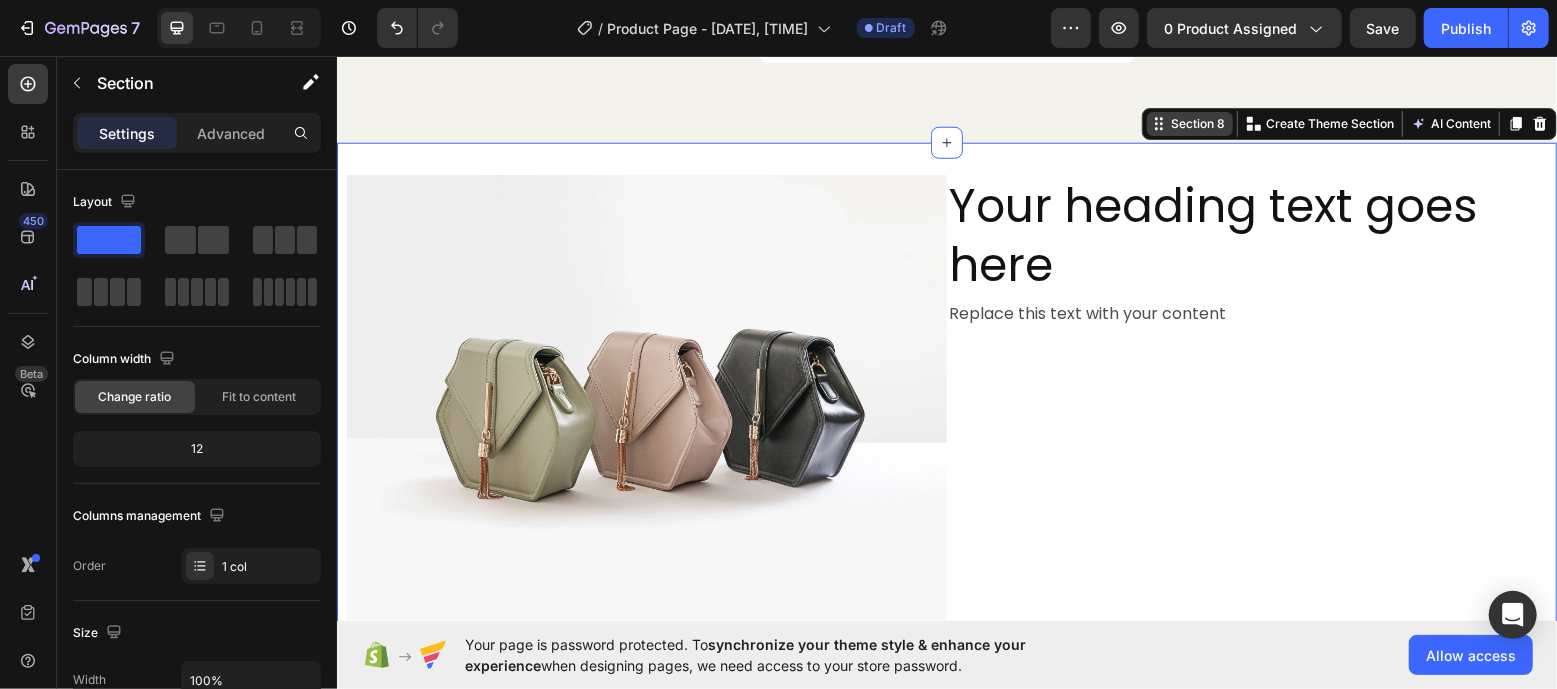 click on "Section 8" at bounding box center [1197, 123] 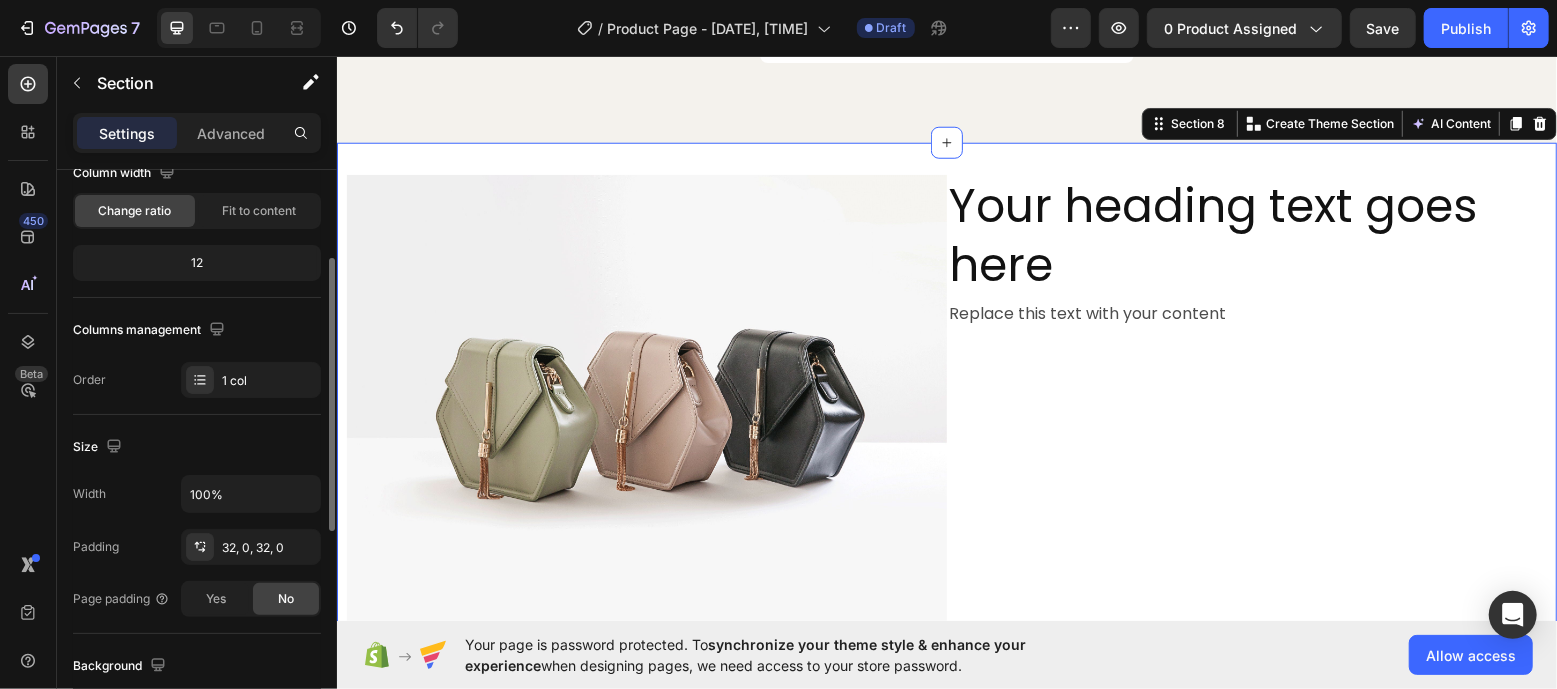 scroll, scrollTop: 266, scrollLeft: 0, axis: vertical 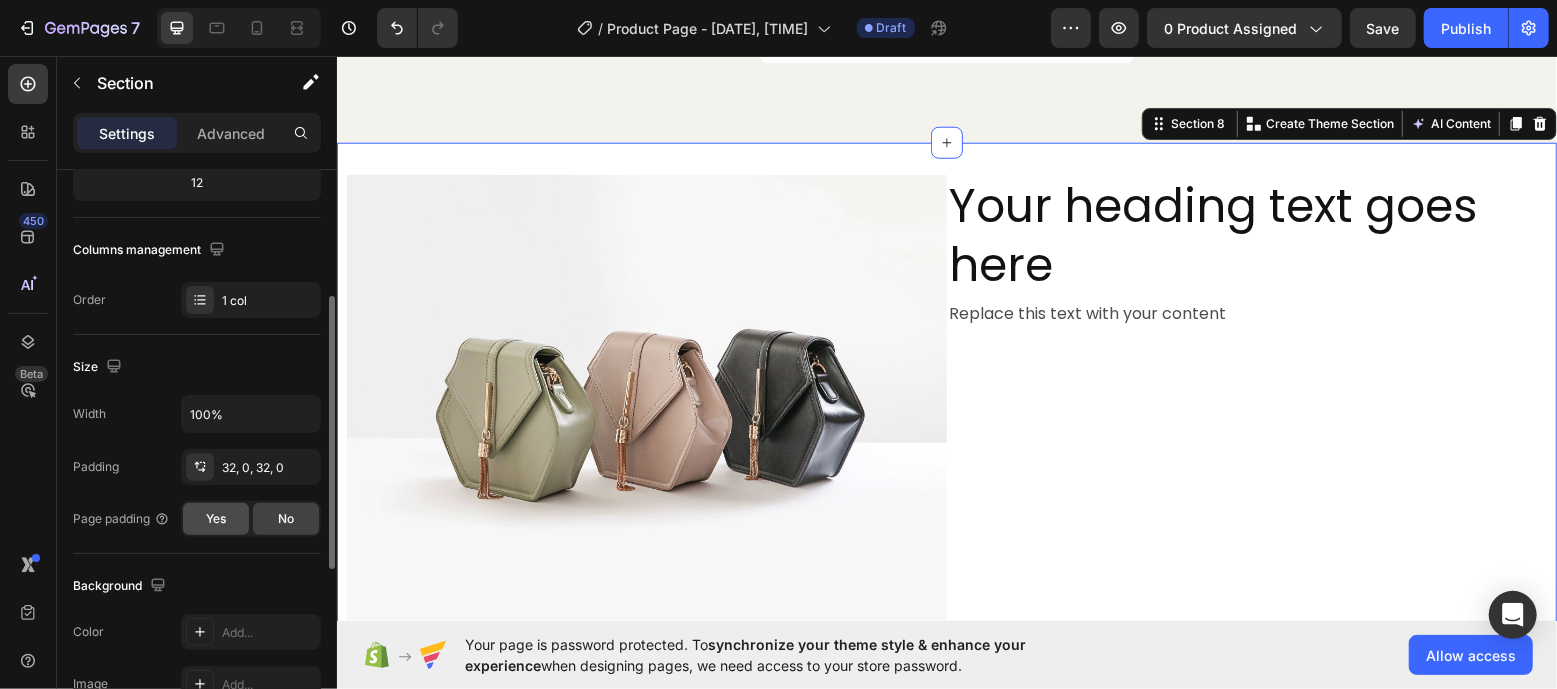 click on "Yes" 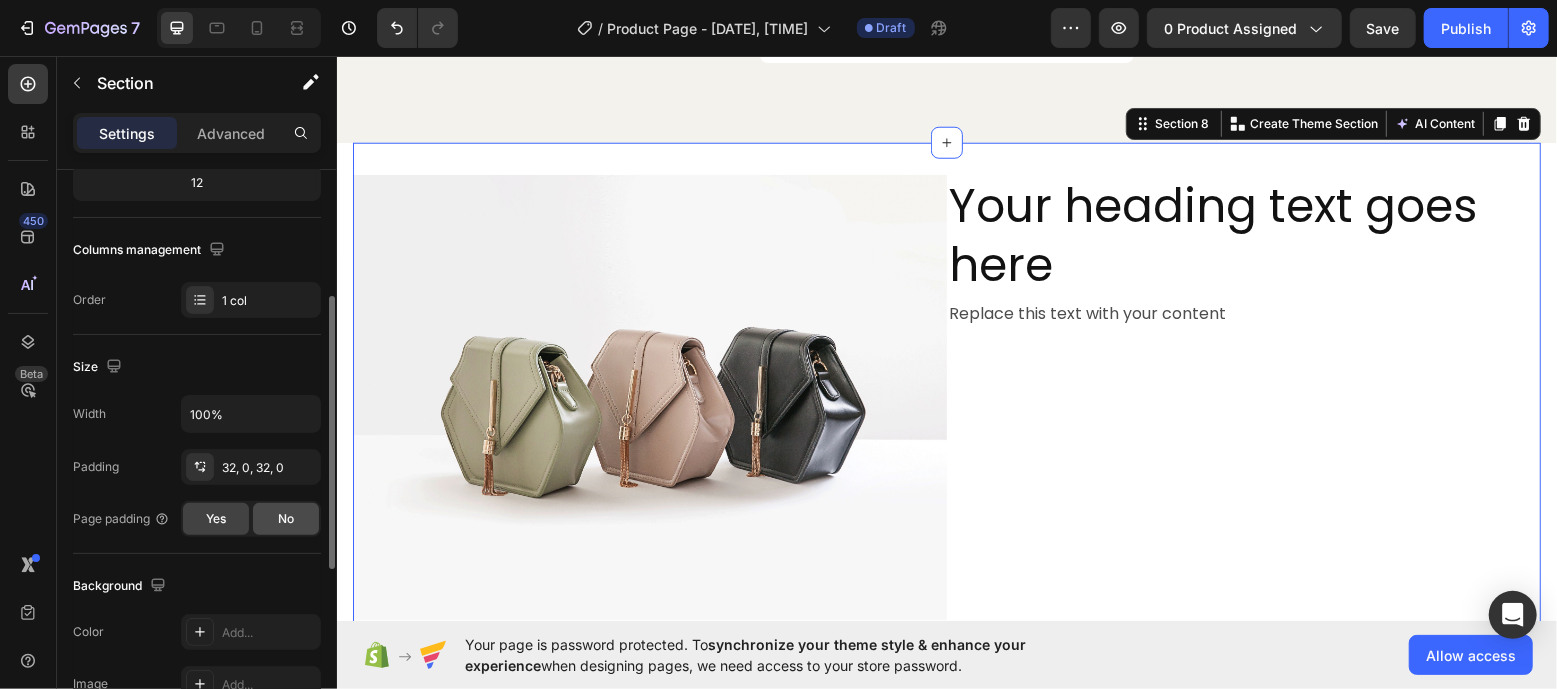 click on "No" 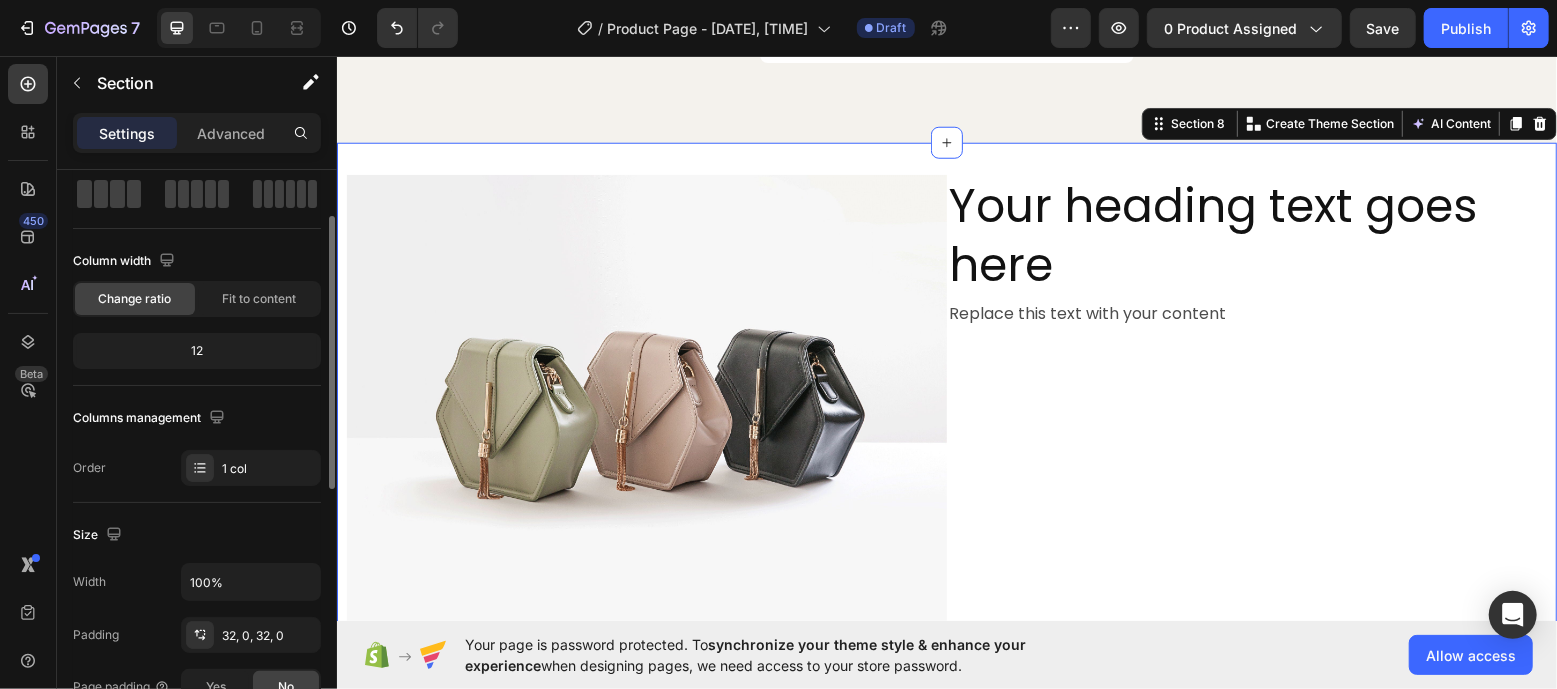 scroll, scrollTop: 36, scrollLeft: 0, axis: vertical 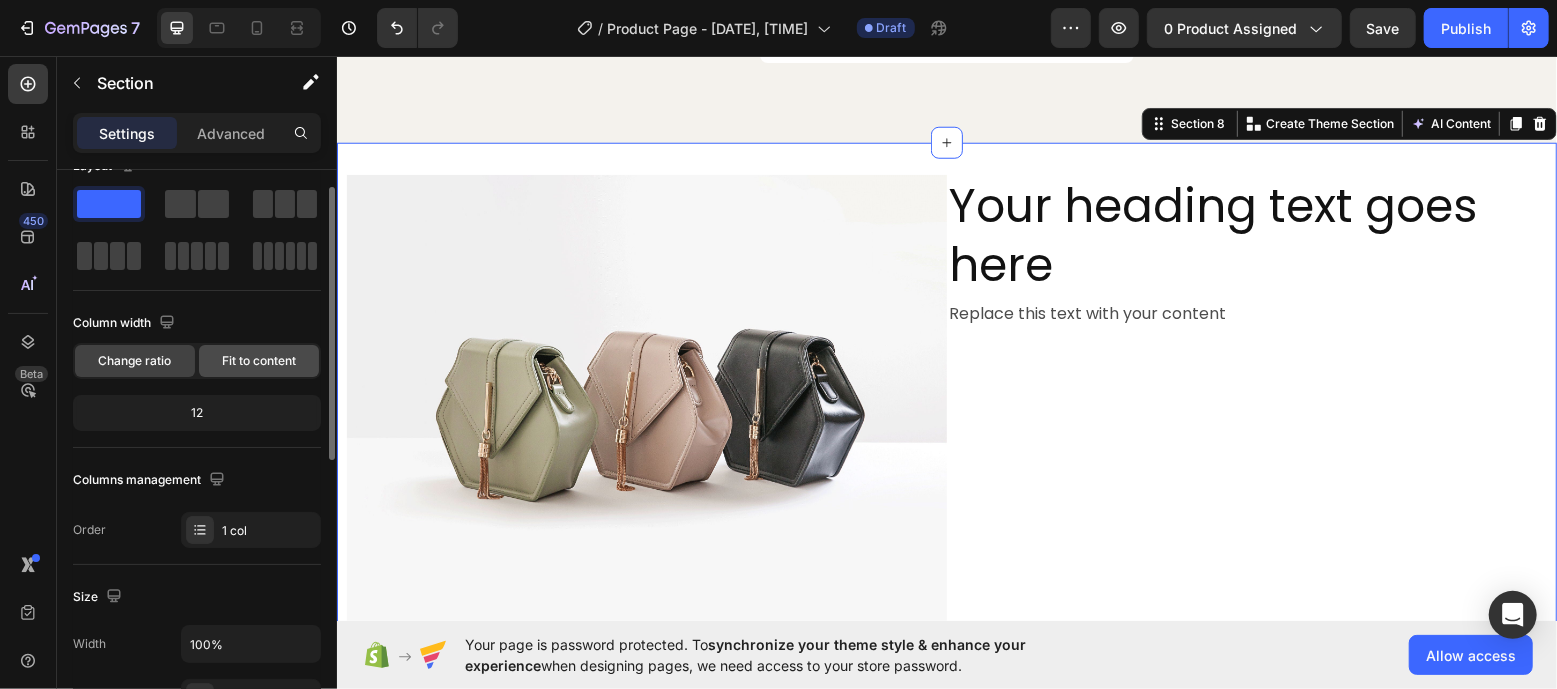 click on "Fit to content" 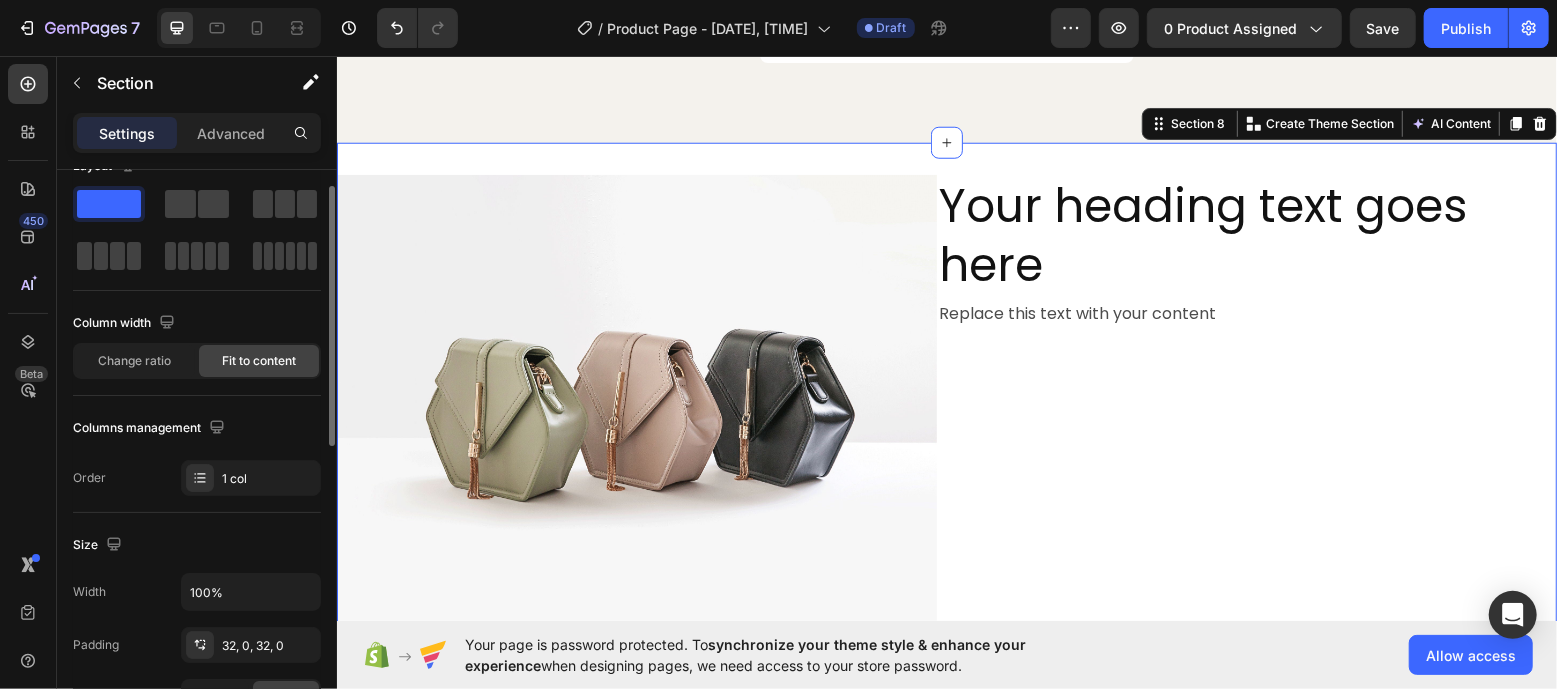 click on "Fit to content" 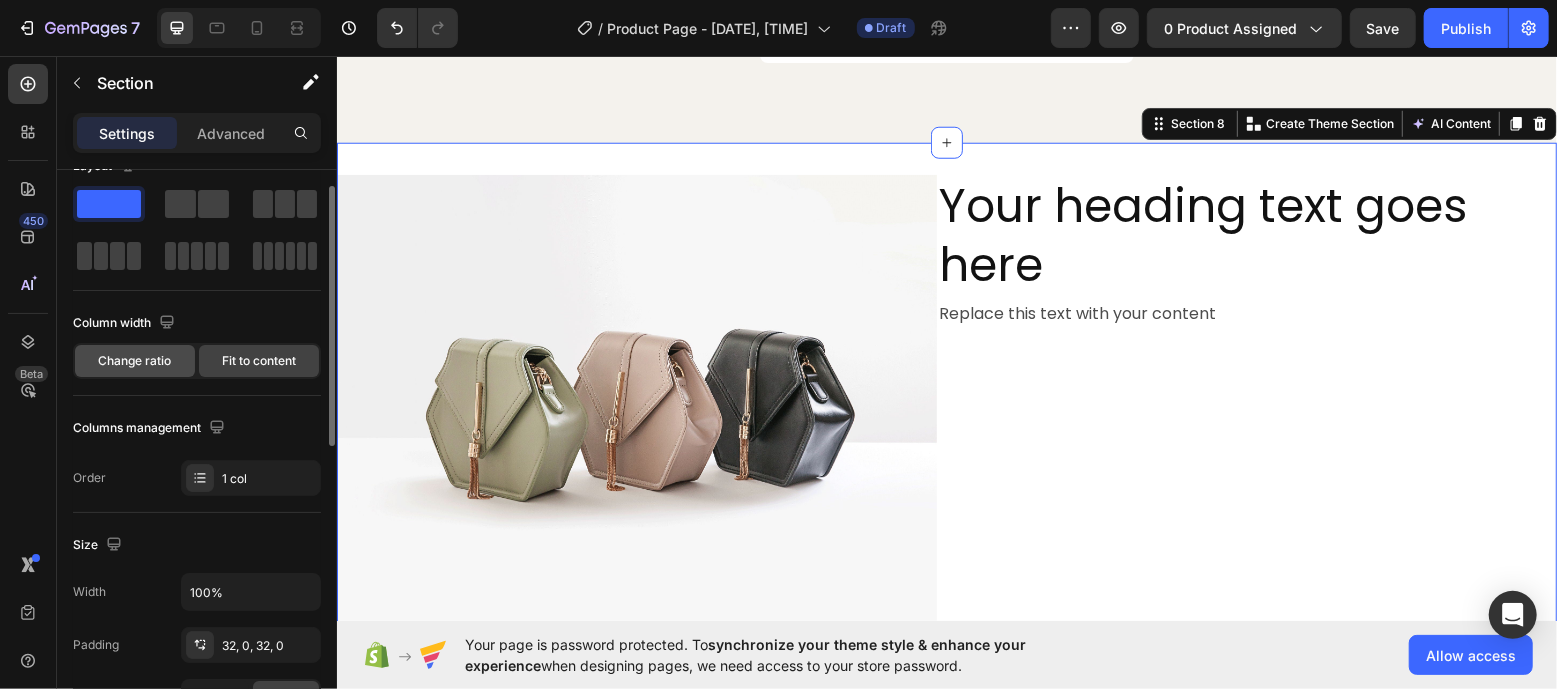 click on "Change ratio" 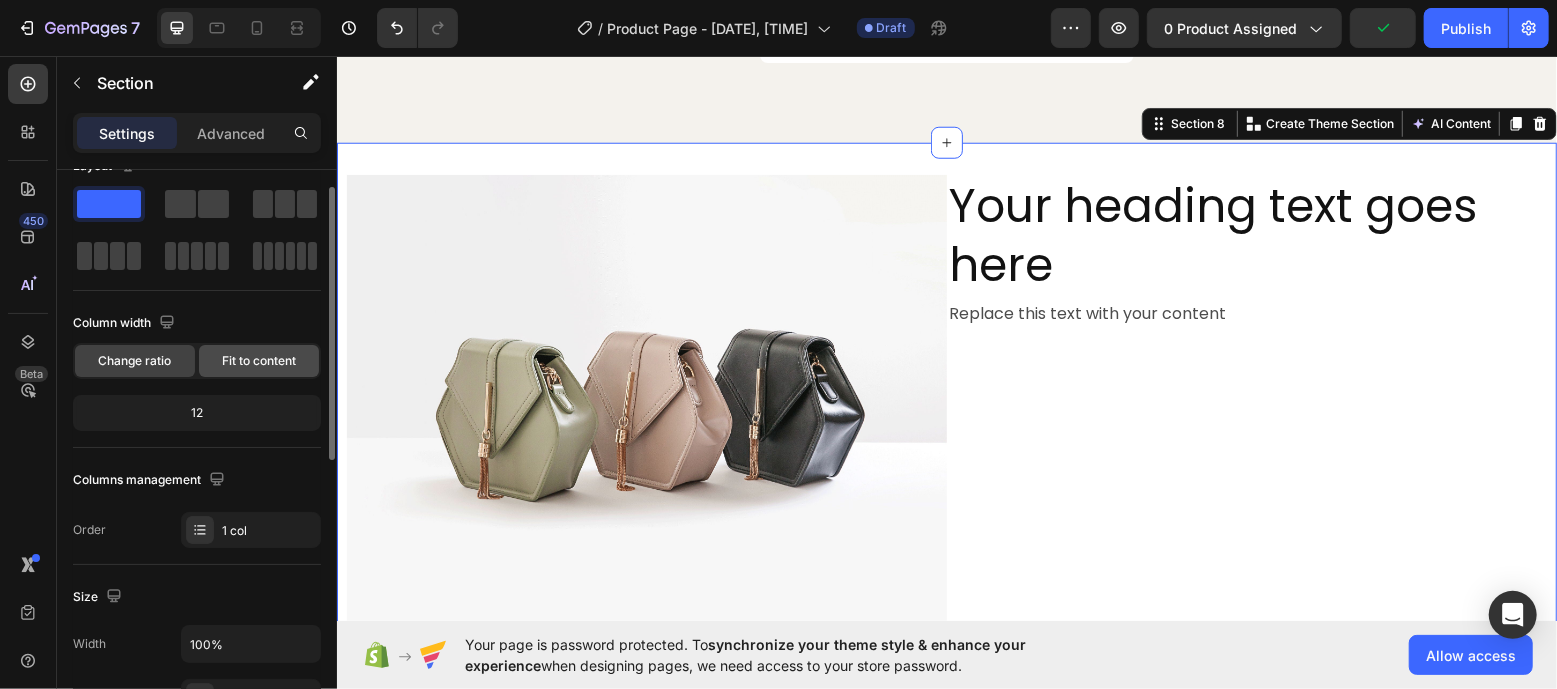 click on "Fit to content" 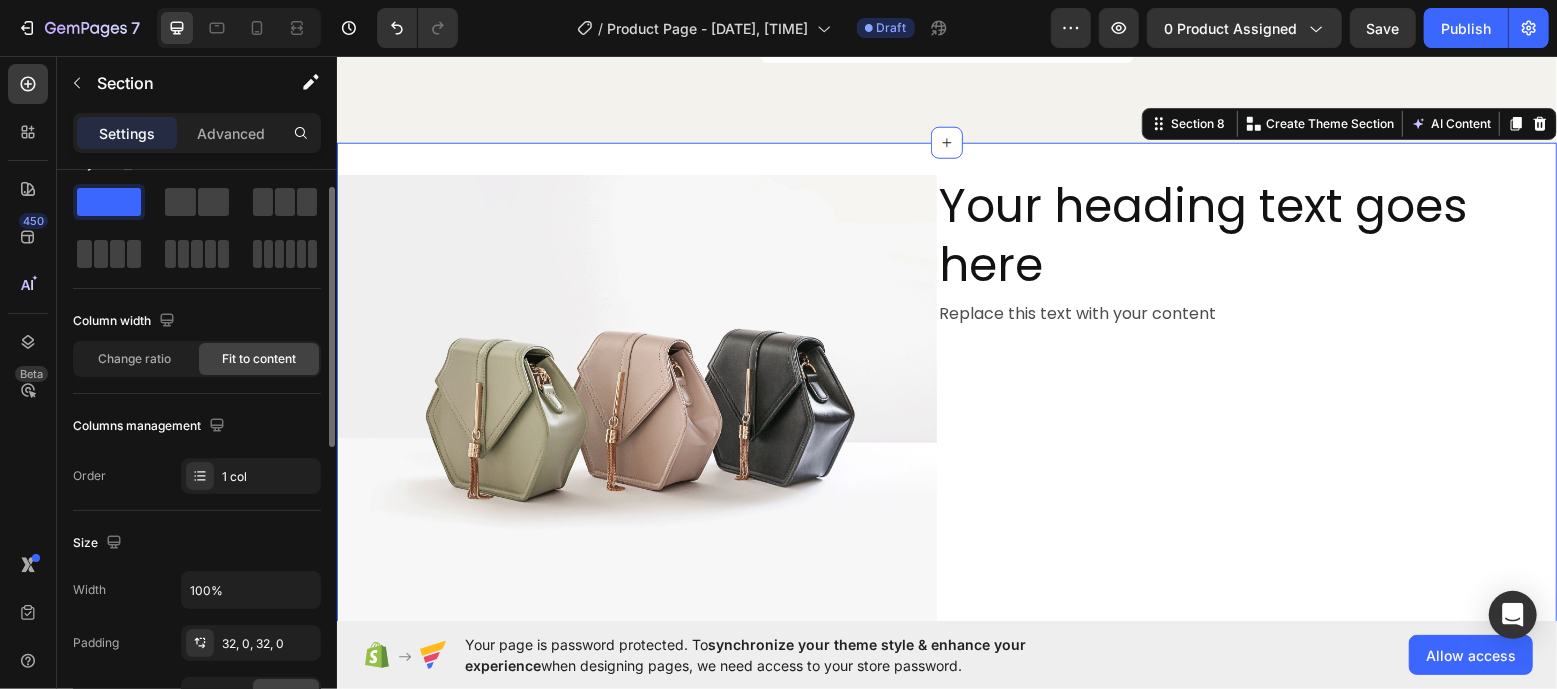 scroll, scrollTop: 0, scrollLeft: 0, axis: both 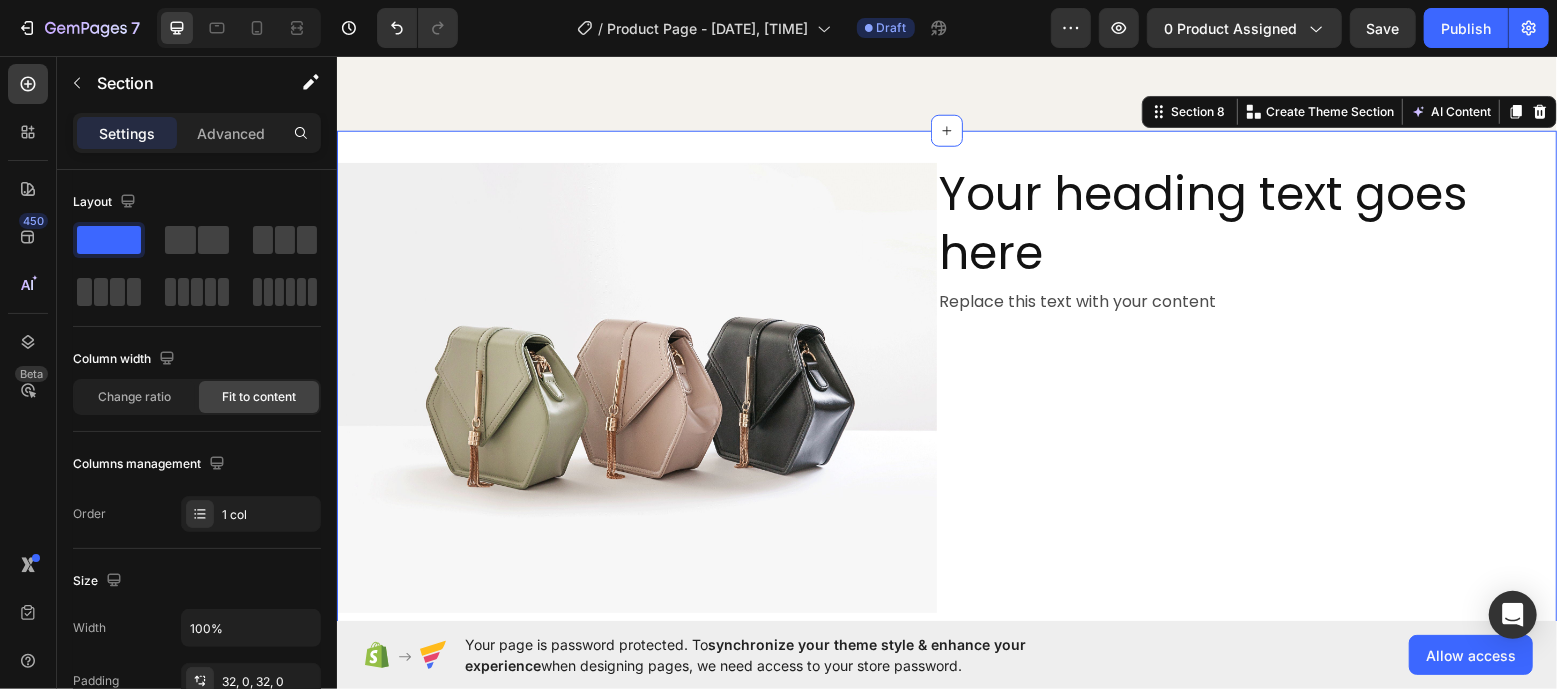 click on "Image Your heading text goes here Heading Replace this text with your content Text Block Row Section 8   You can create reusable sections Create Theme Section AI Content Write with GemAI What would you like to describe here? Tone and Voice Persuasive Product 1 Pair Knee Support Protector  Leg Arthritis Injury Gym Sleeve Elasticated Bandage knee Pad Charcoal Knitted Knee pads Warm Show more Generate" at bounding box center [946, 387] 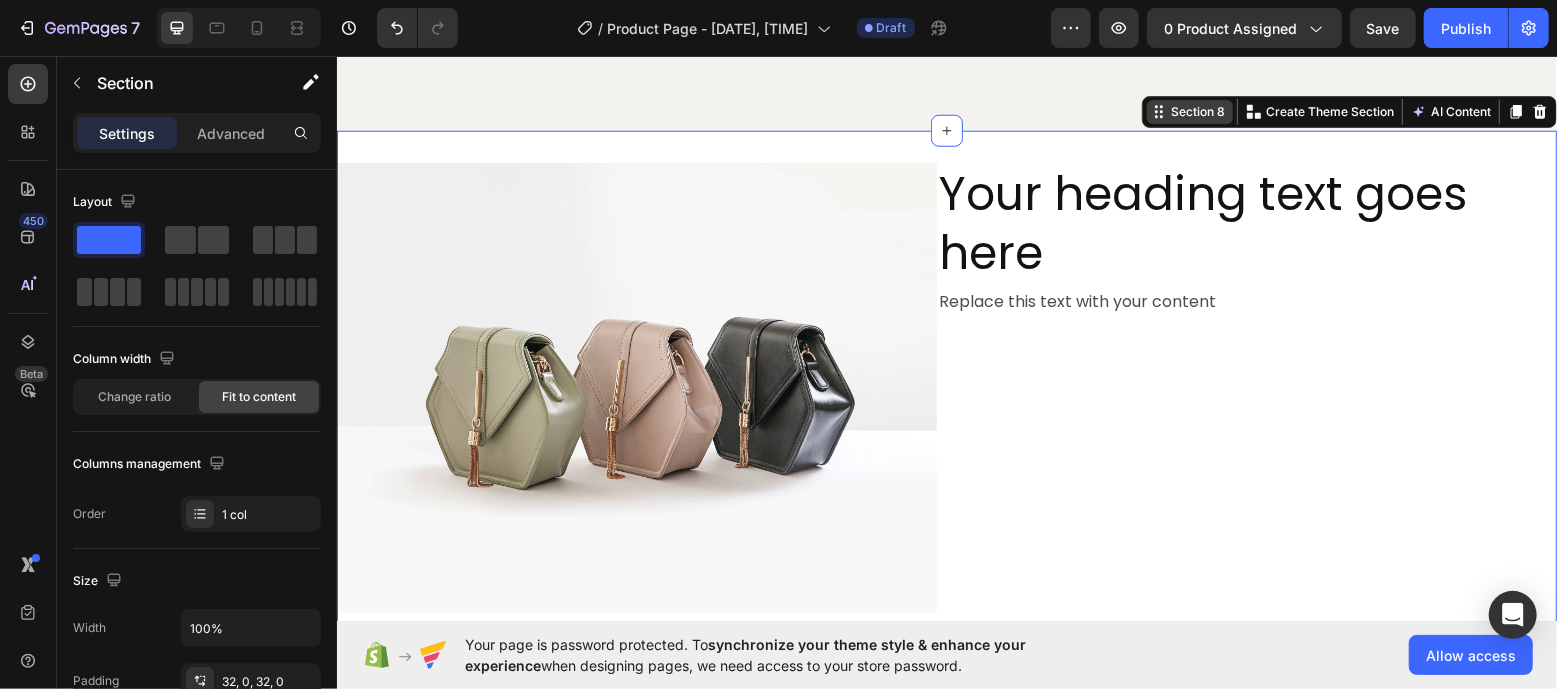 click on "Section 8" at bounding box center (1197, 111) 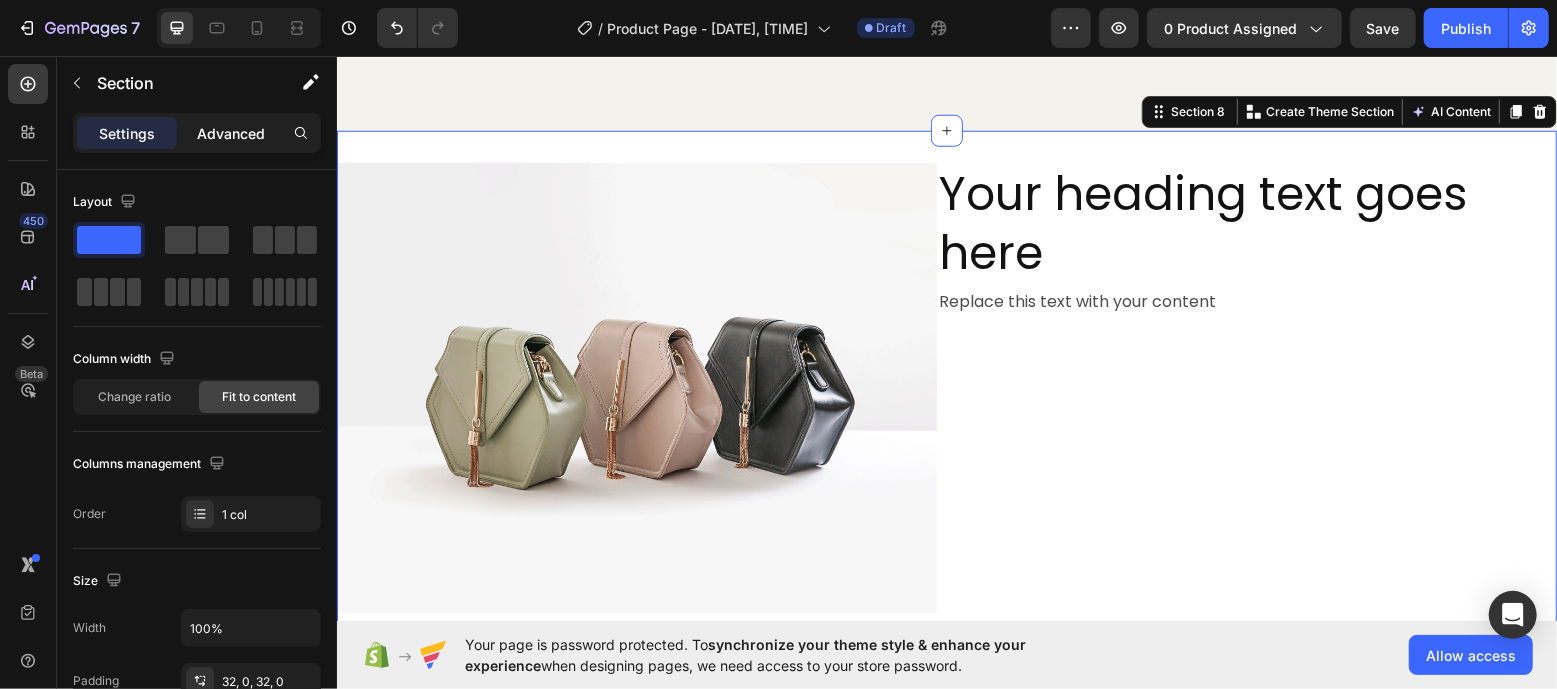 click on "Advanced" at bounding box center (231, 133) 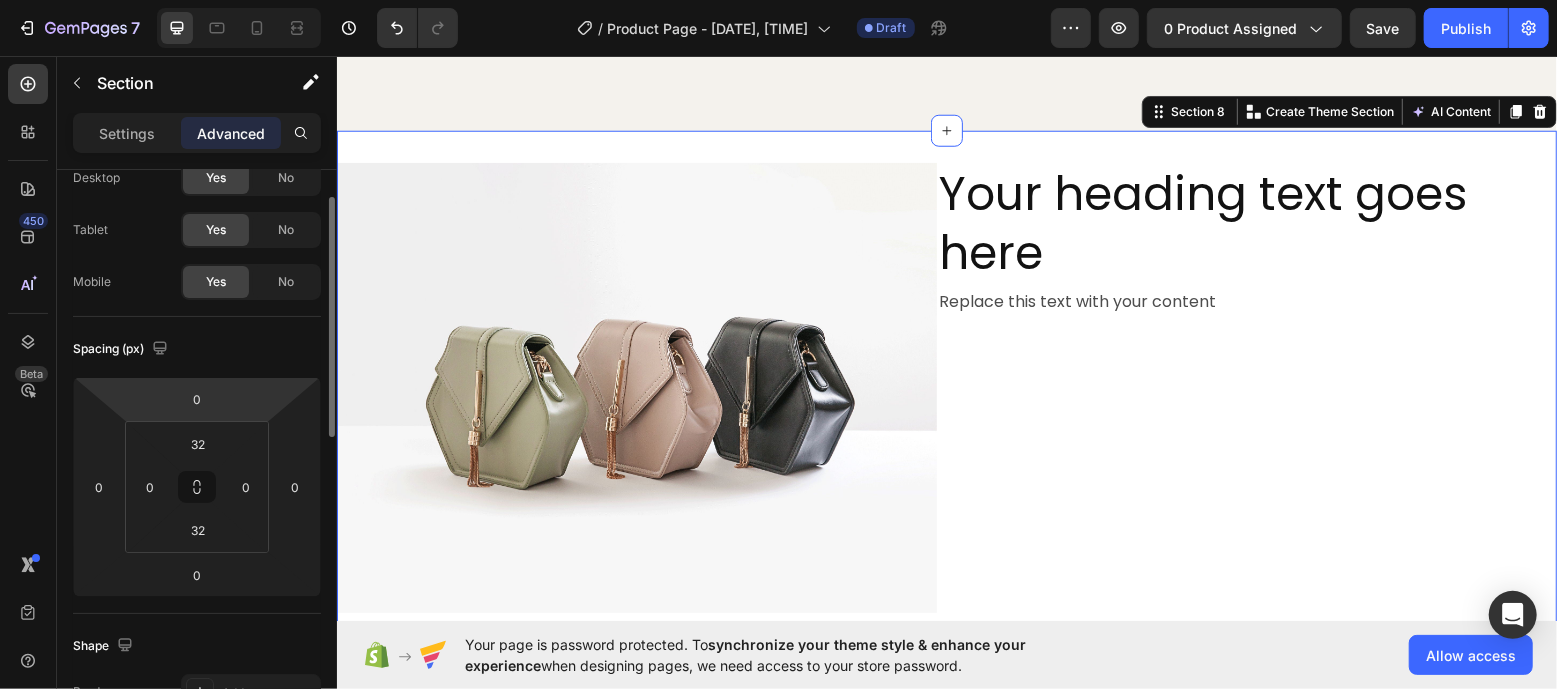 scroll, scrollTop: 69, scrollLeft: 0, axis: vertical 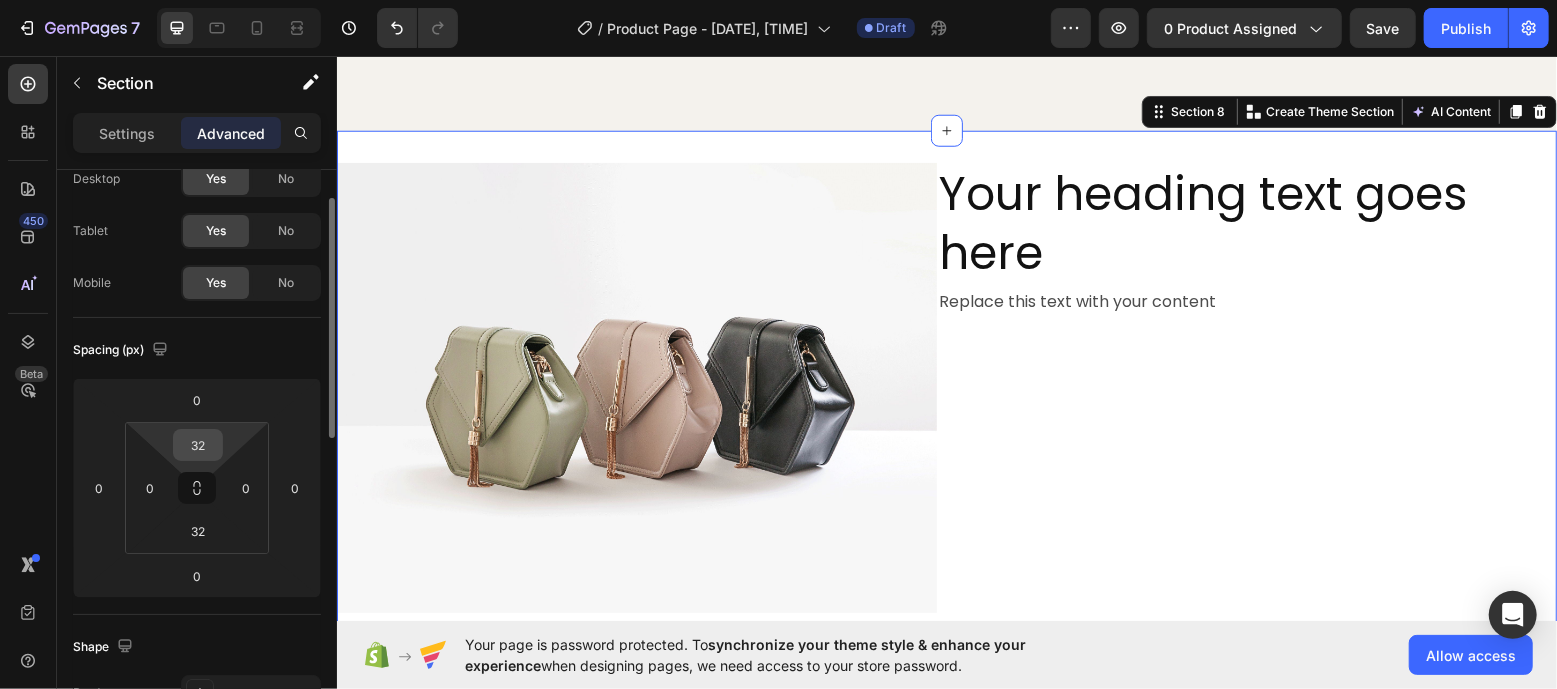 click on "32" at bounding box center [198, 445] 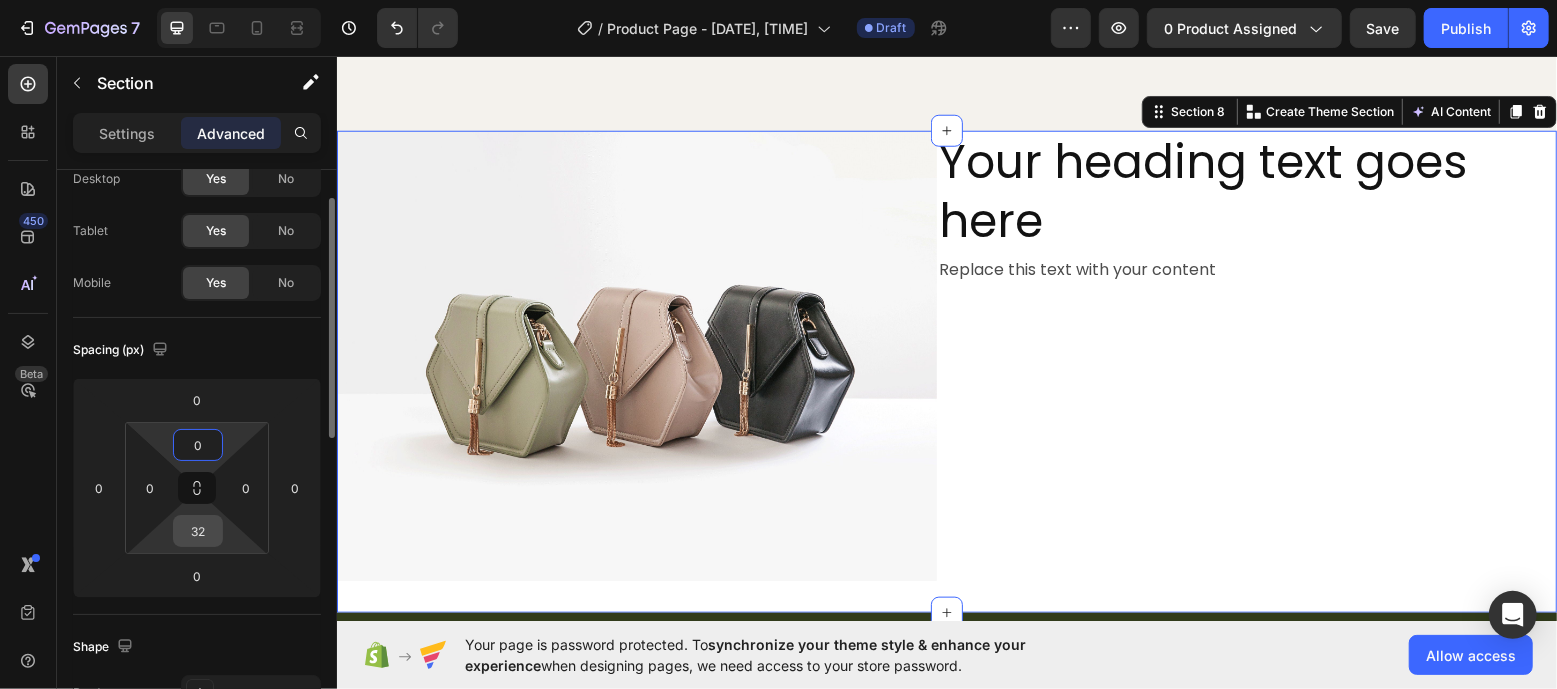 type on "0" 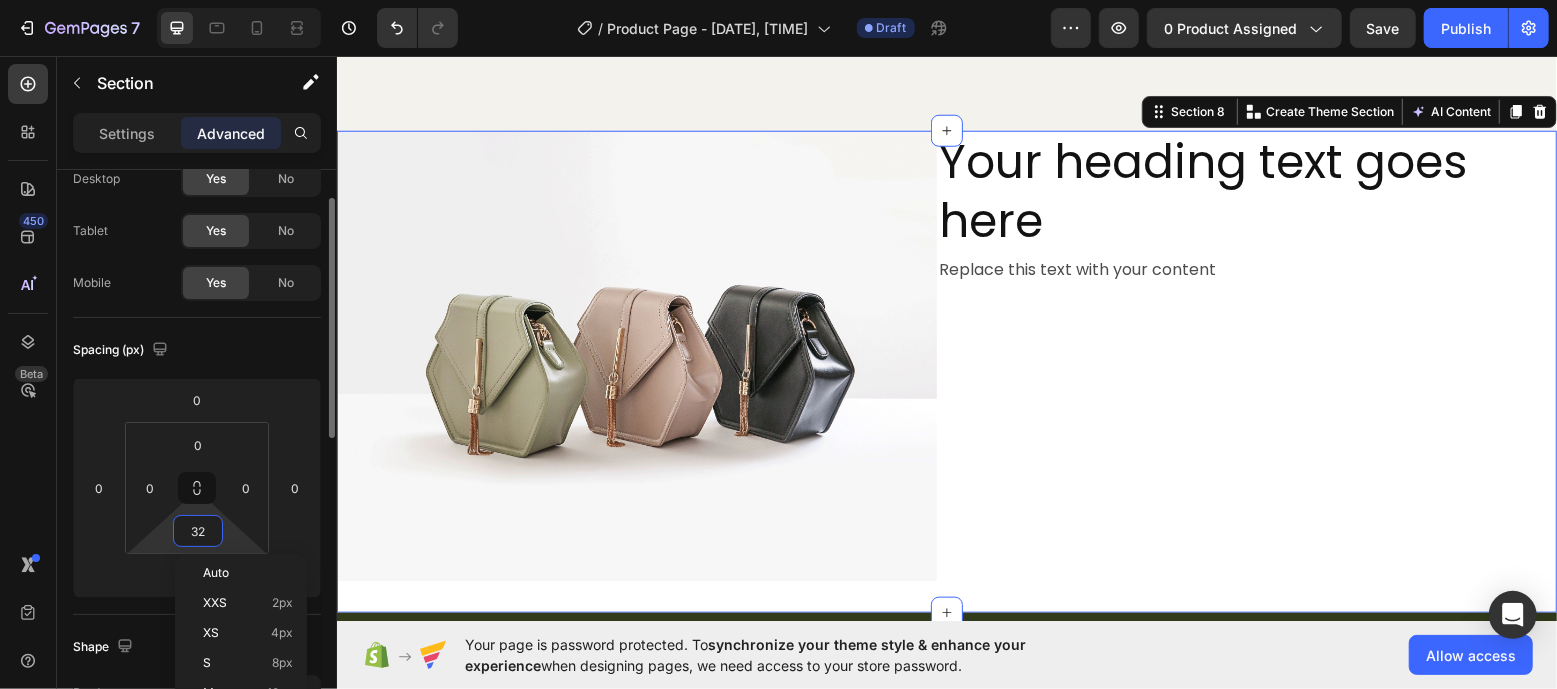 type on "0" 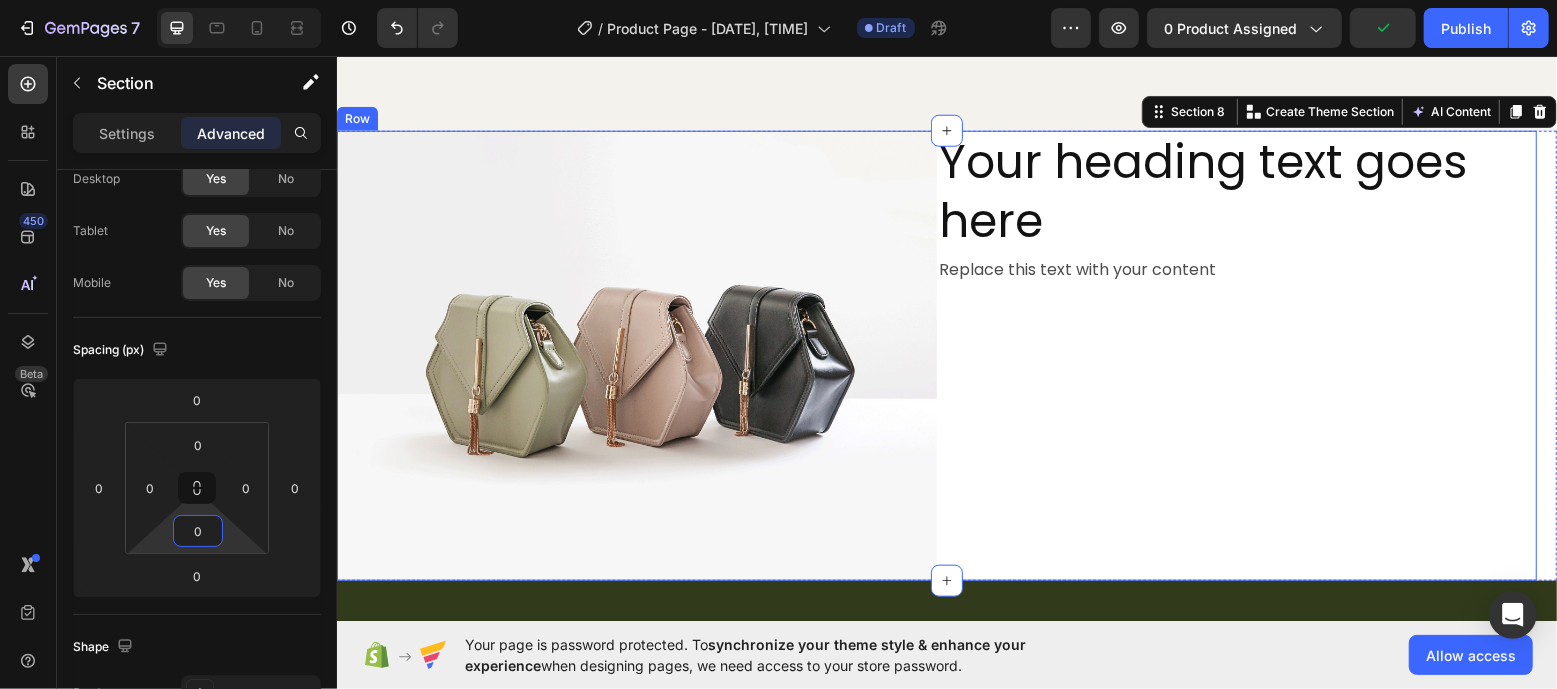 click on "Your heading text goes here Heading Replace this text with your content Text Block" at bounding box center (1236, 355) 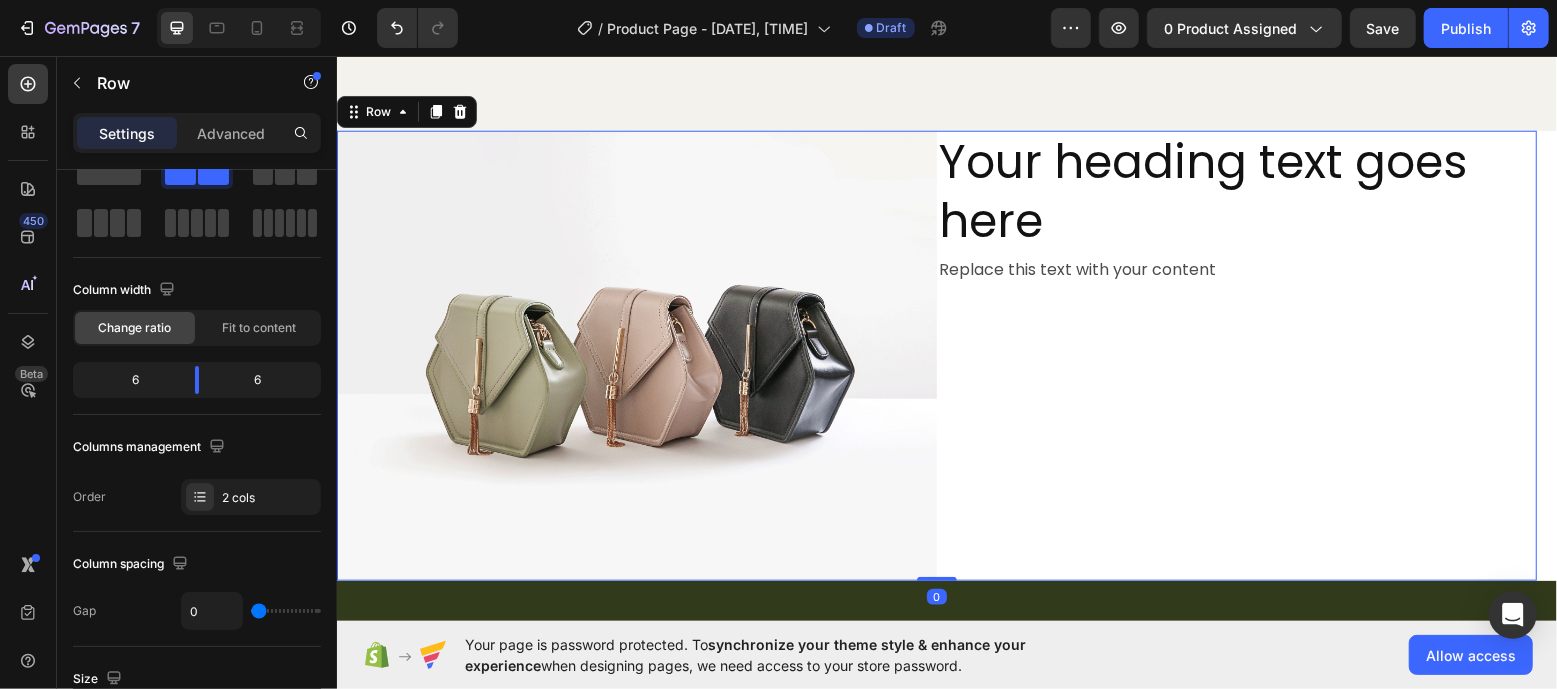 scroll, scrollTop: 0, scrollLeft: 0, axis: both 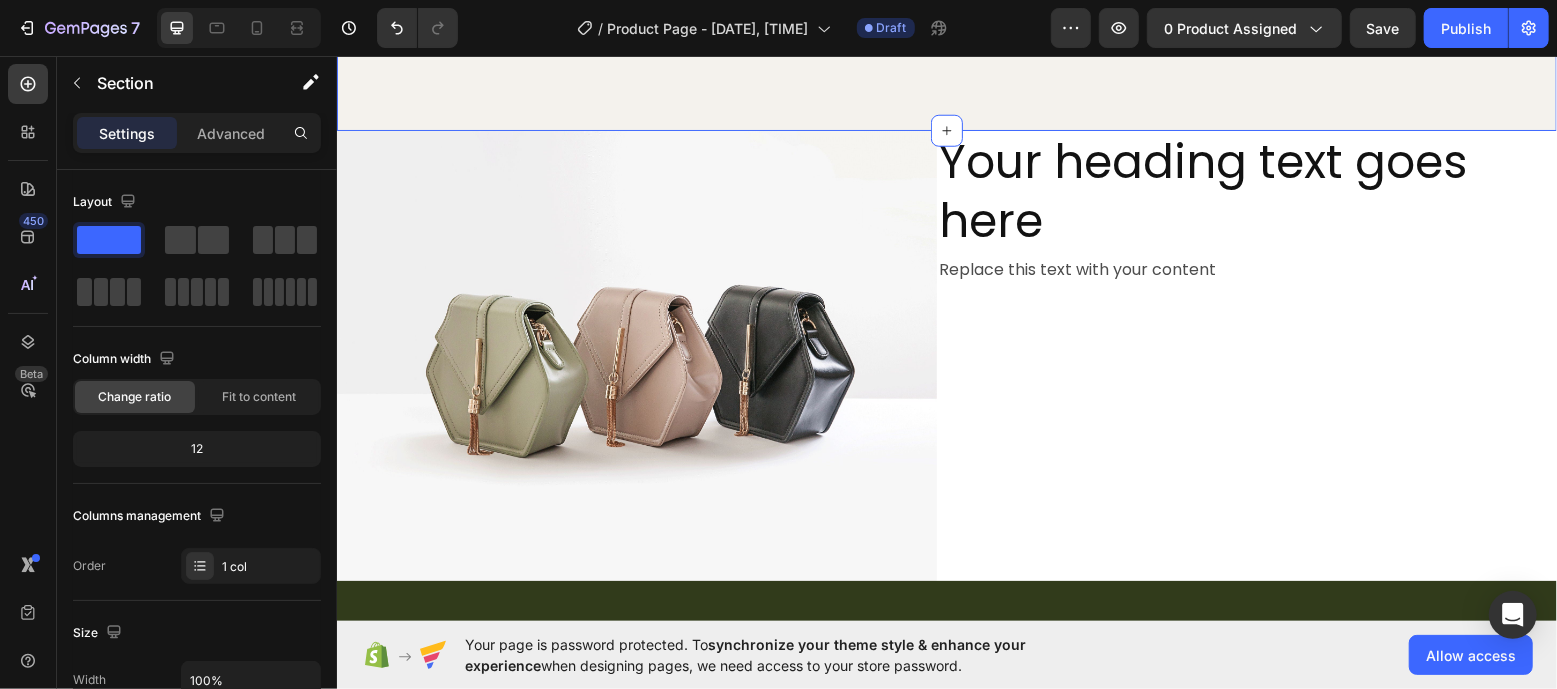 click on "Your heading text goes here" at bounding box center [1236, 192] 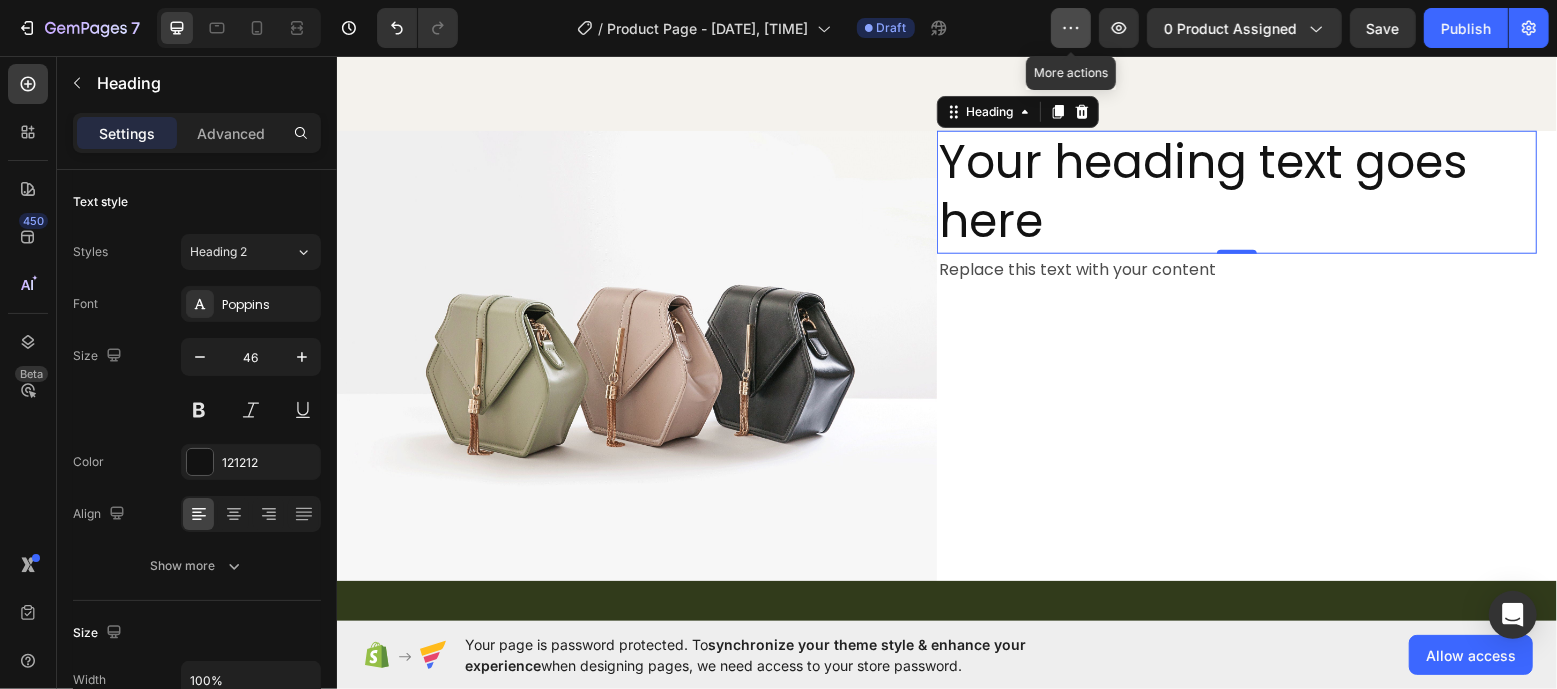 click 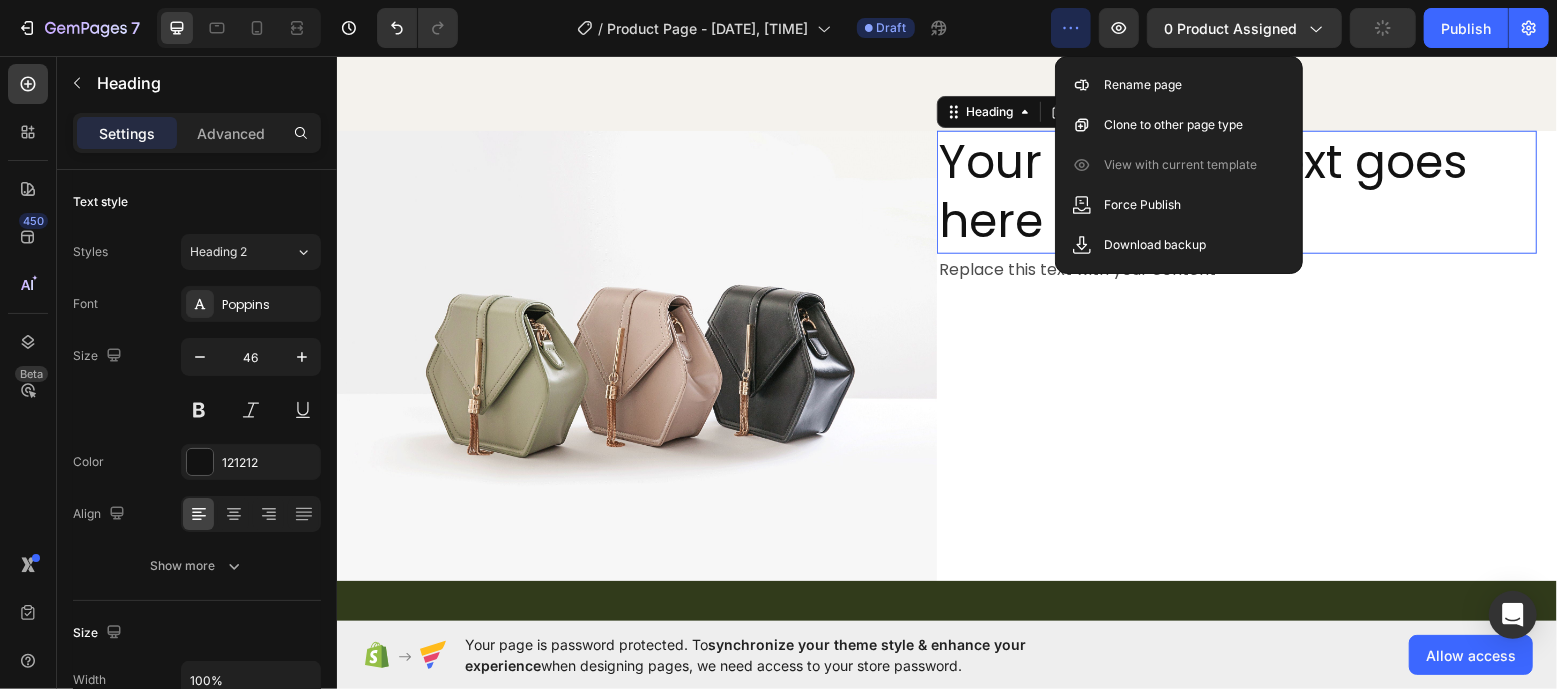 click 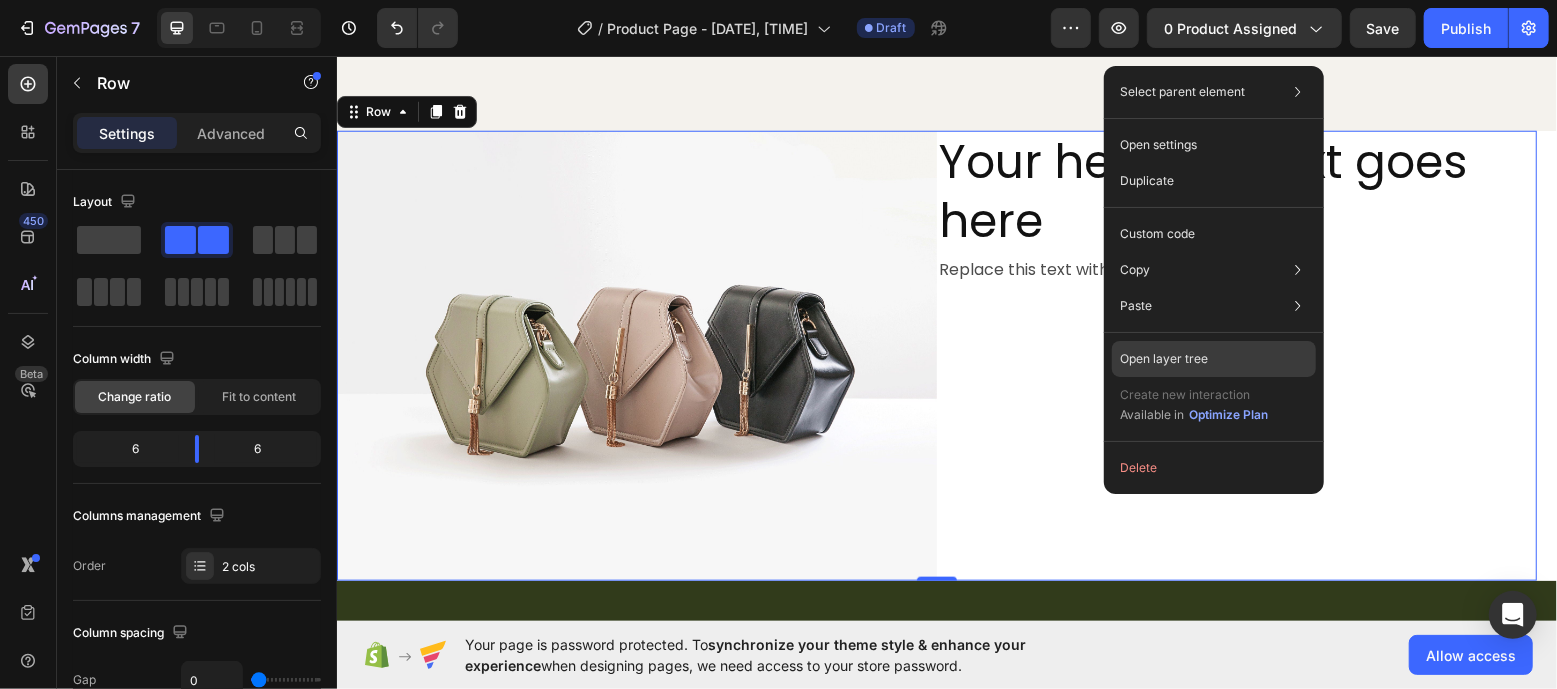 click on "Open layer tree" 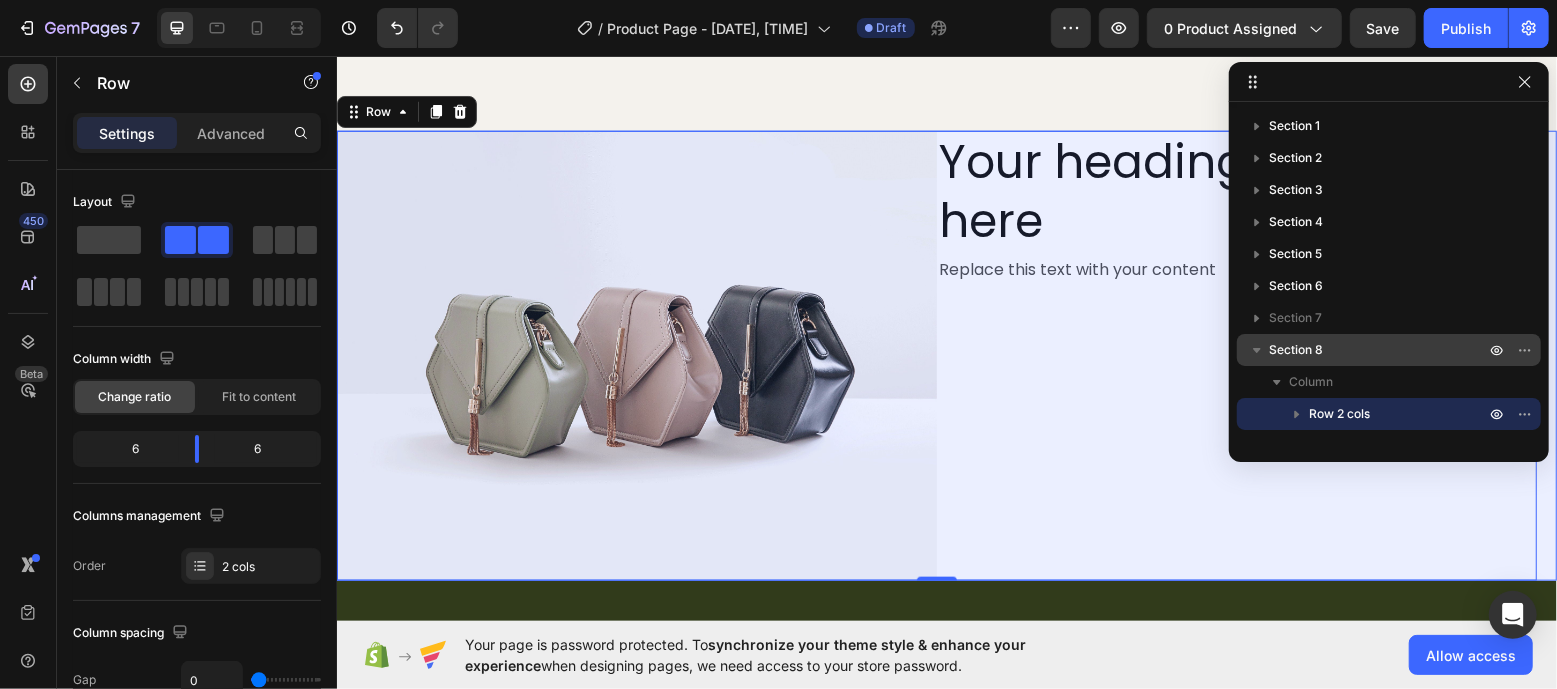 click 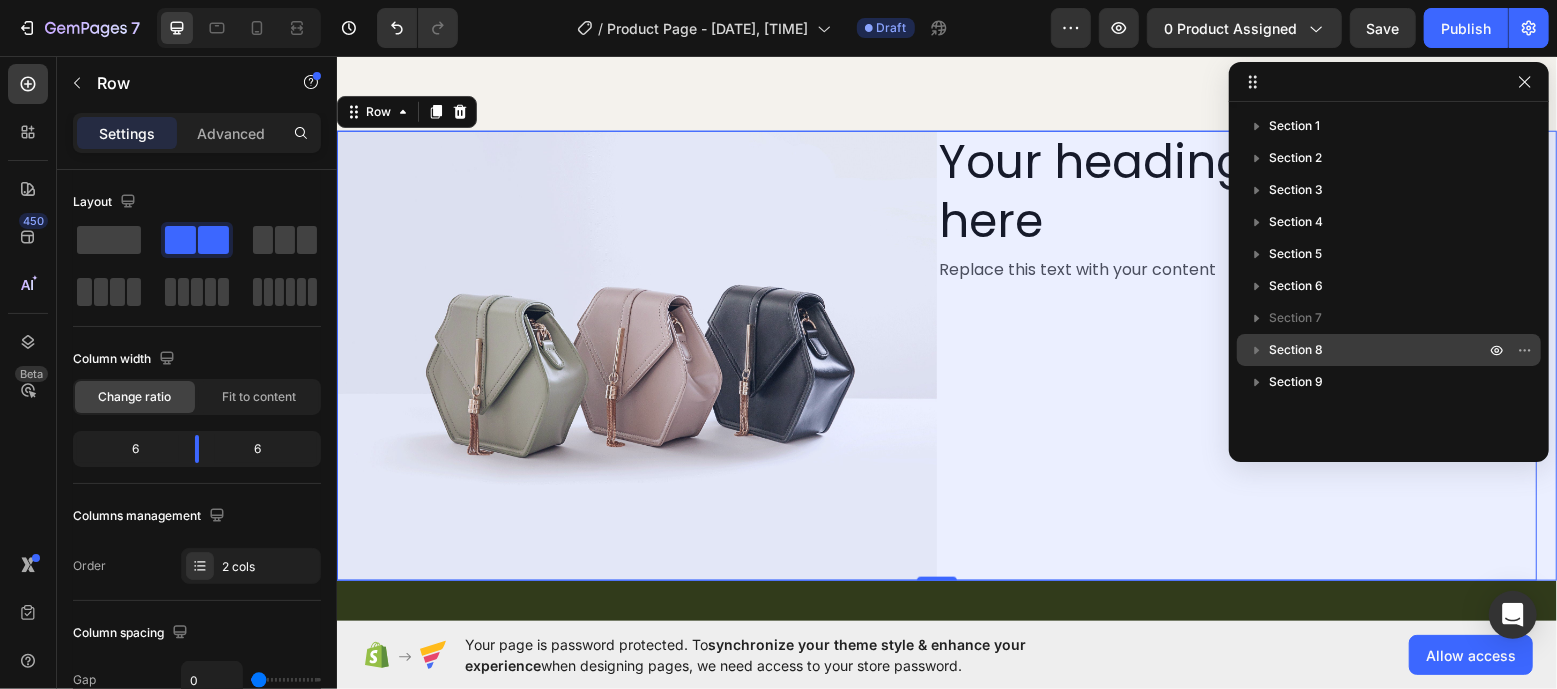 click 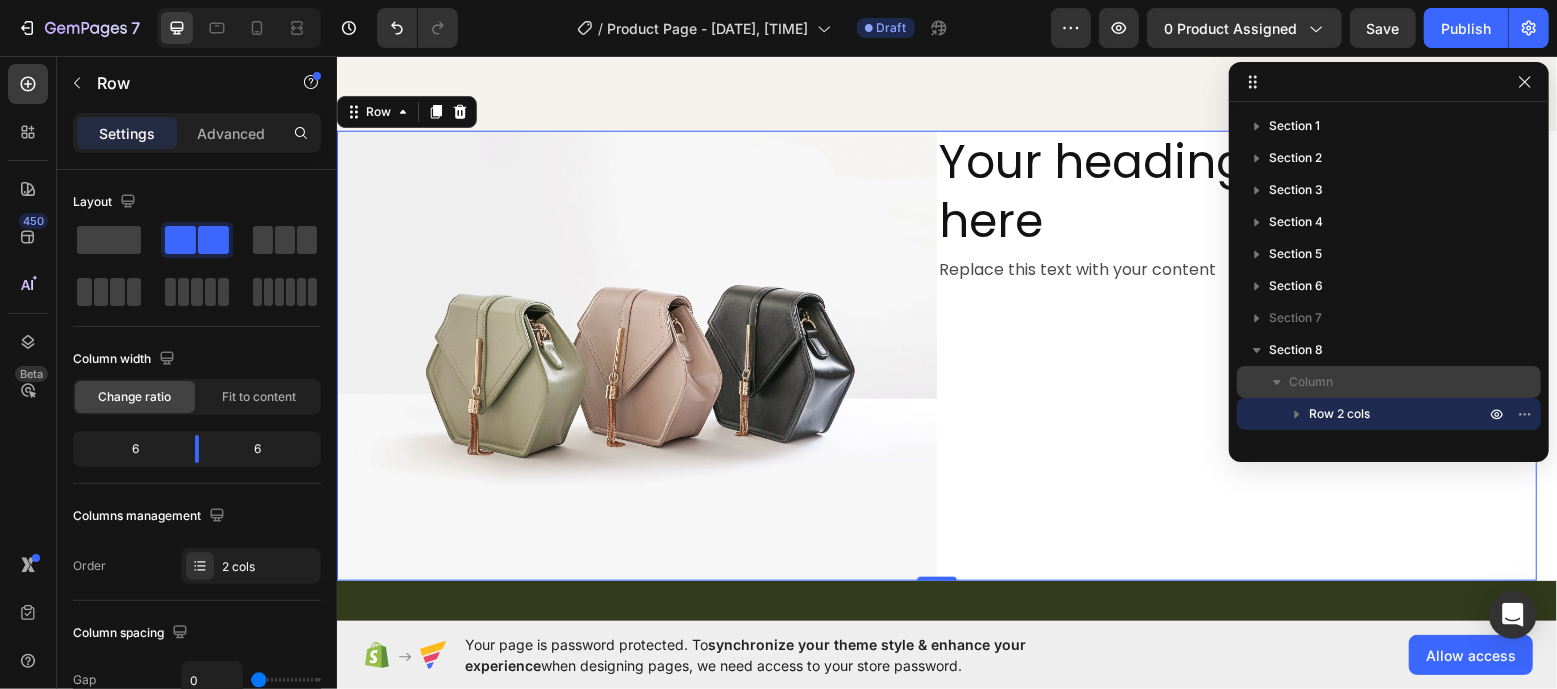 click 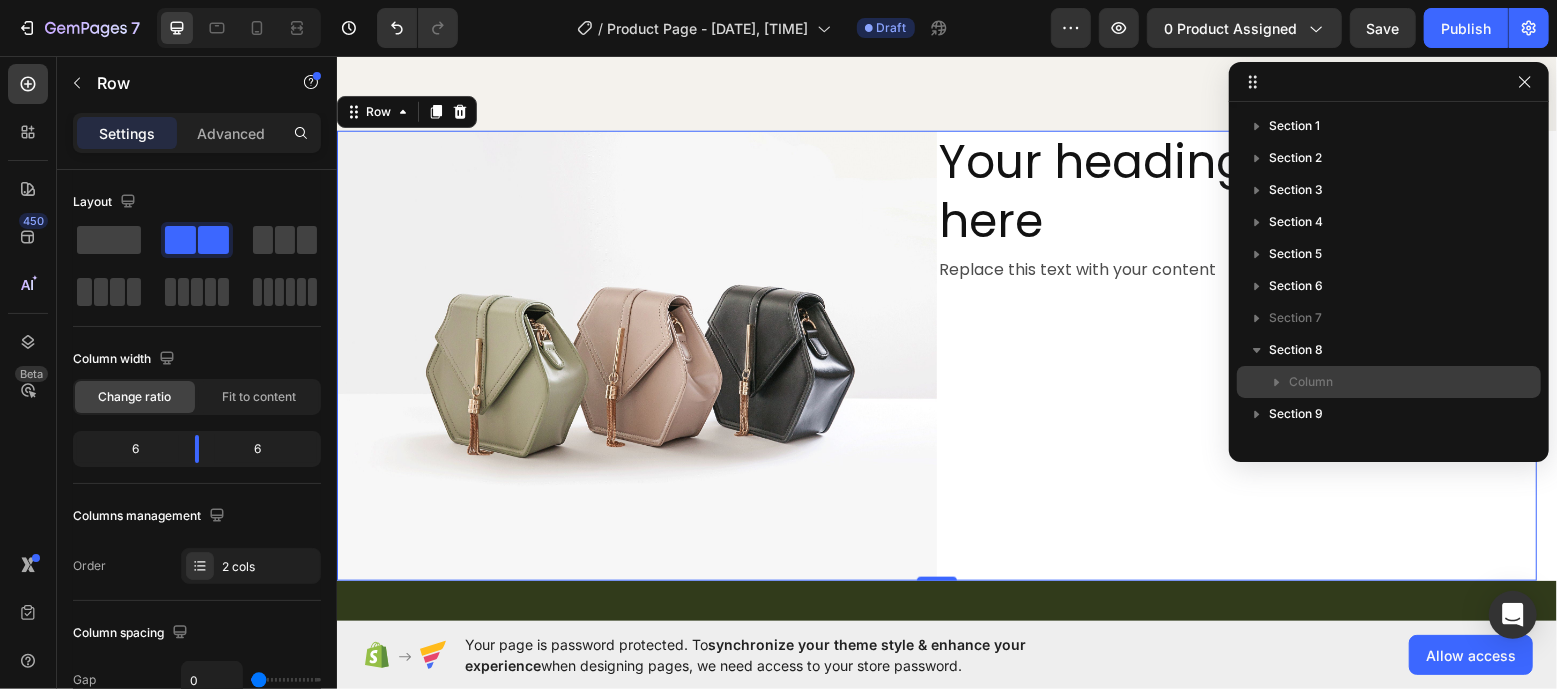 click on "Column" at bounding box center (1311, 382) 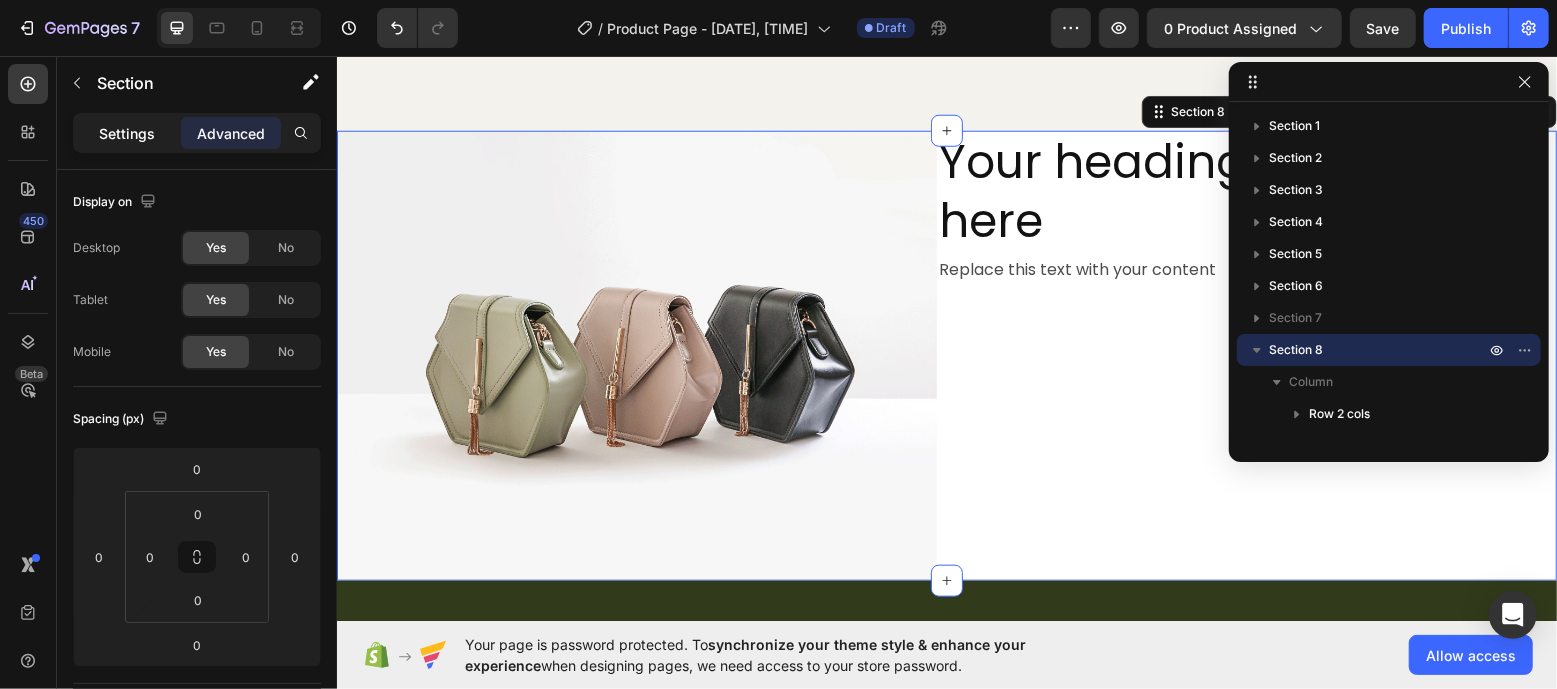 click on "Settings" 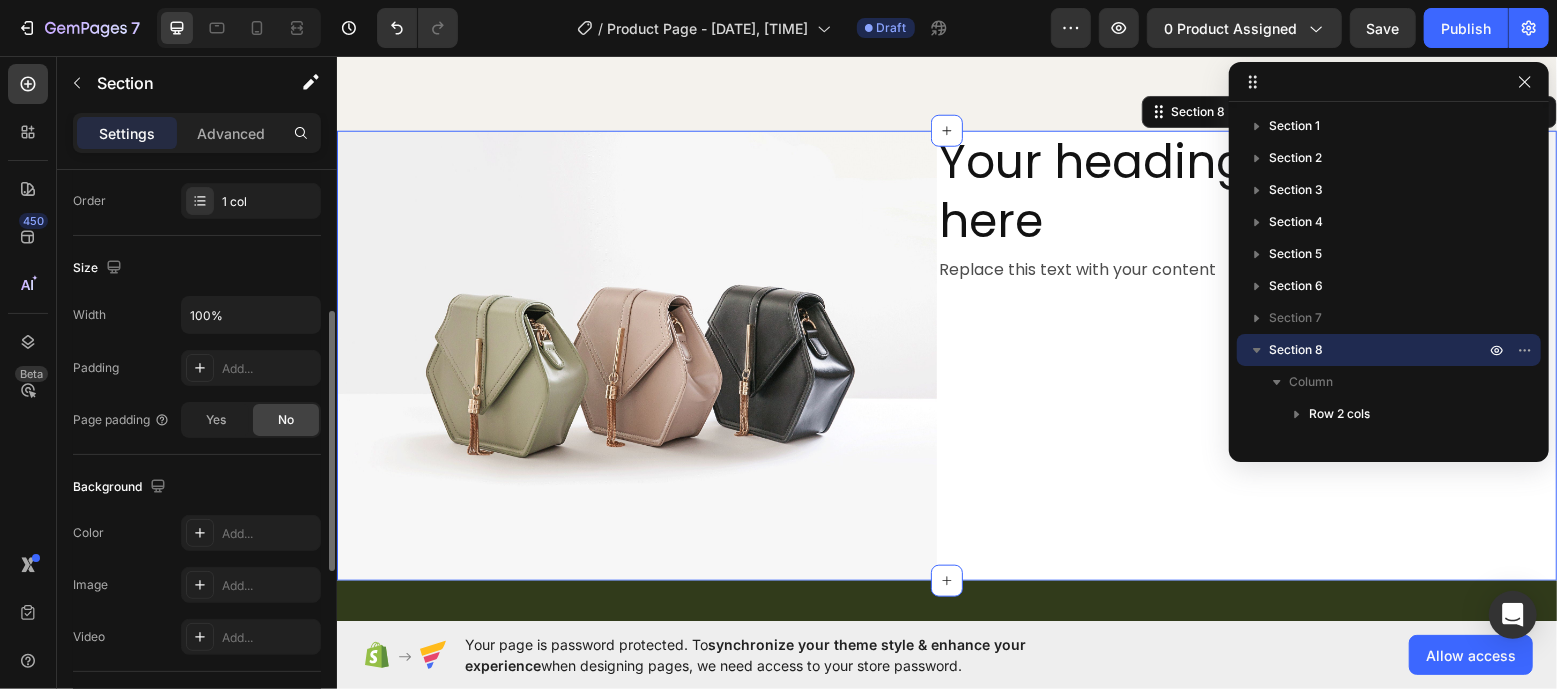 scroll, scrollTop: 317, scrollLeft: 0, axis: vertical 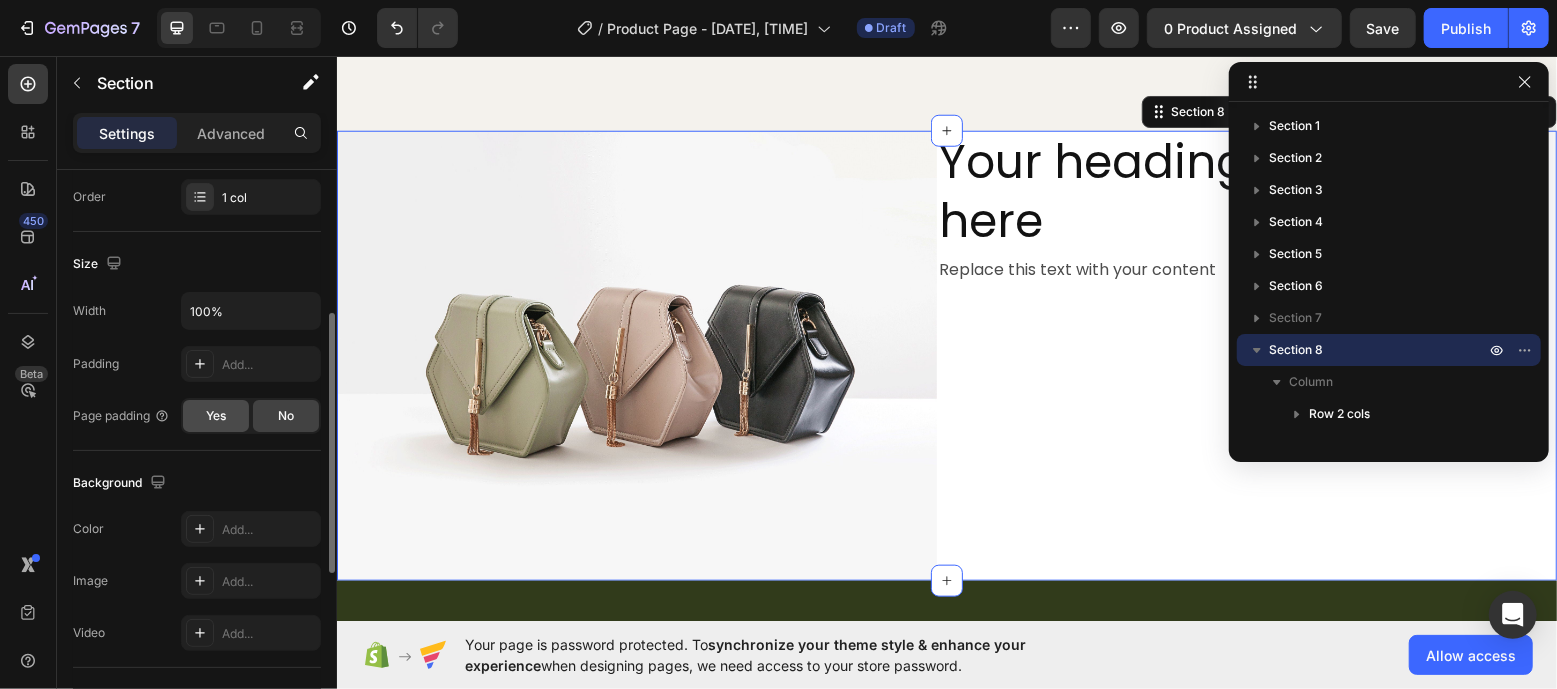click on "Yes" 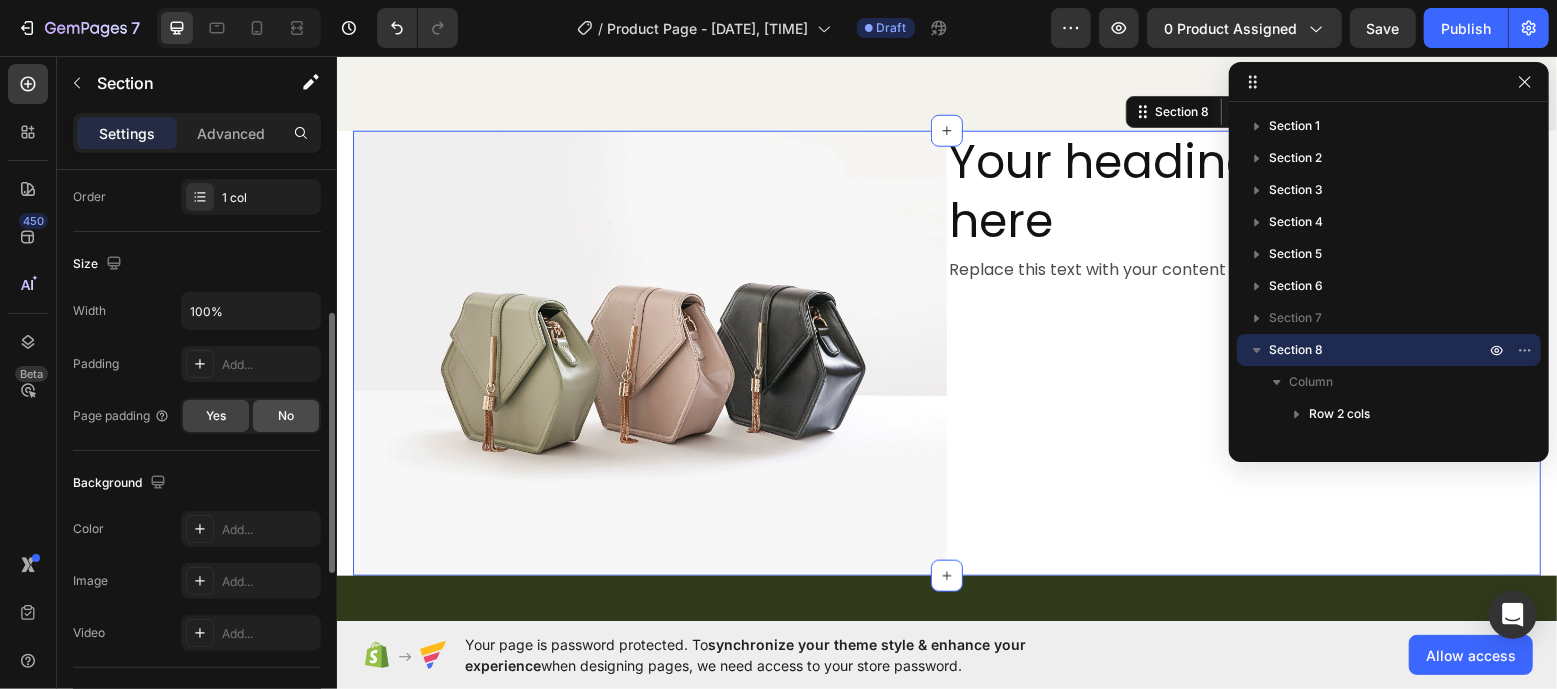 click on "No" 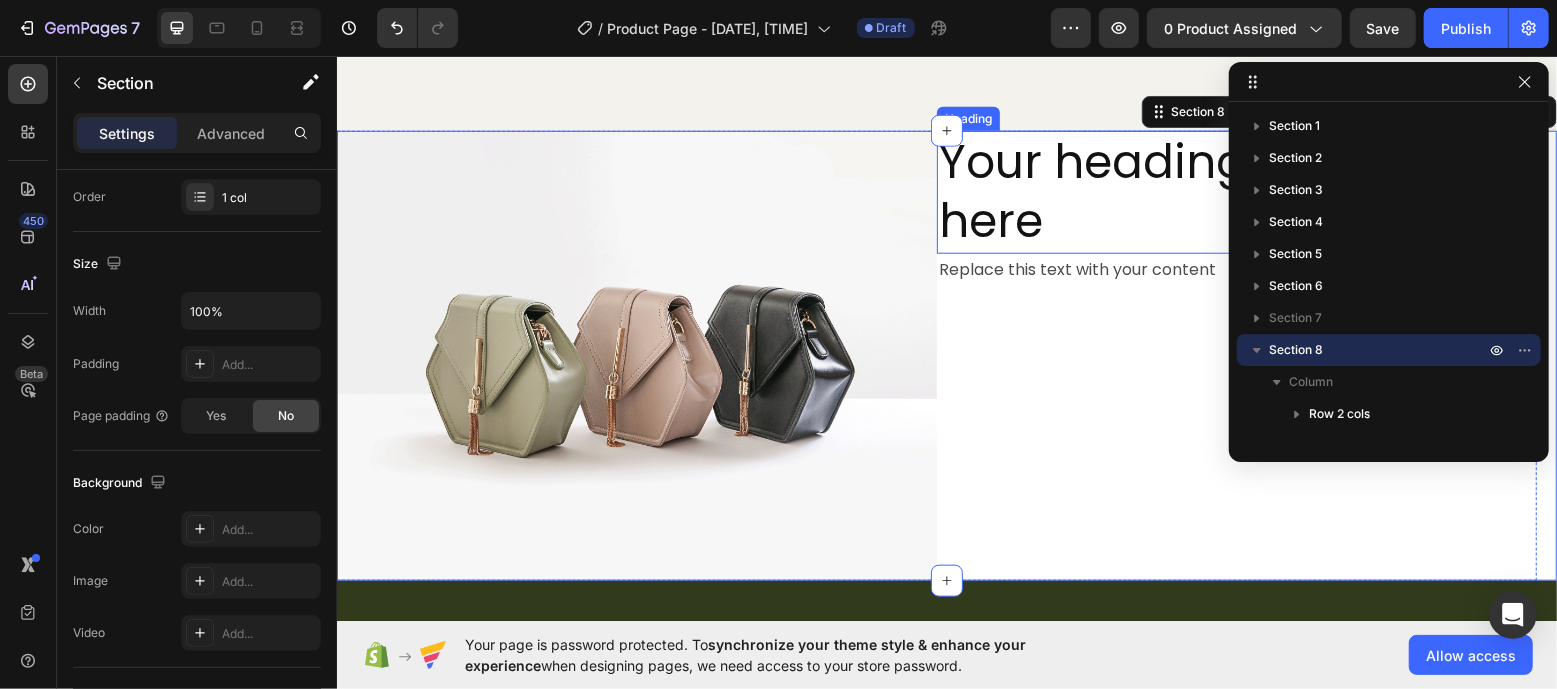 click on "Your heading text goes here" at bounding box center (1236, 192) 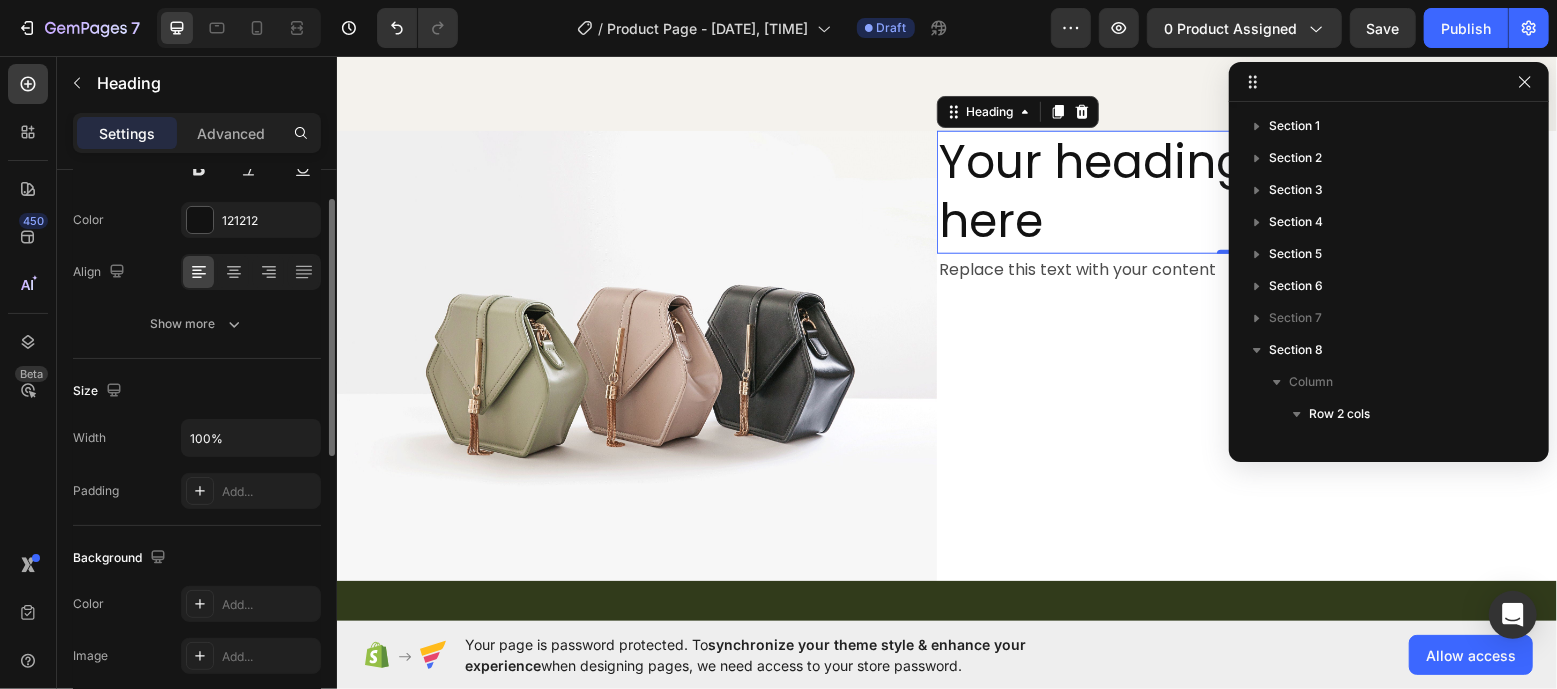 scroll, scrollTop: 0, scrollLeft: 0, axis: both 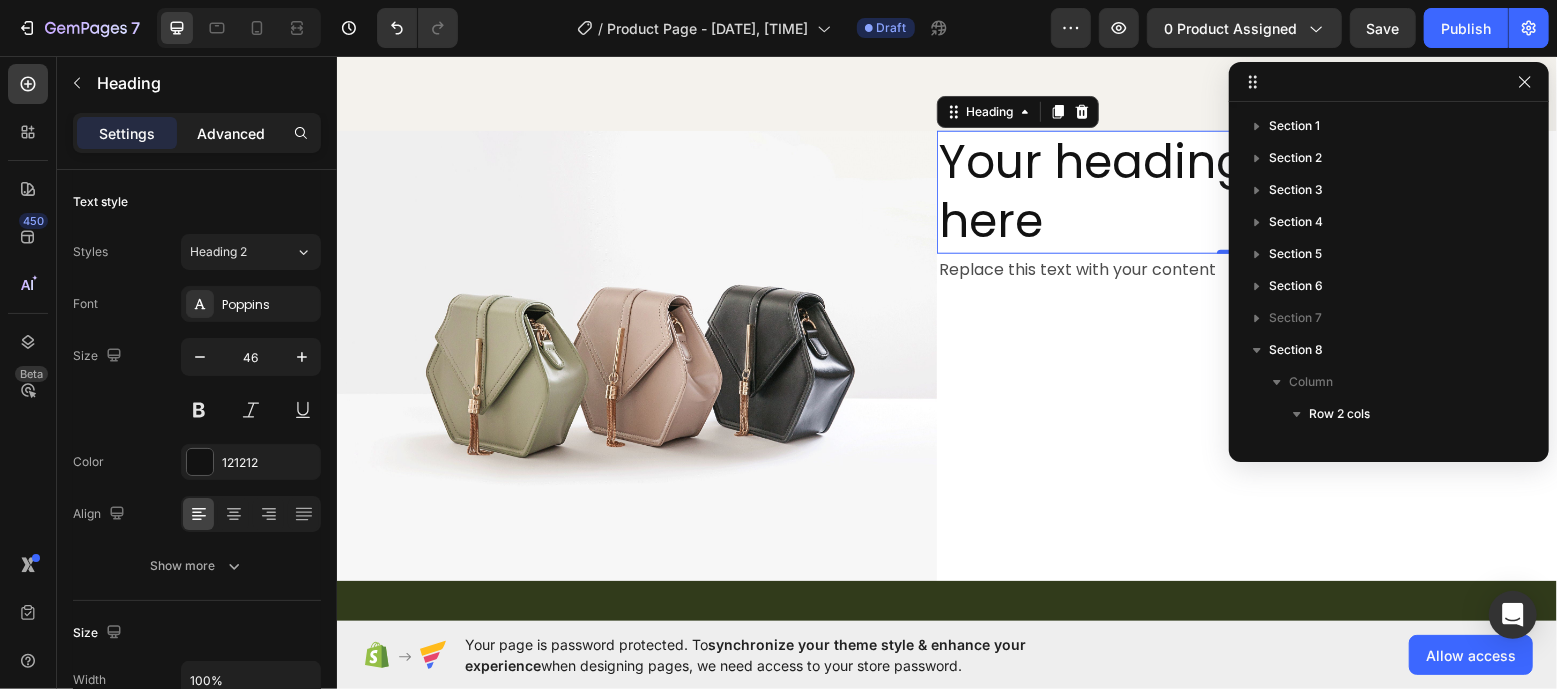 click on "Advanced" at bounding box center (231, 133) 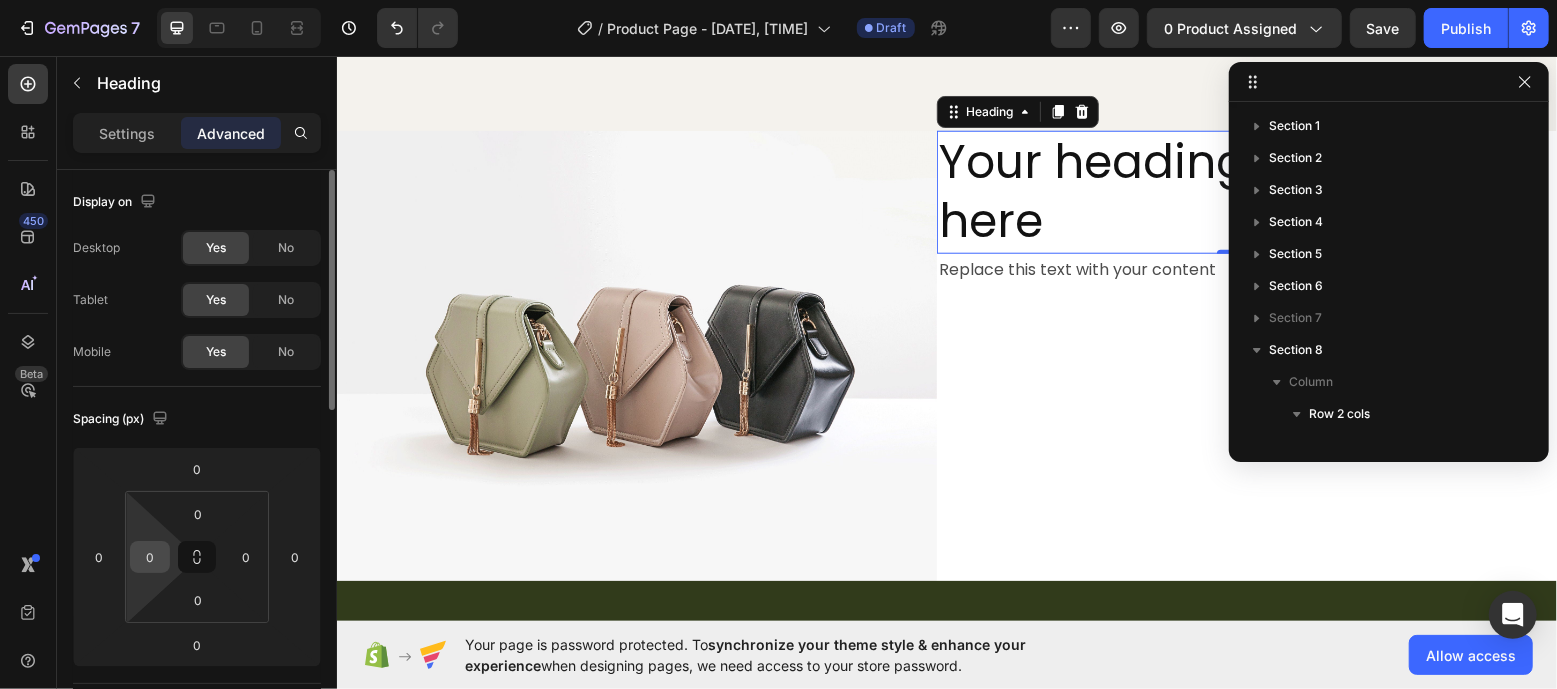 click on "[NUMBER]   /  Product Page - [DATE], [TIME] Draft Preview [NUMBER] product assigned  Save   Publish  [NUMBER] Beta Sections([NUMBER]) Elements([NUMBER]) Section Element Hero Section Product Detail Brands Trusted Badges Guarantee Product Breakdown How to use Testimonials Compare Bundle FAQs Social Proof Brand Story Product List Collection Blog List Contact Sticky Add to Cart Custom Footer Browse Library [NUMBER] Layout
Row
Row
Row
Row Text
Heading
Text Block Button
Button
Button Media
Image
Image
Video" at bounding box center [778, 0] 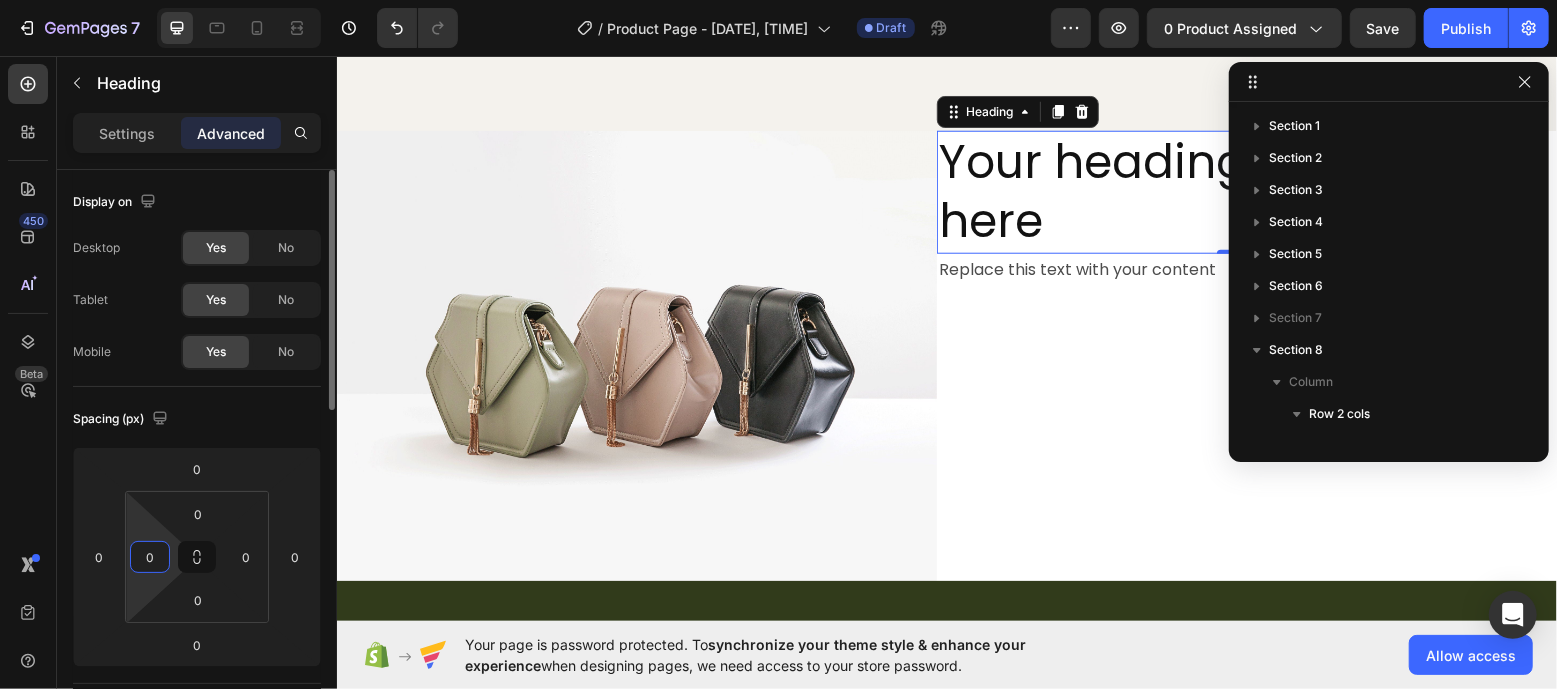 click on "0" at bounding box center (150, 557) 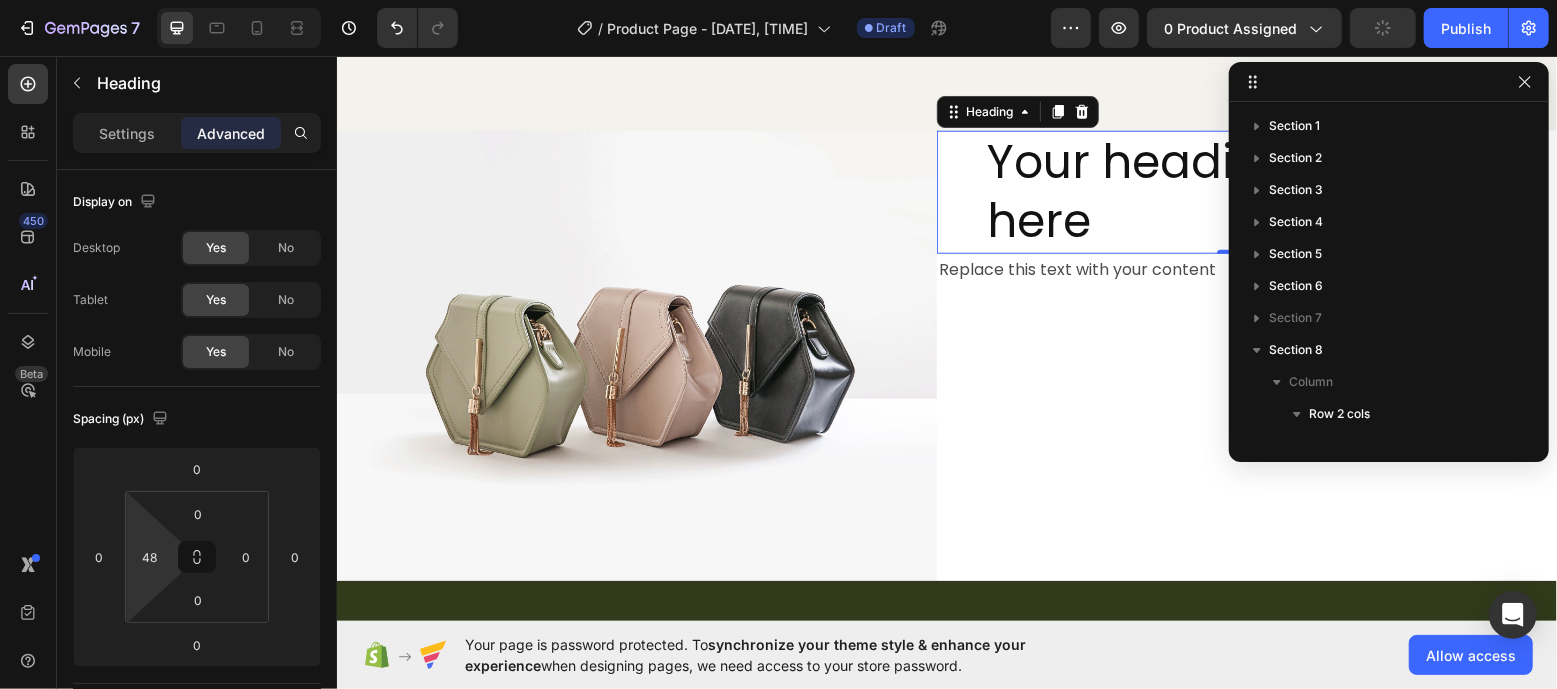 type on "50" 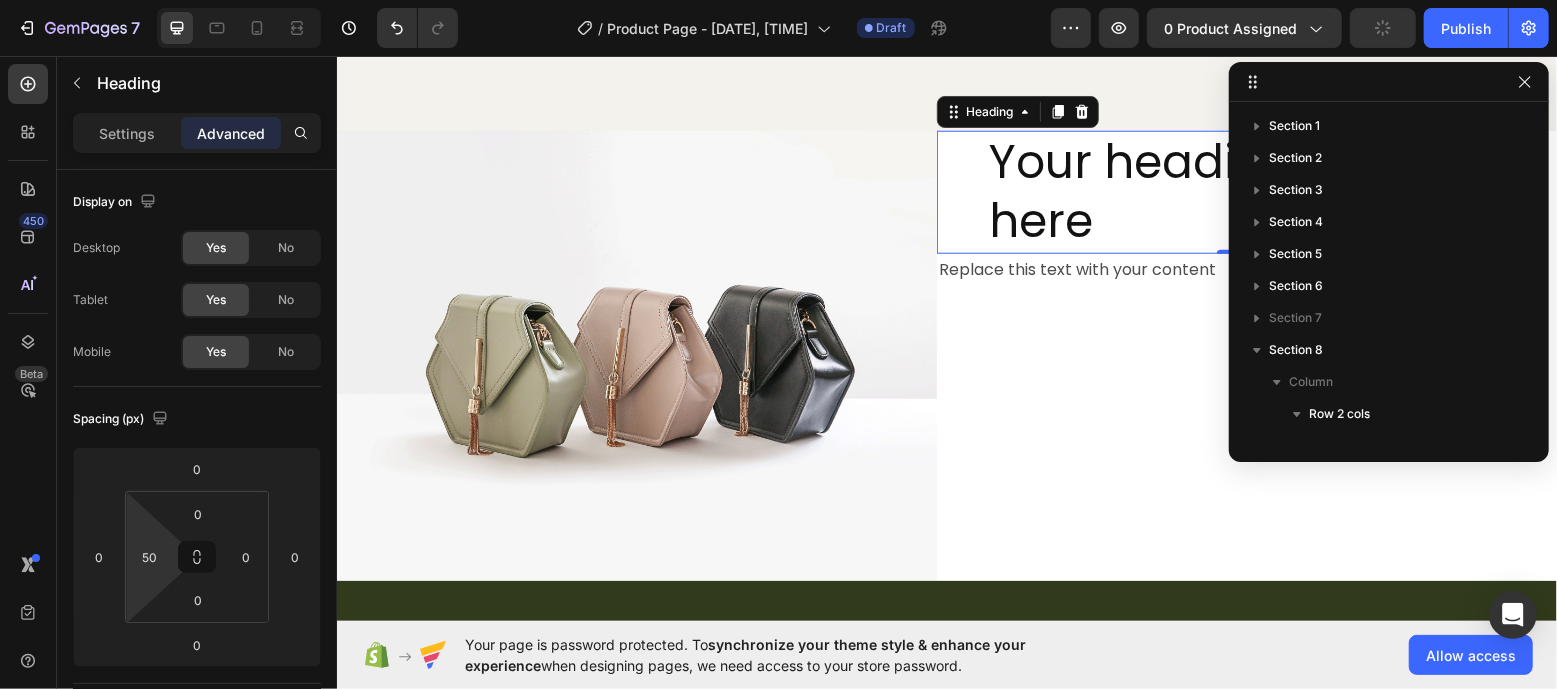 drag, startPoint x: 145, startPoint y: 573, endPoint x: 145, endPoint y: 538, distance: 35 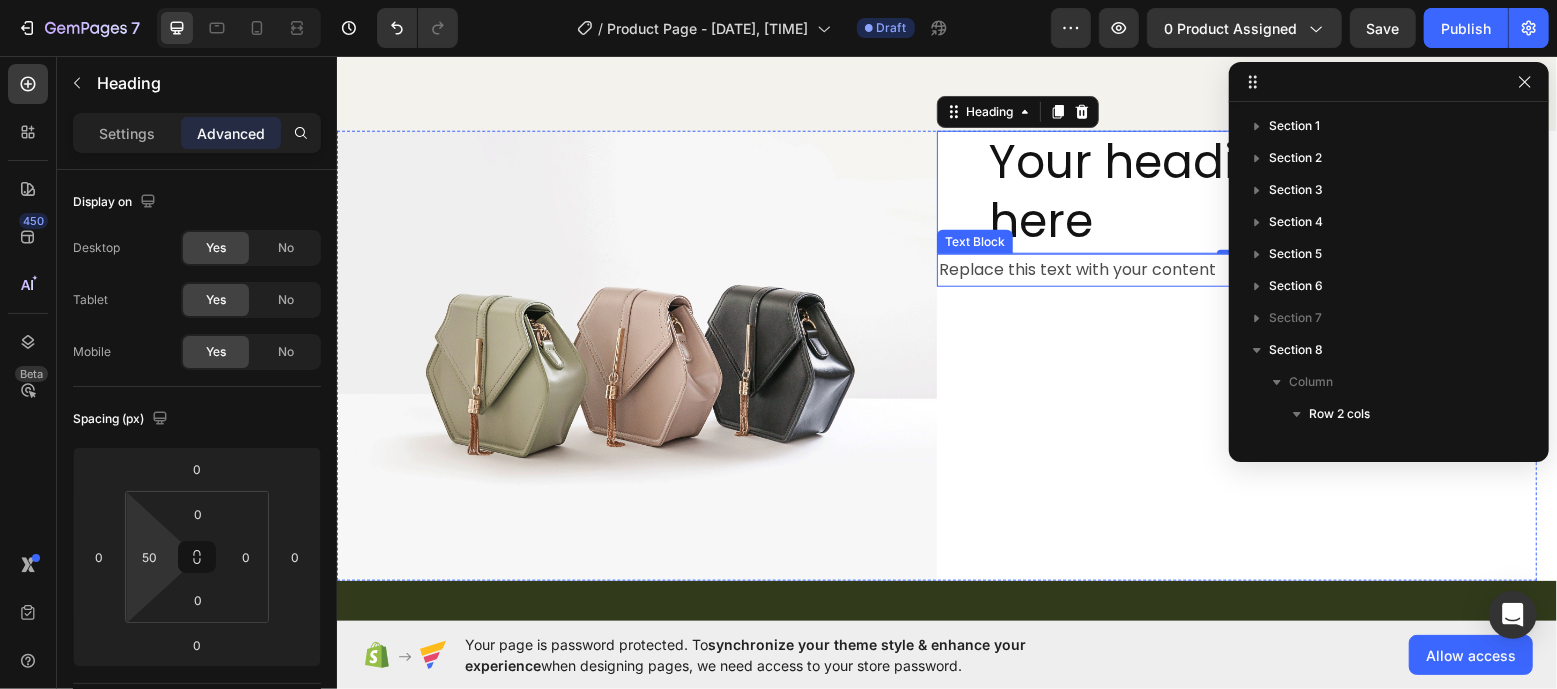 click on "Replace this text with your content" at bounding box center [1236, 269] 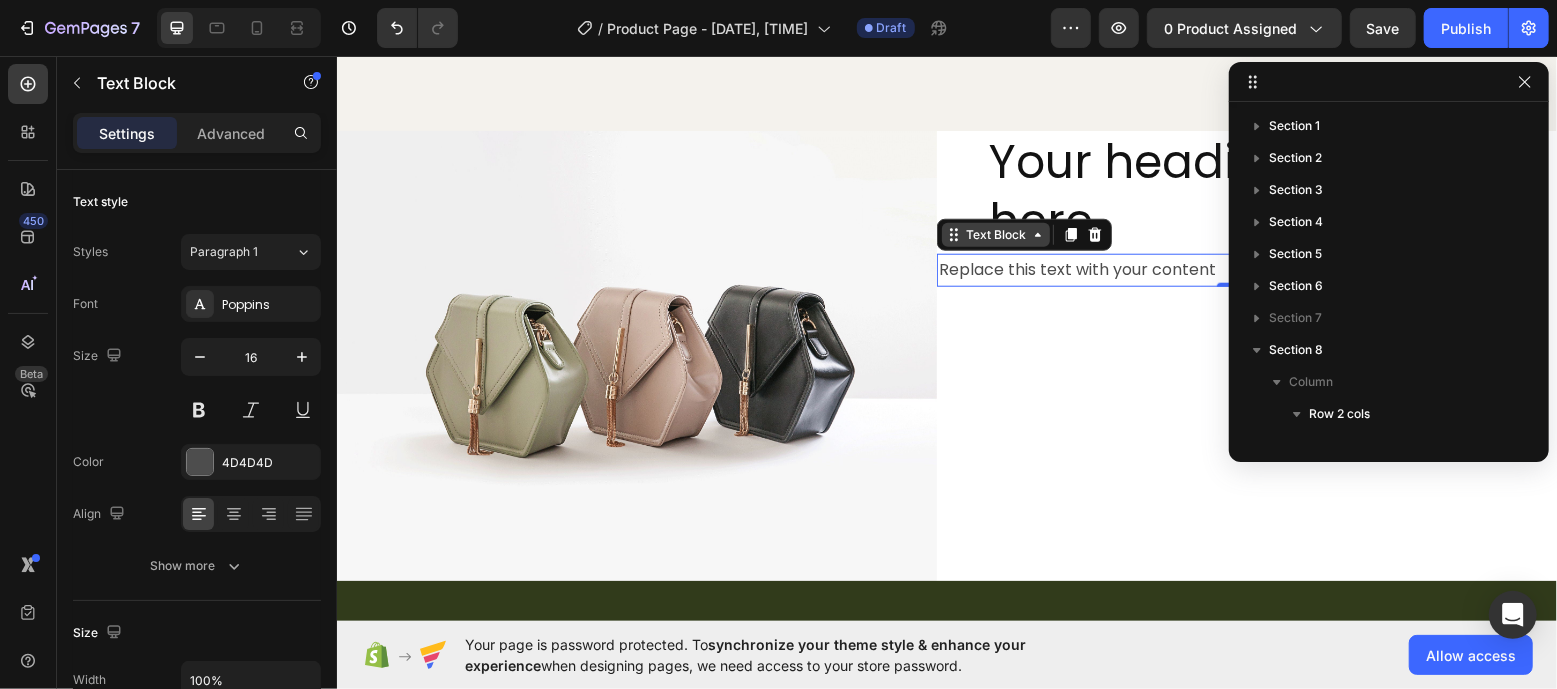 click on "Text Block" at bounding box center (995, 234) 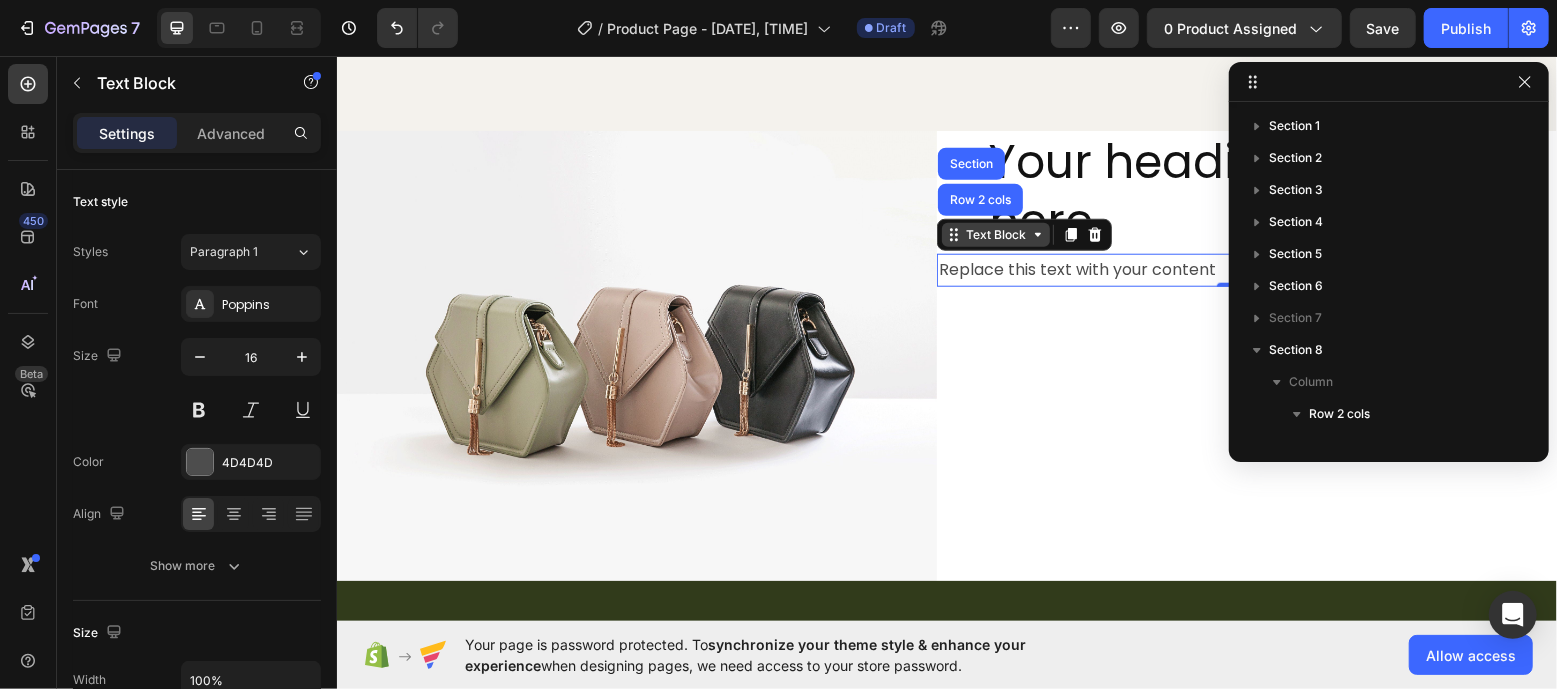 click on "Text Block" at bounding box center [995, 234] 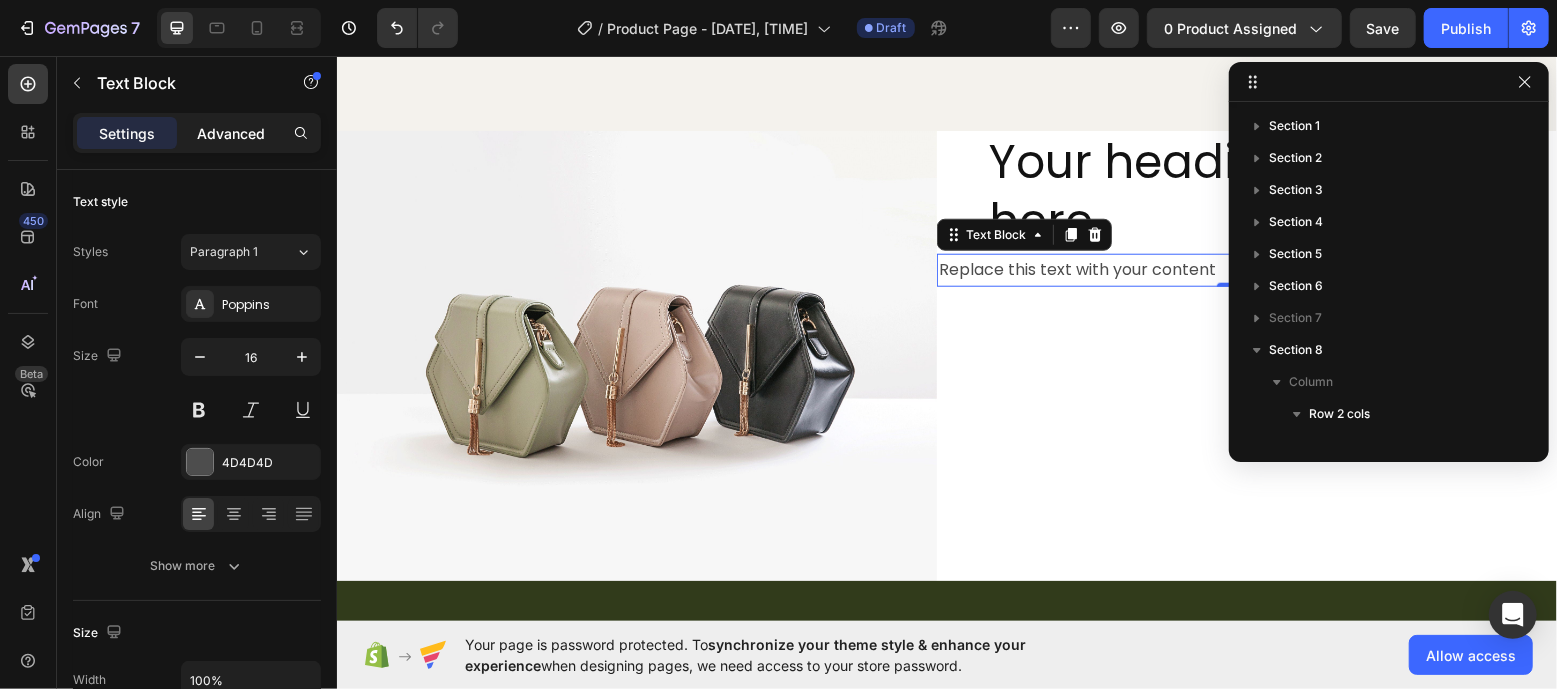 click on "Advanced" at bounding box center [231, 133] 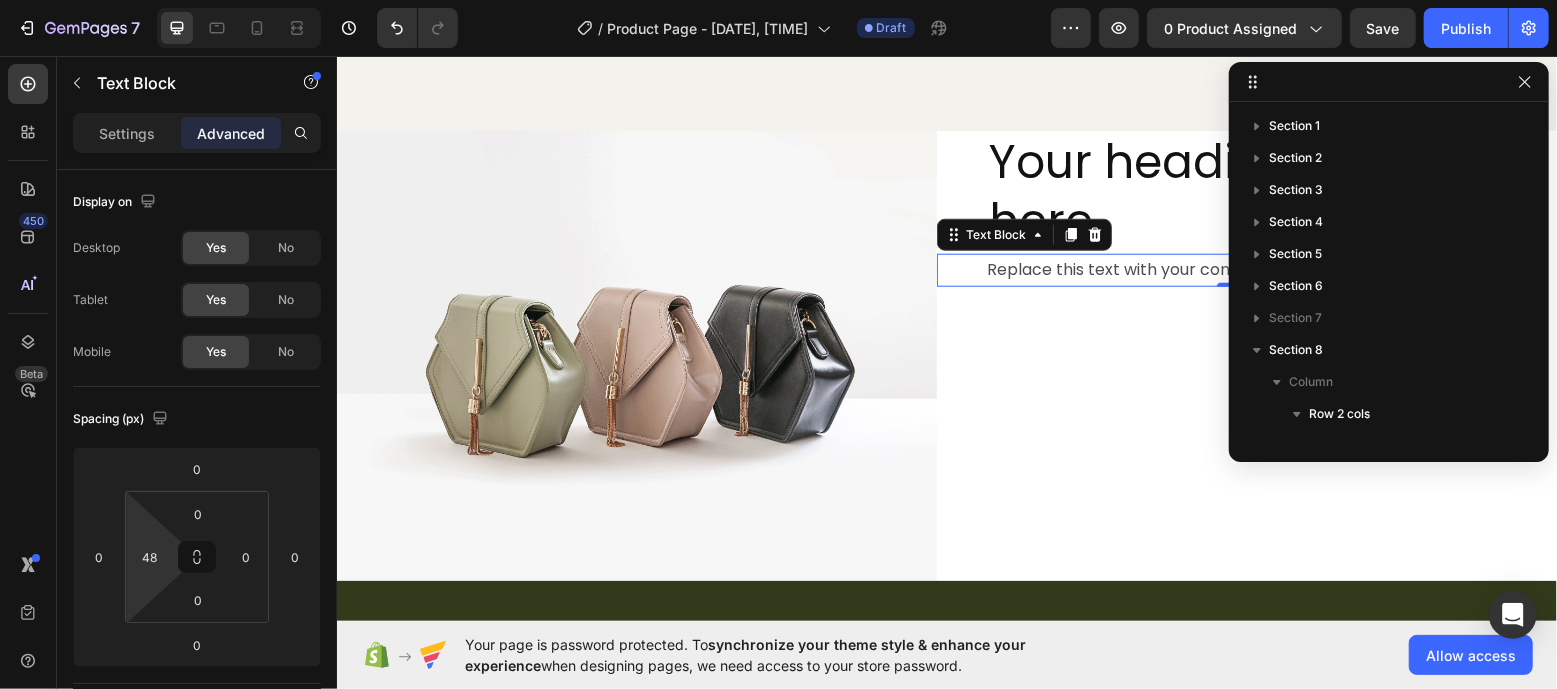 type on "50" 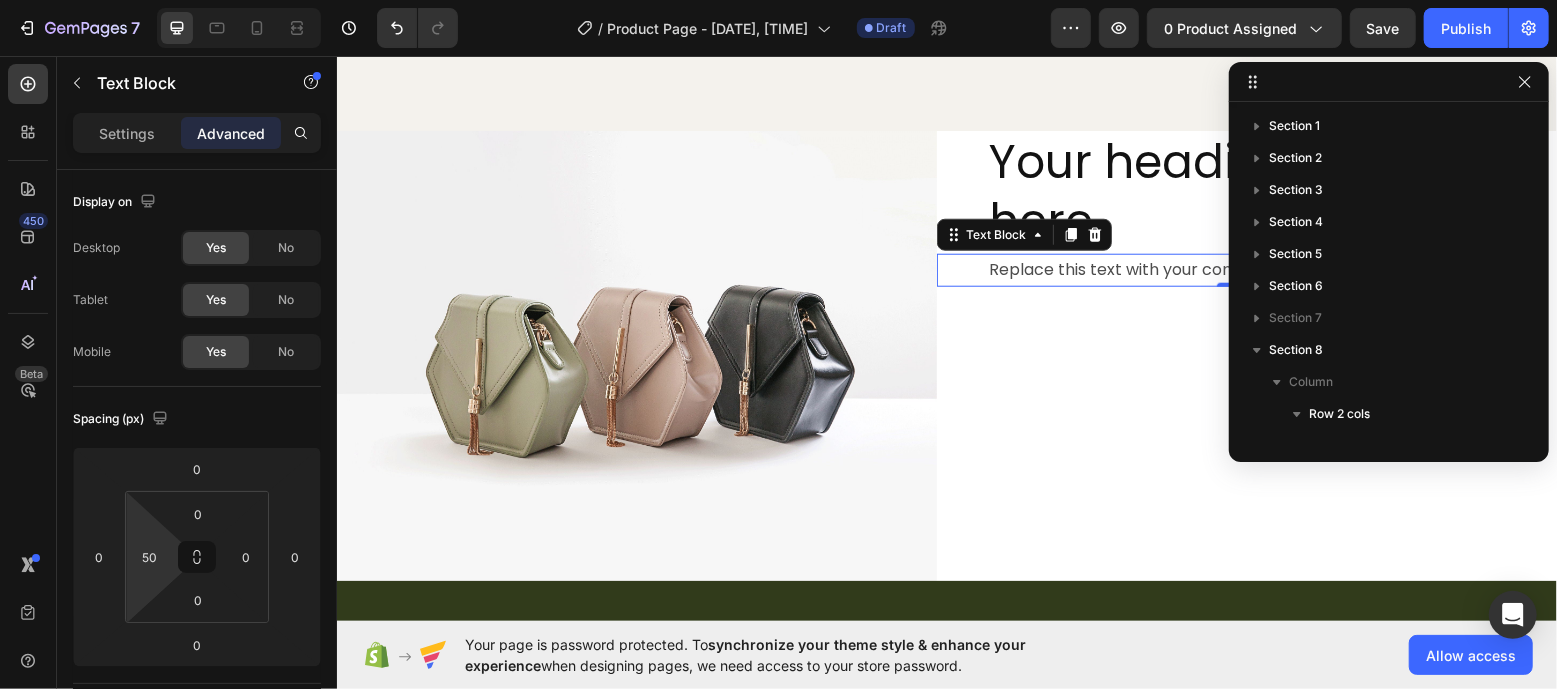 drag, startPoint x: 146, startPoint y: 528, endPoint x: 153, endPoint y: 495, distance: 33.734257 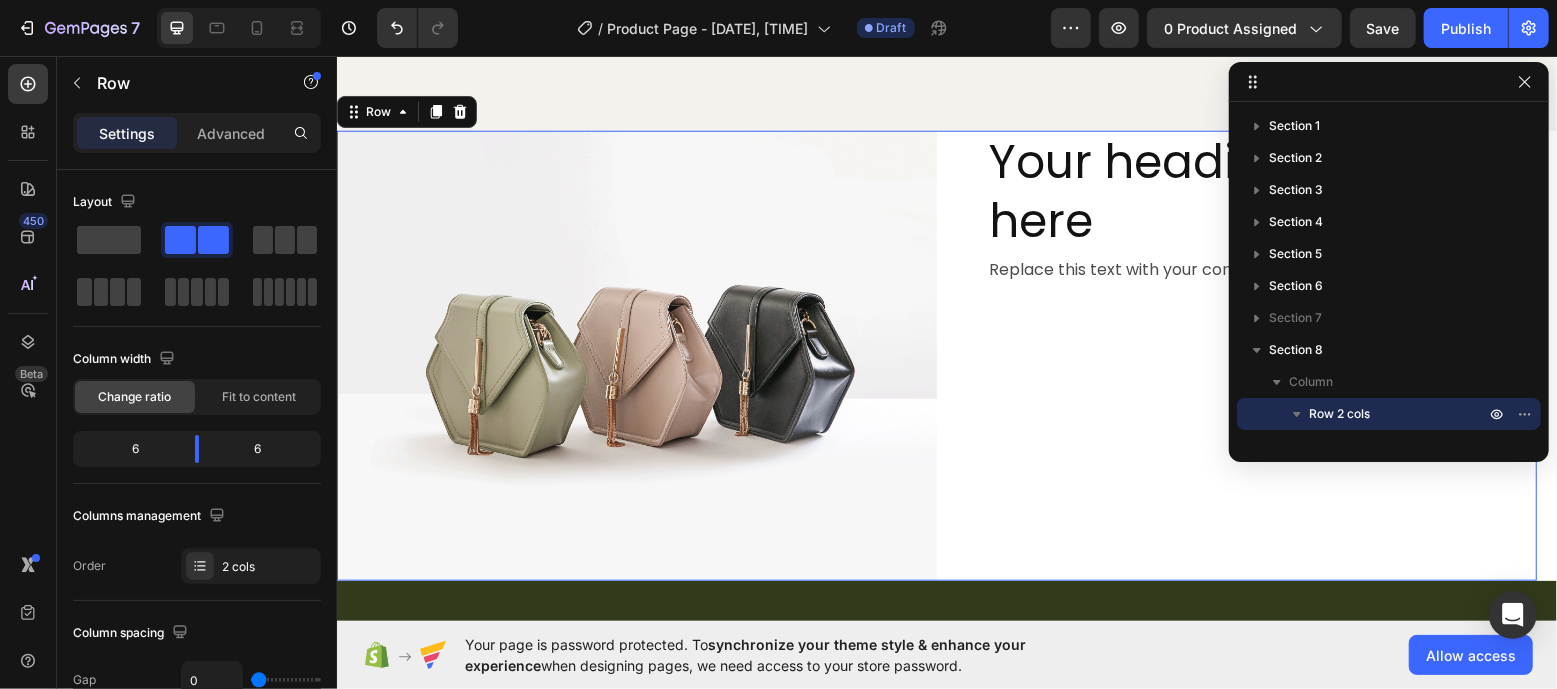 click on "Your heading text goes here Heading Replace this text with your content Text Block" at bounding box center [1236, 355] 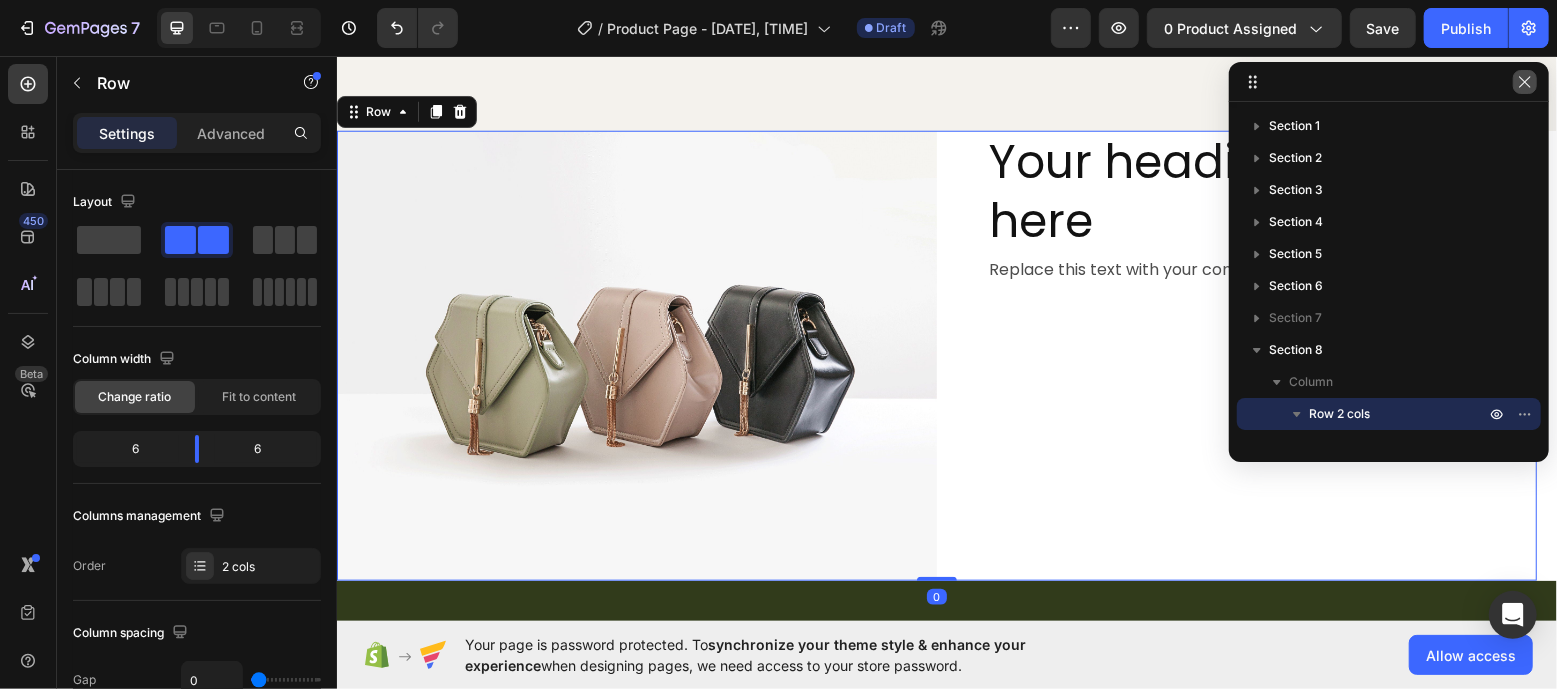 click 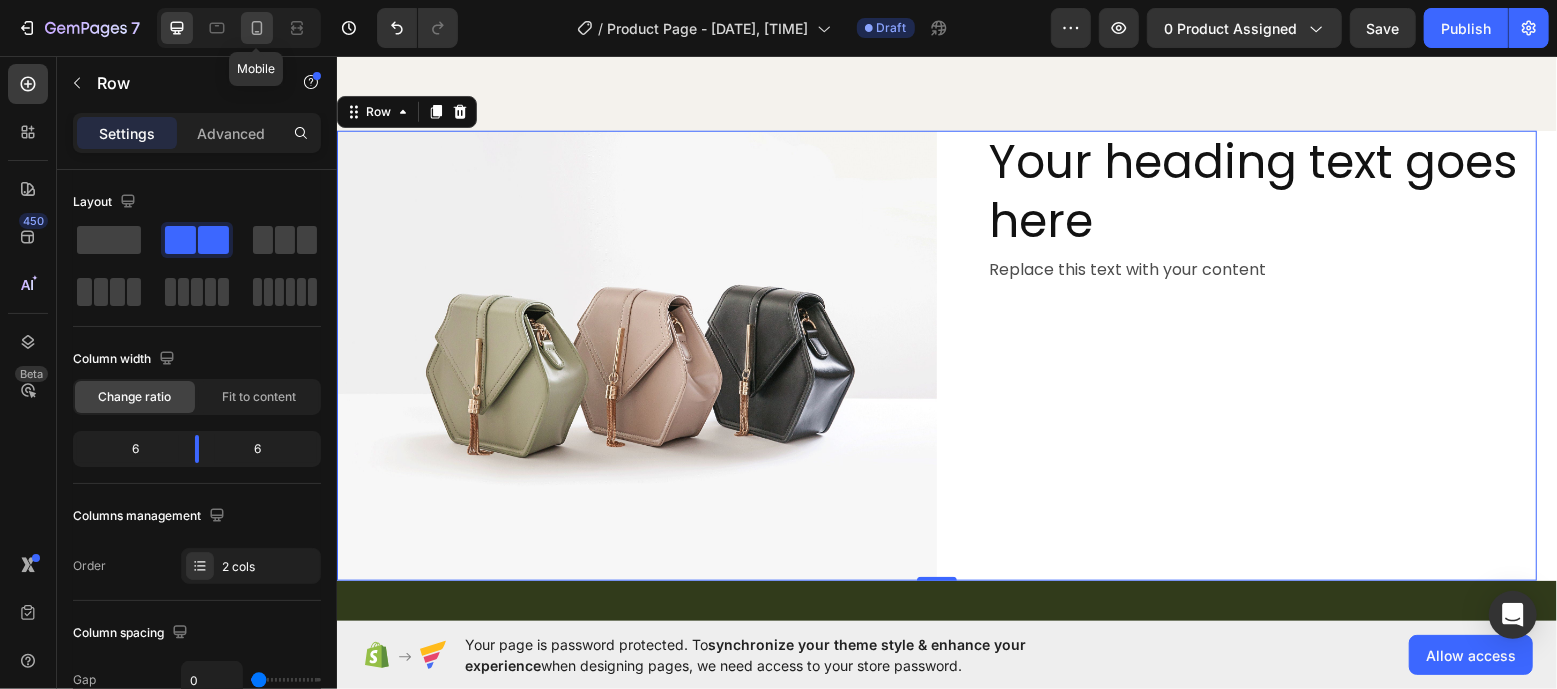 click 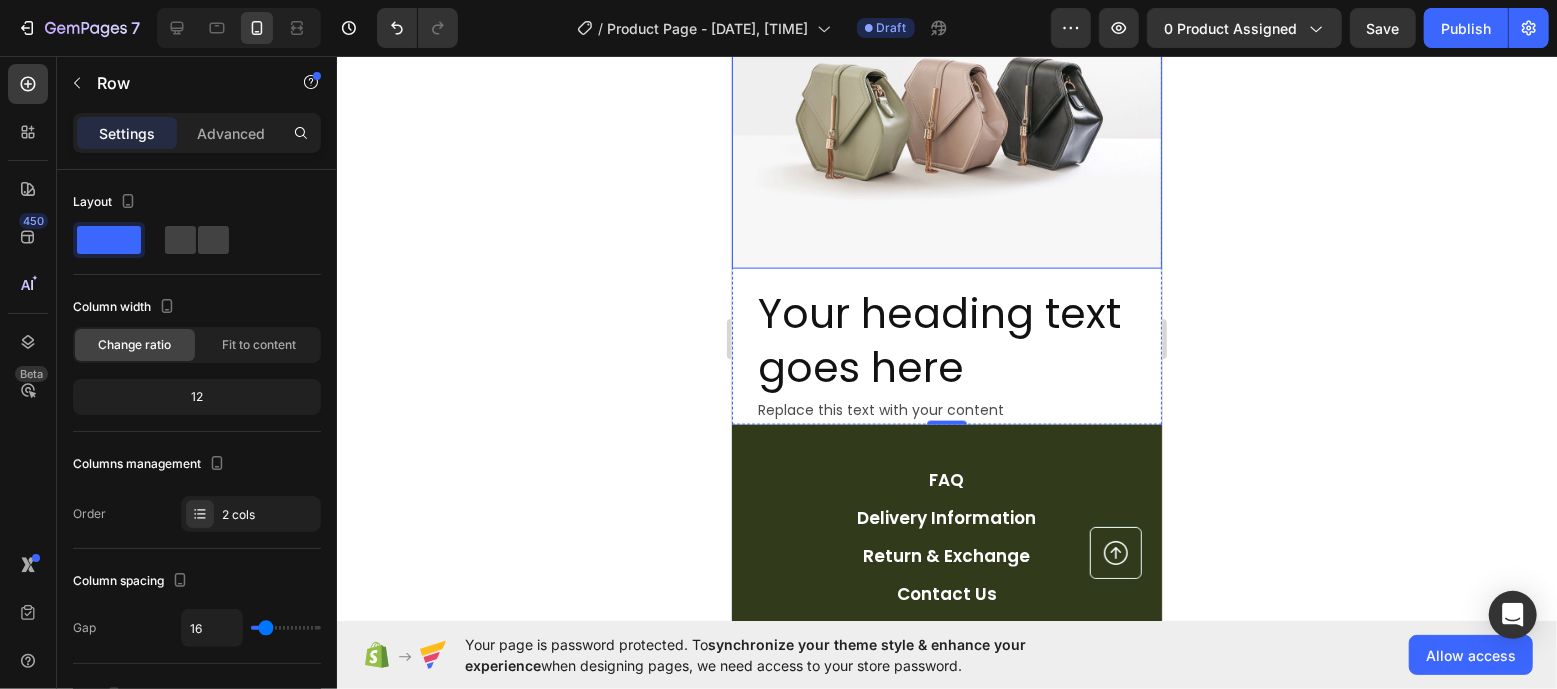 scroll, scrollTop: 6204, scrollLeft: 0, axis: vertical 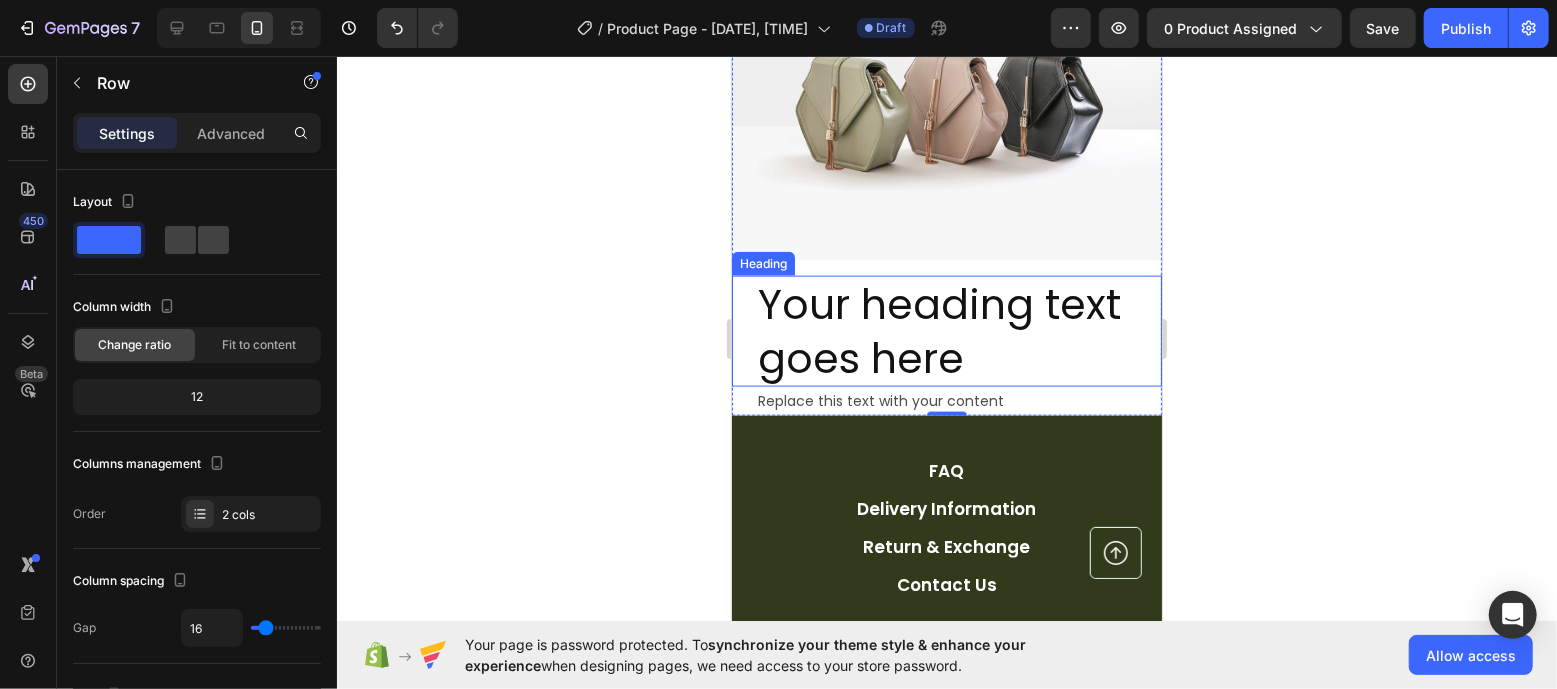 click on "Your heading text goes here" at bounding box center [958, 330] 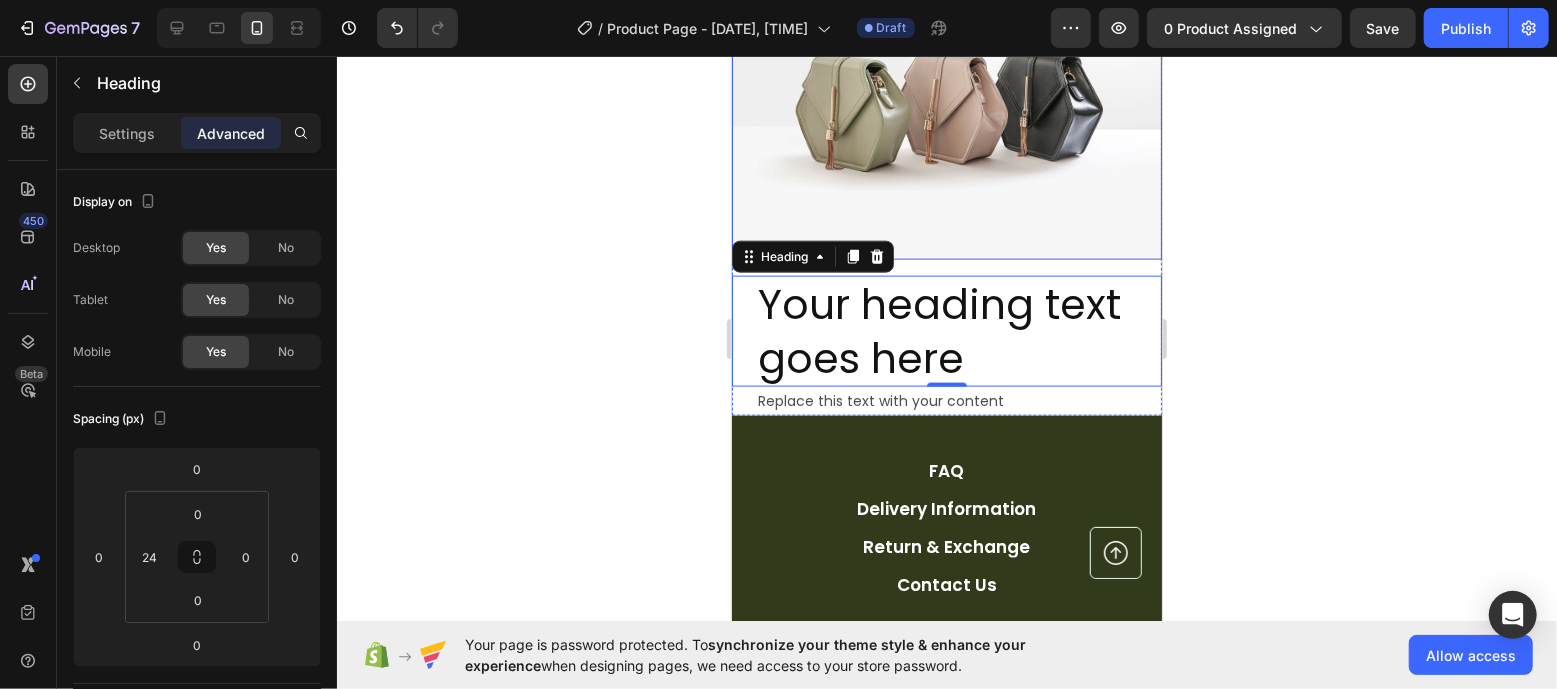click 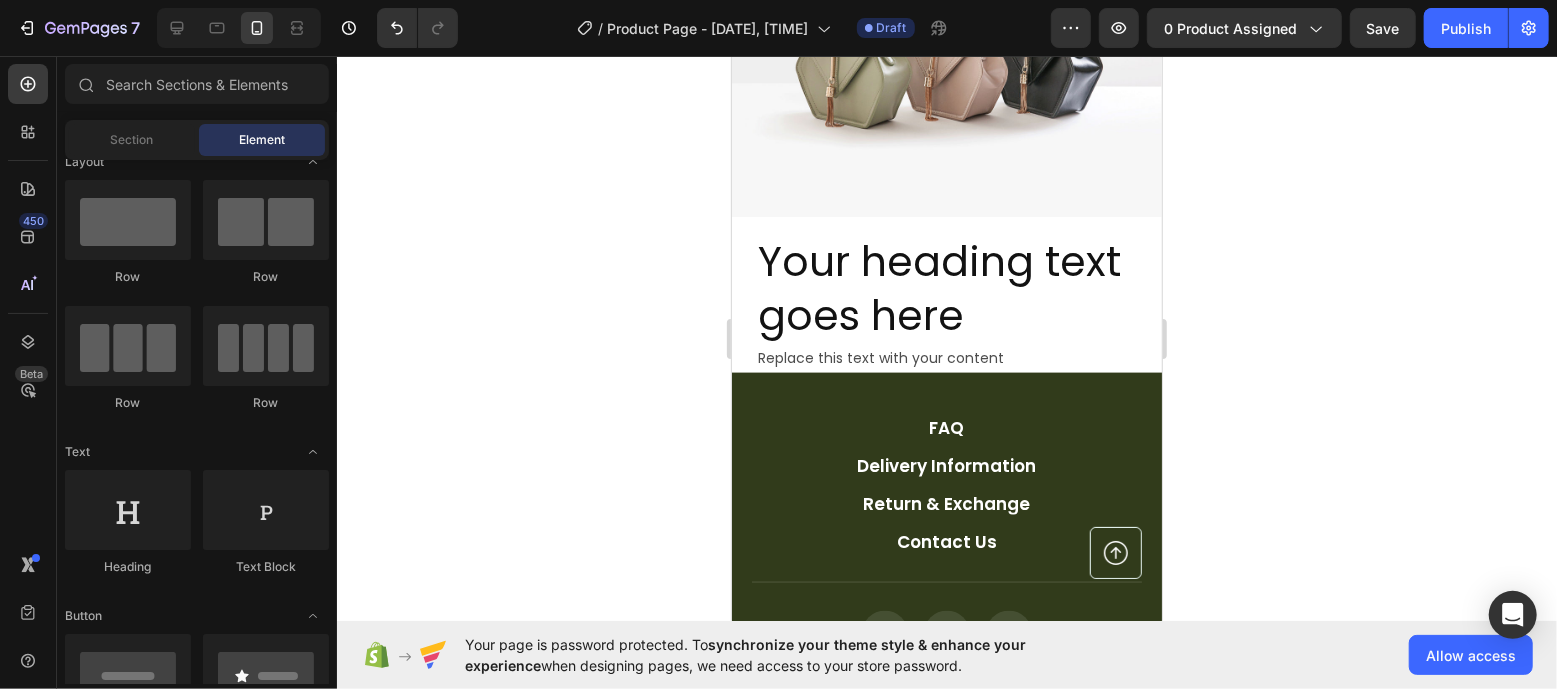 scroll, scrollTop: 6248, scrollLeft: 0, axis: vertical 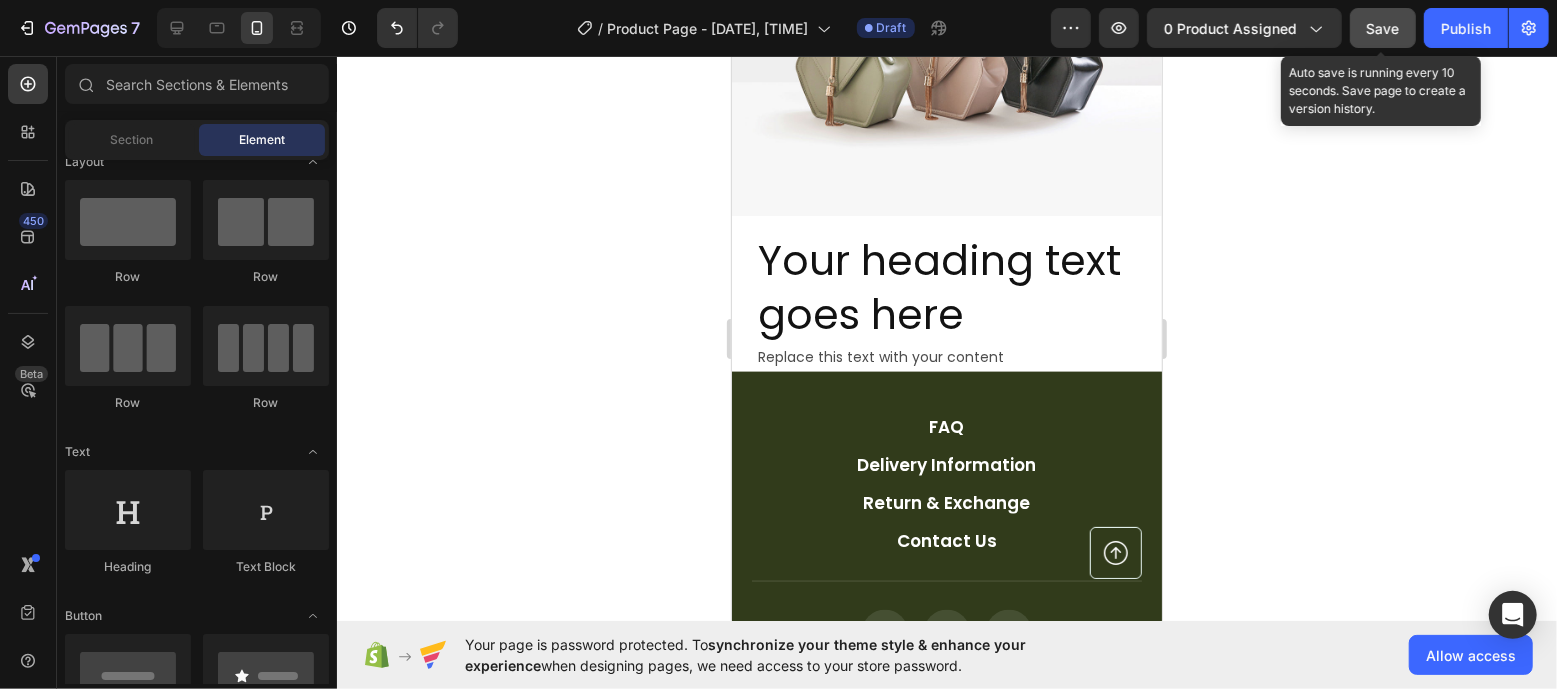 click on "Save" at bounding box center [1383, 28] 